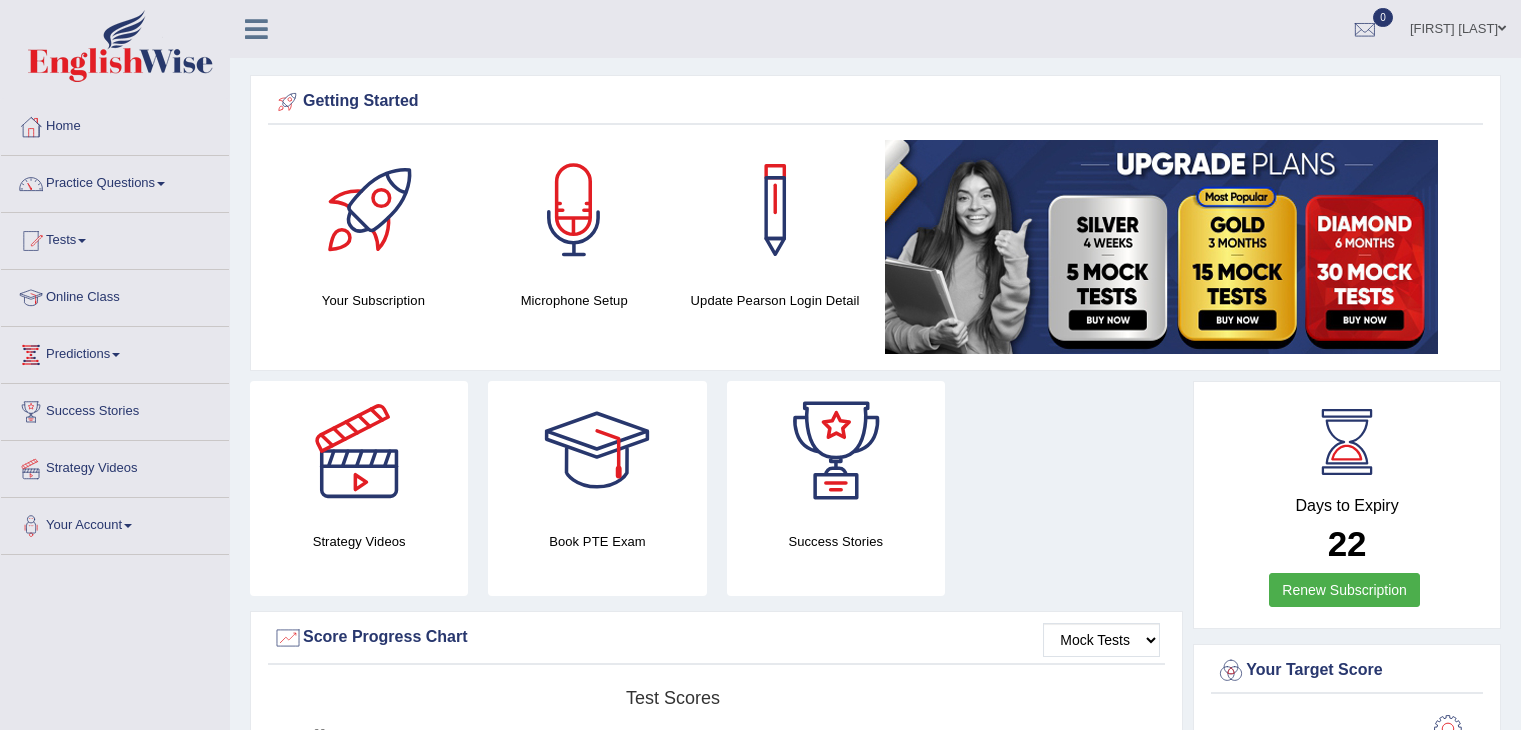 scroll, scrollTop: 0, scrollLeft: 0, axis: both 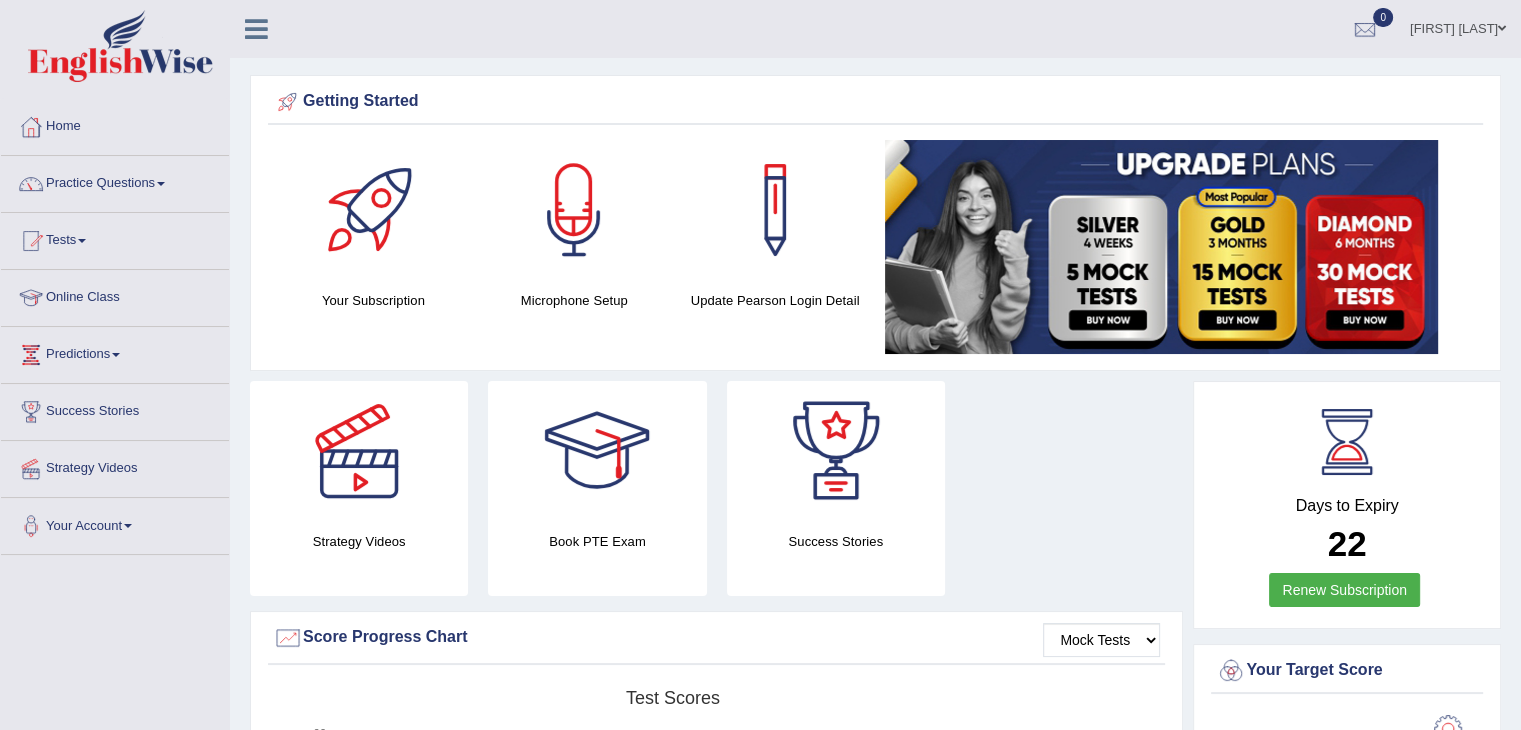 click on "Online Class" at bounding box center [115, 295] 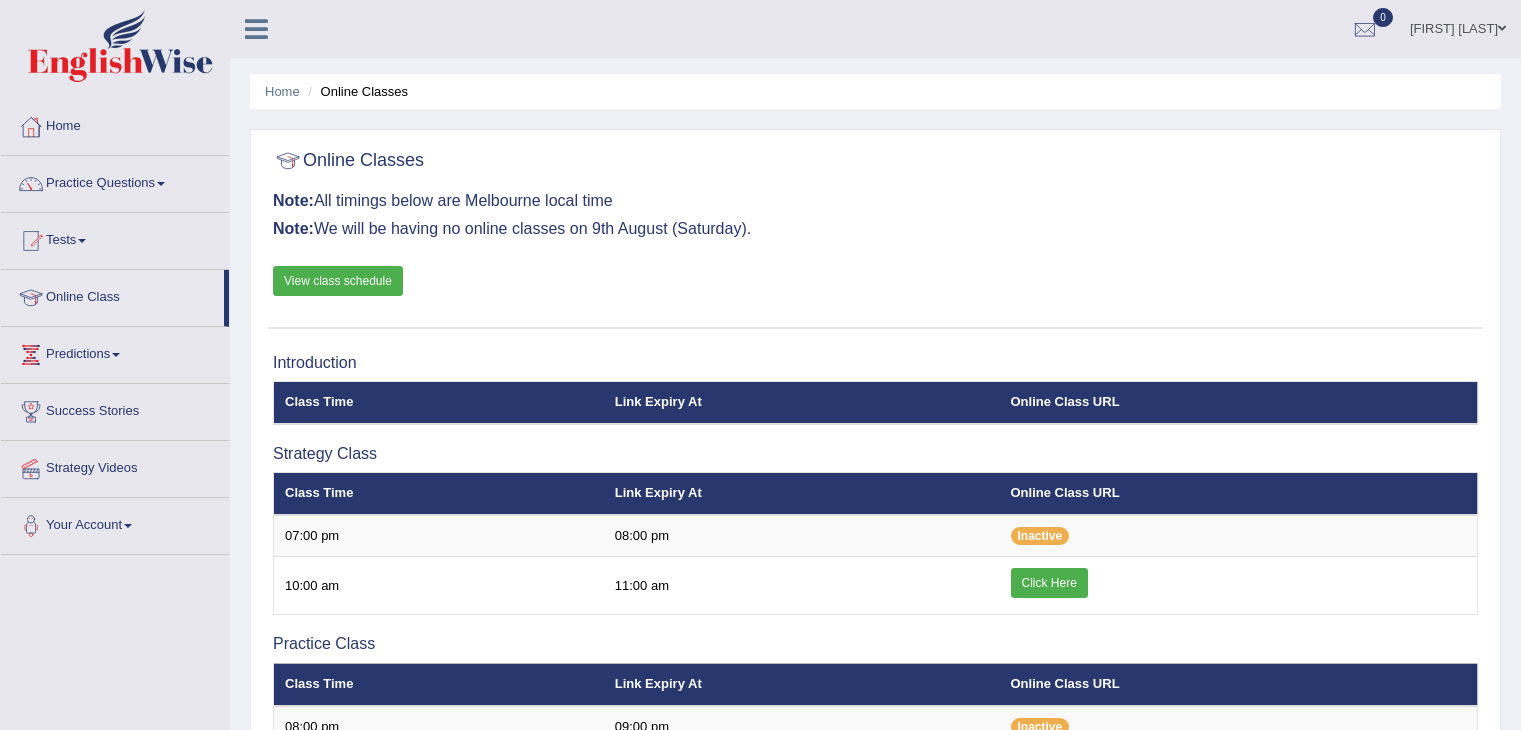 scroll, scrollTop: 0, scrollLeft: 0, axis: both 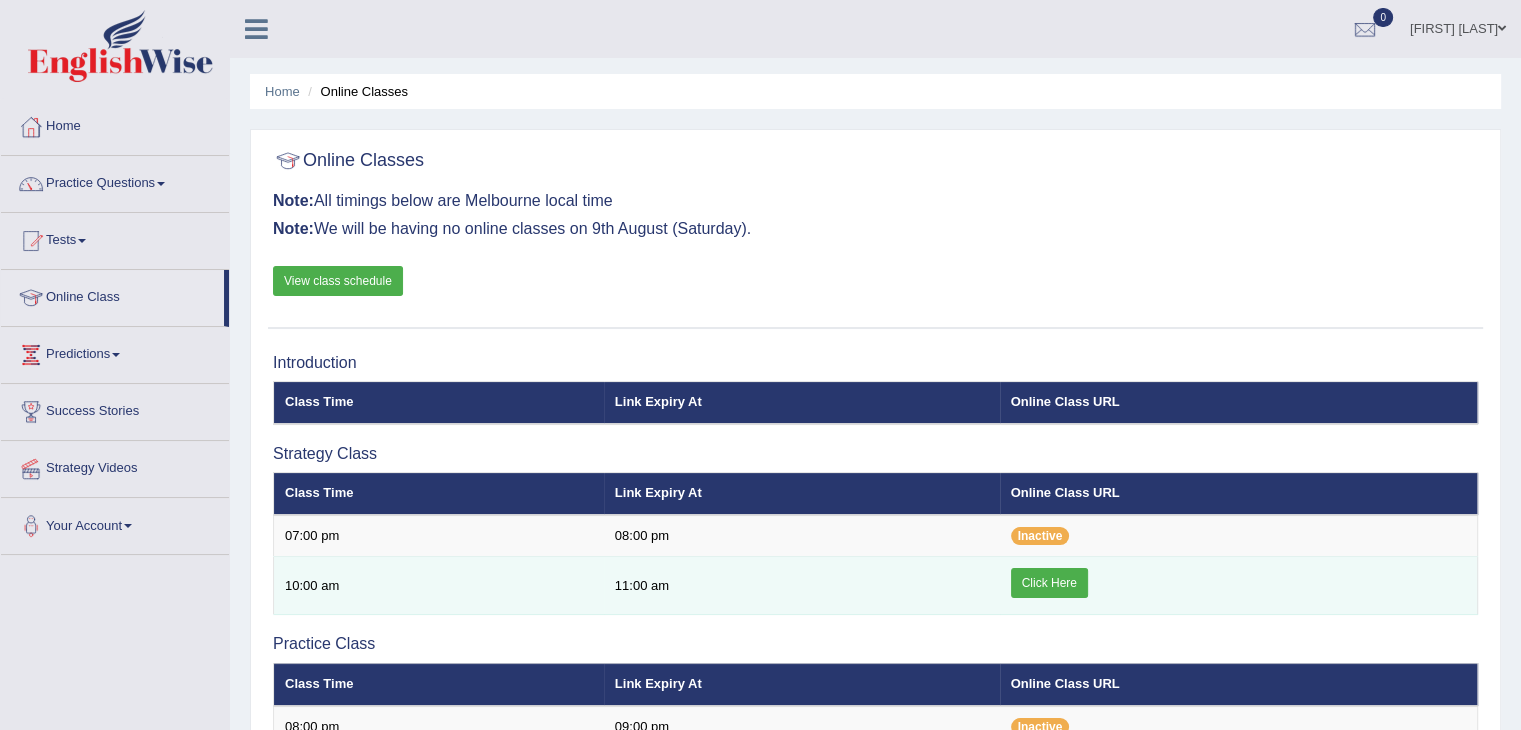 click on "Click Here" at bounding box center (1049, 583) 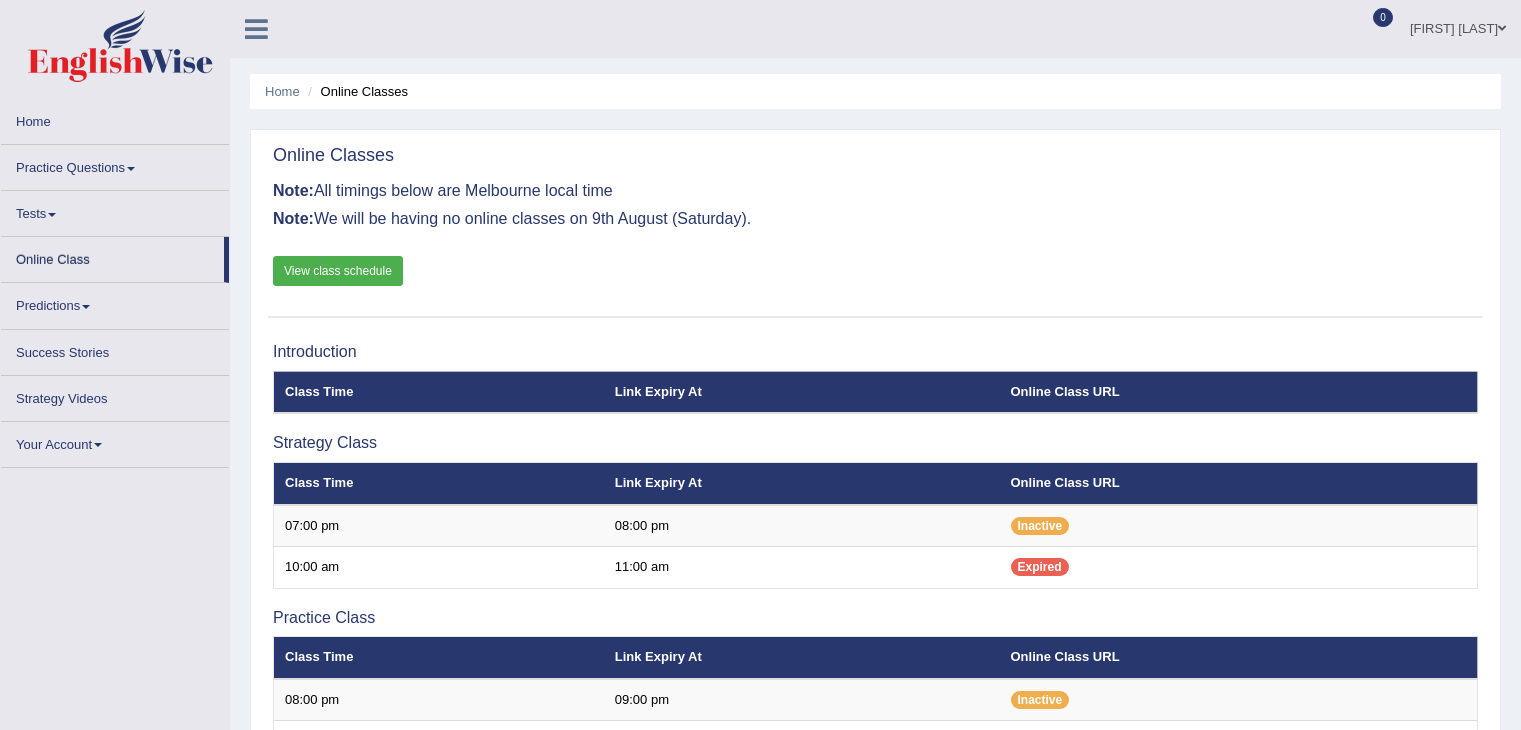 scroll, scrollTop: 0, scrollLeft: 0, axis: both 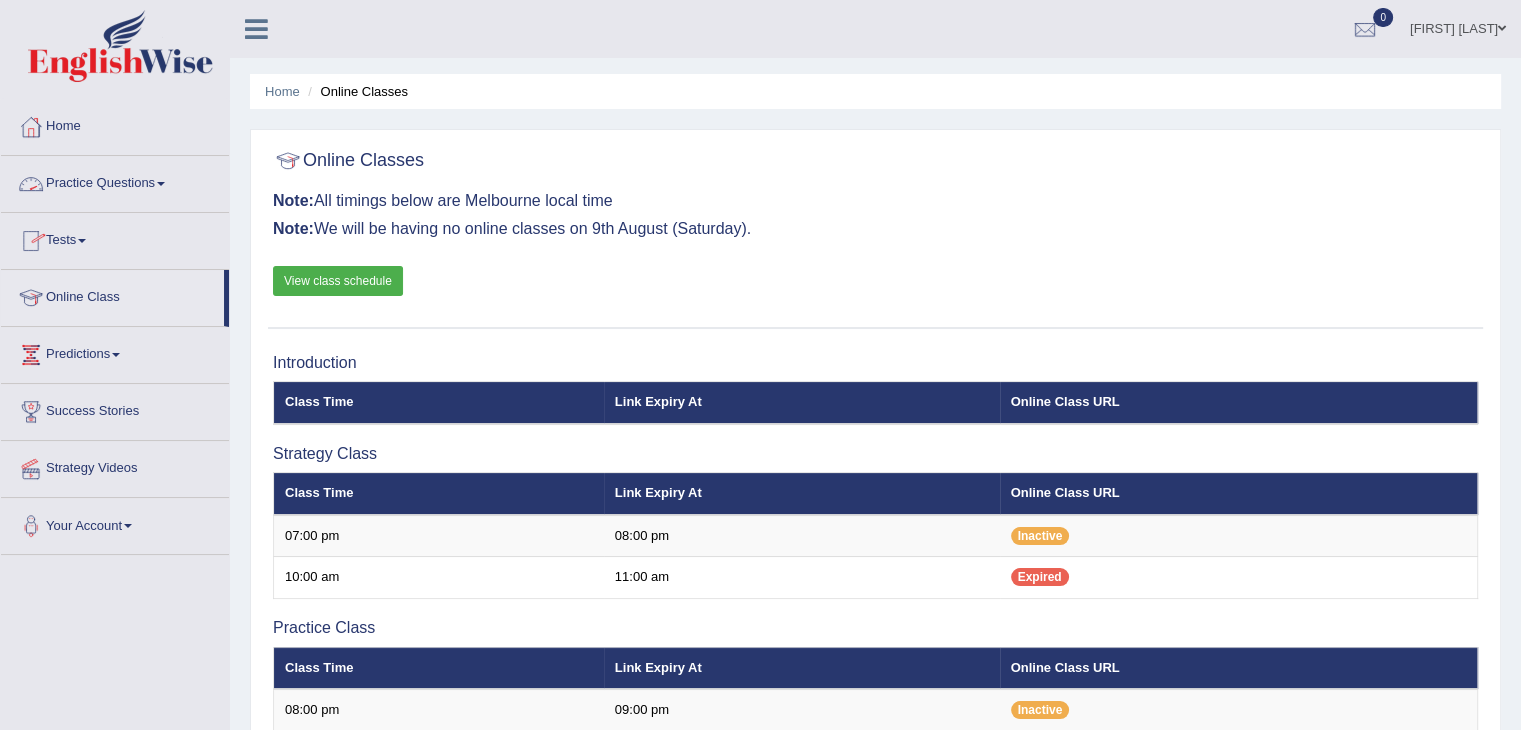 click on "Practice Questions" at bounding box center [115, 181] 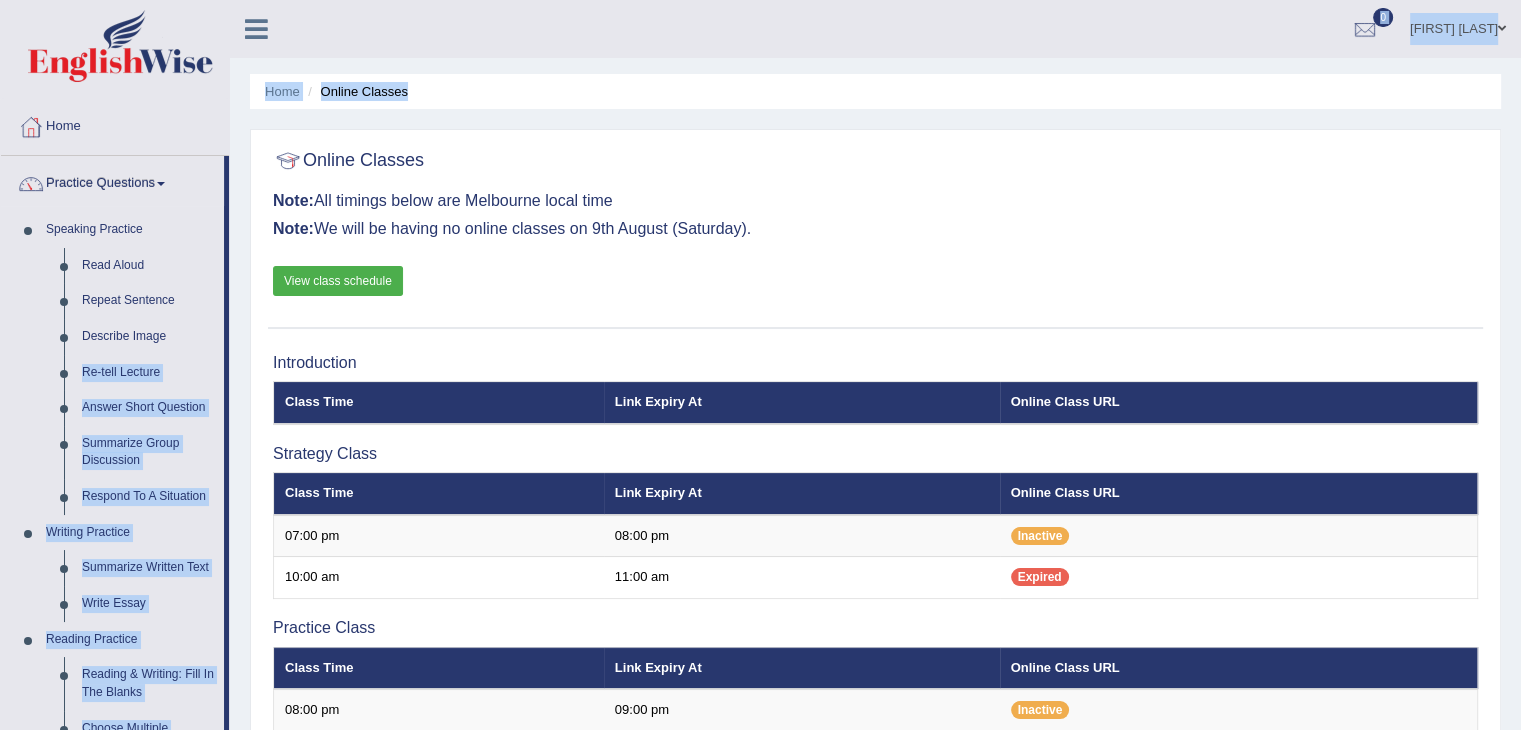 drag, startPoint x: 224, startPoint y: 332, endPoint x: 232, endPoint y: 391, distance: 59.5399 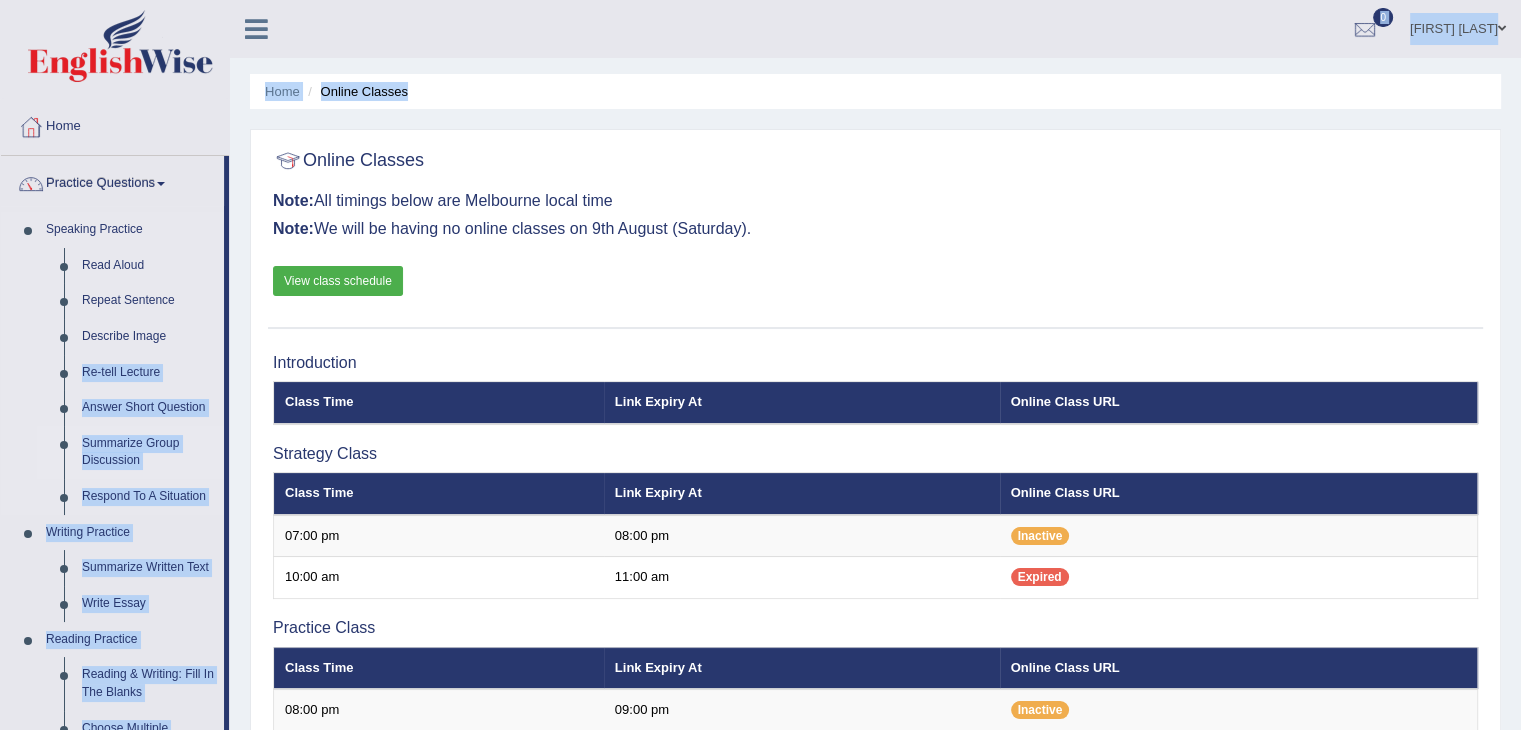 click on "Summarize Group Discussion" at bounding box center [148, 452] 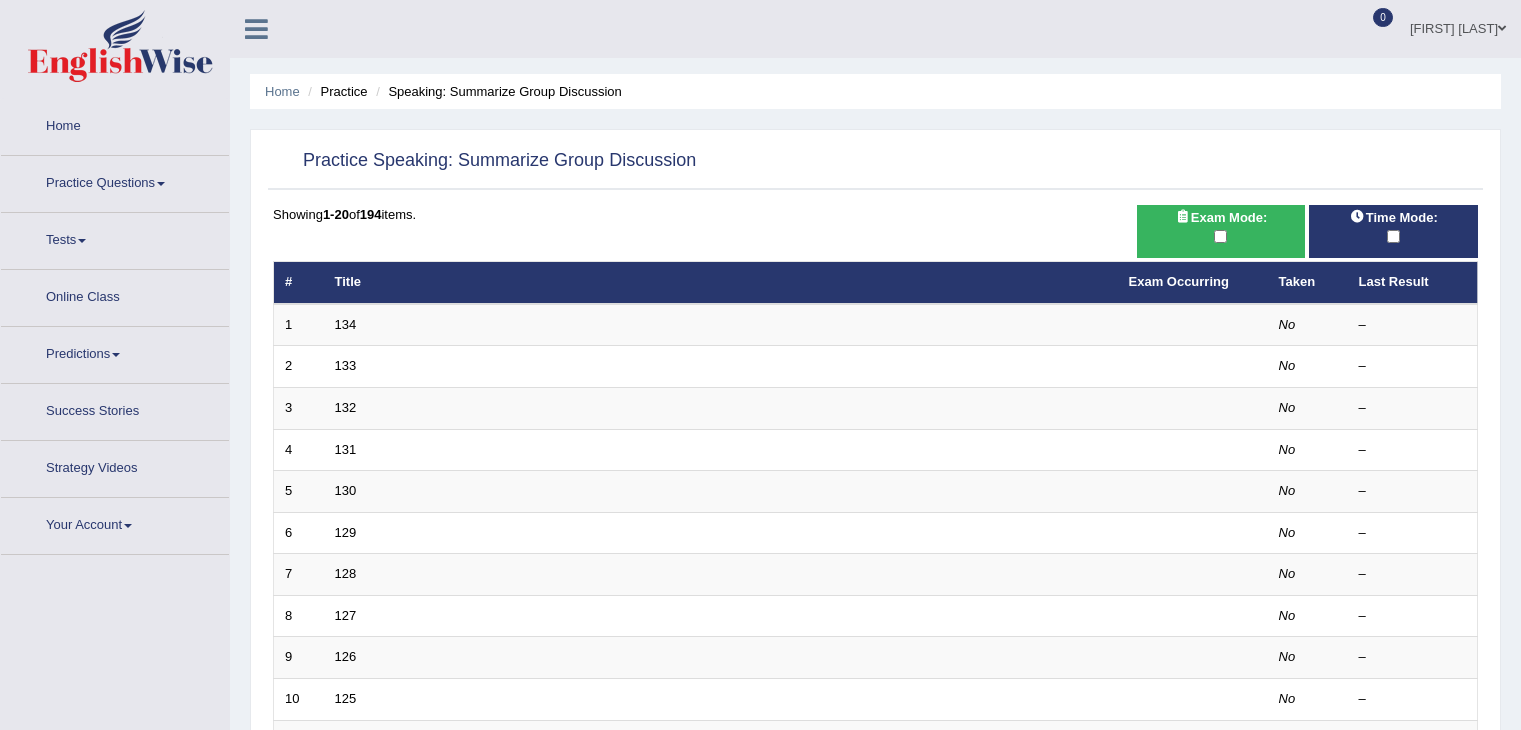 scroll, scrollTop: 0, scrollLeft: 0, axis: both 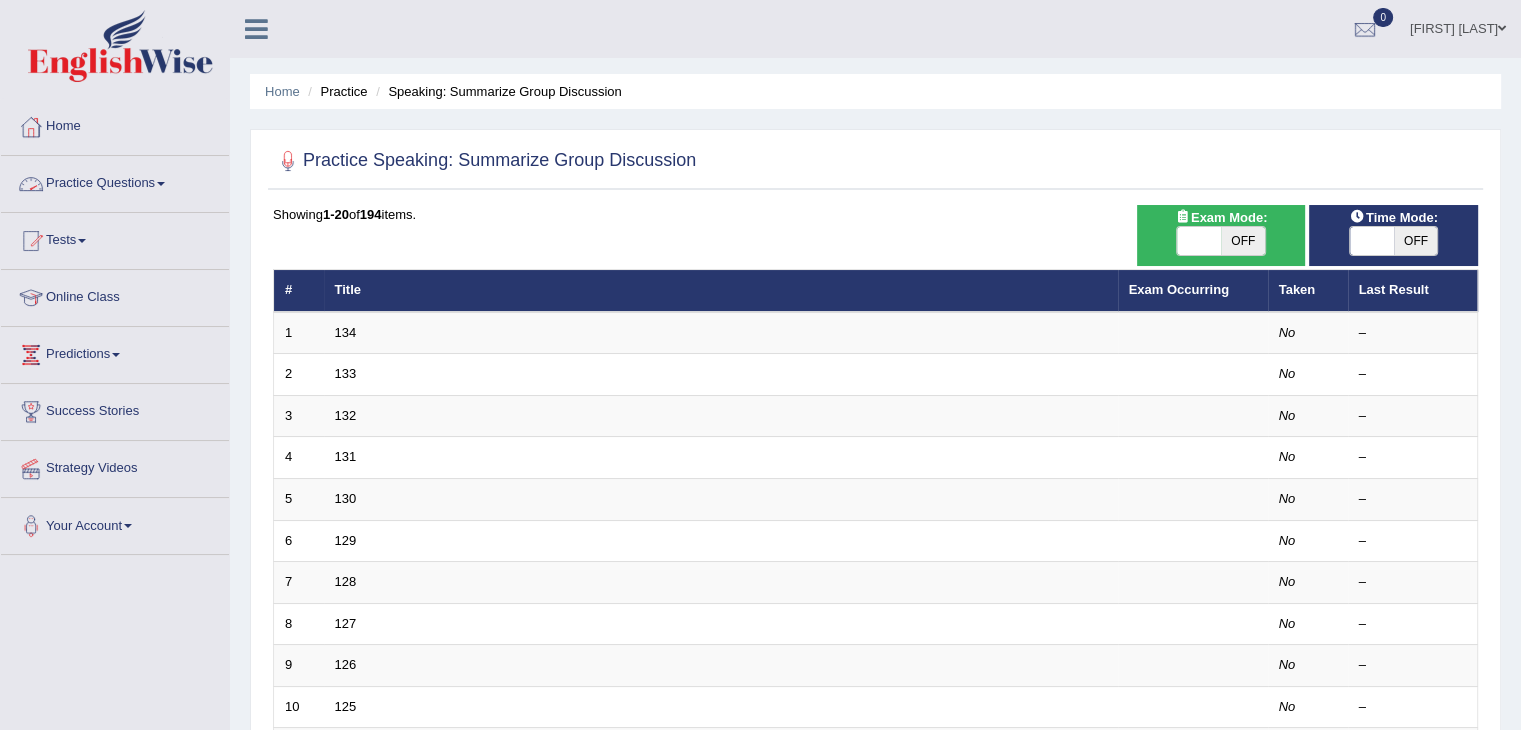 click on "Practice Questions" at bounding box center (115, 181) 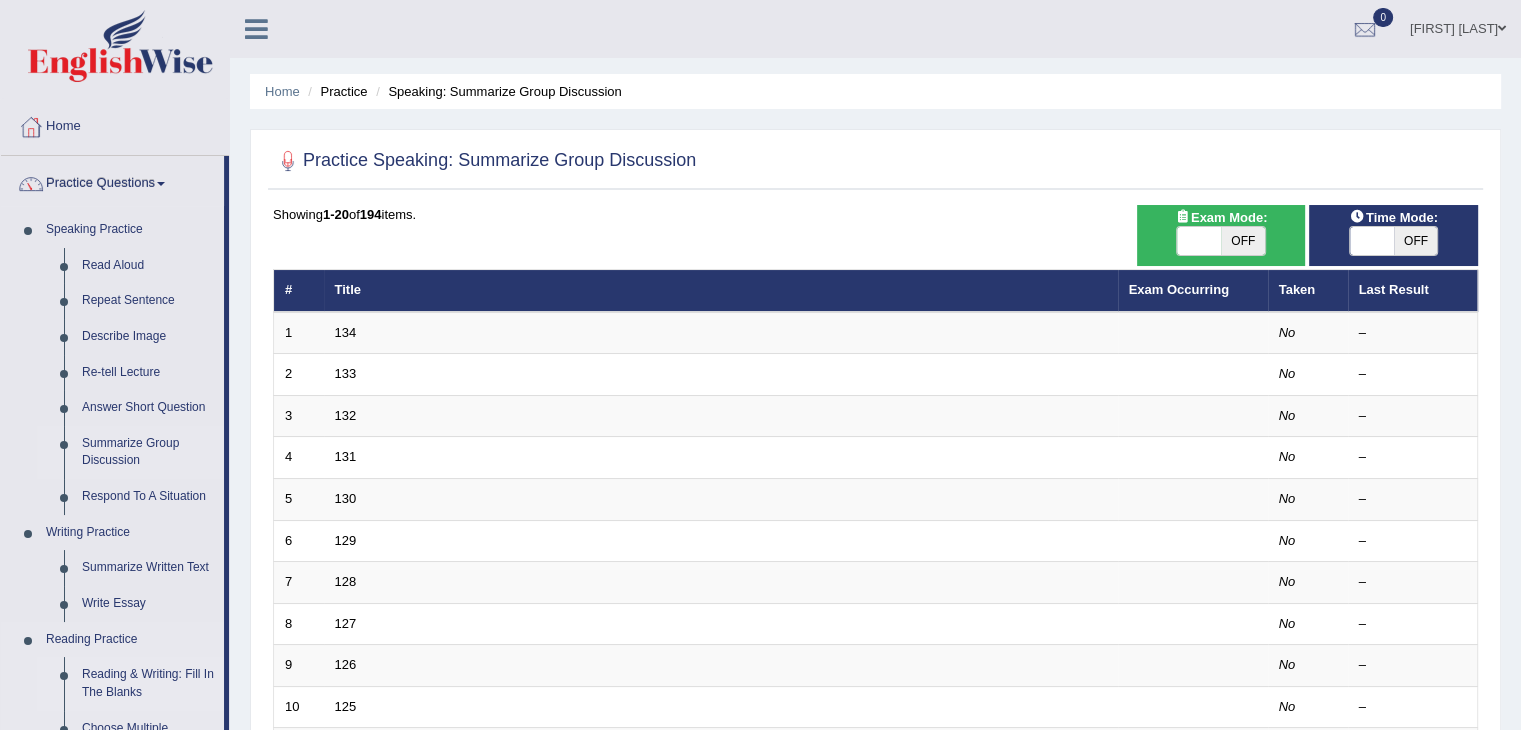 click on "Reading & Writing: Fill In The Blanks" at bounding box center [148, 683] 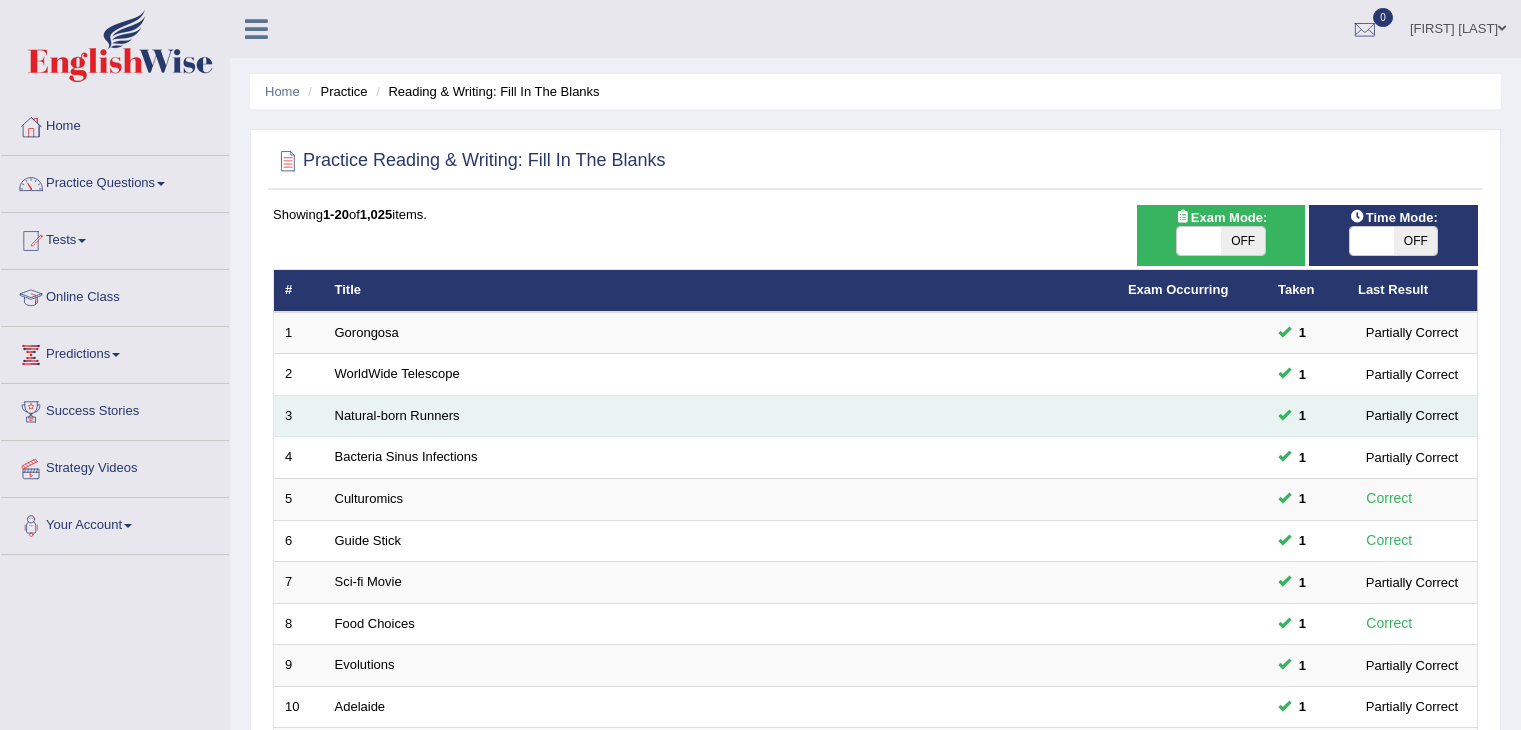 scroll, scrollTop: 0, scrollLeft: 0, axis: both 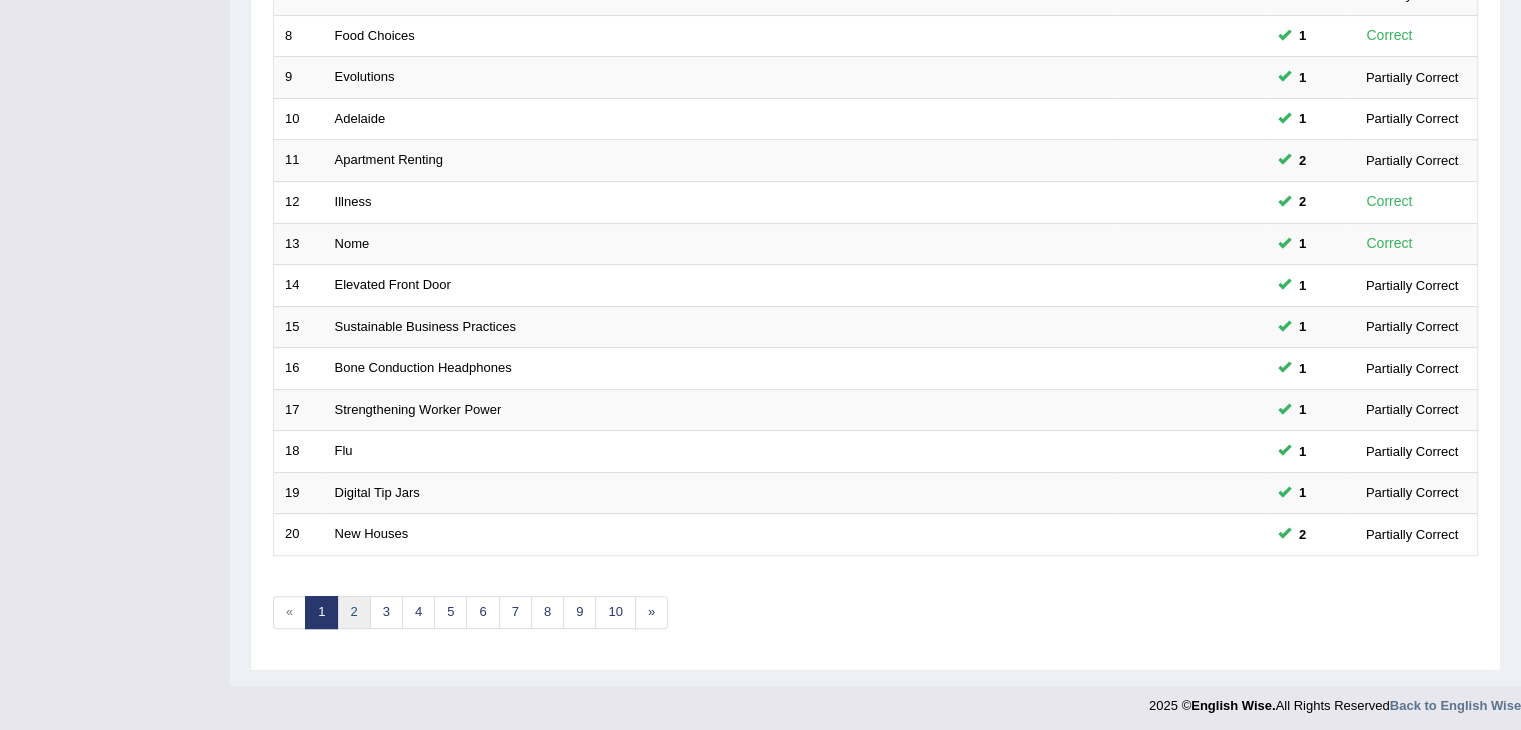 click on "2" at bounding box center (353, 612) 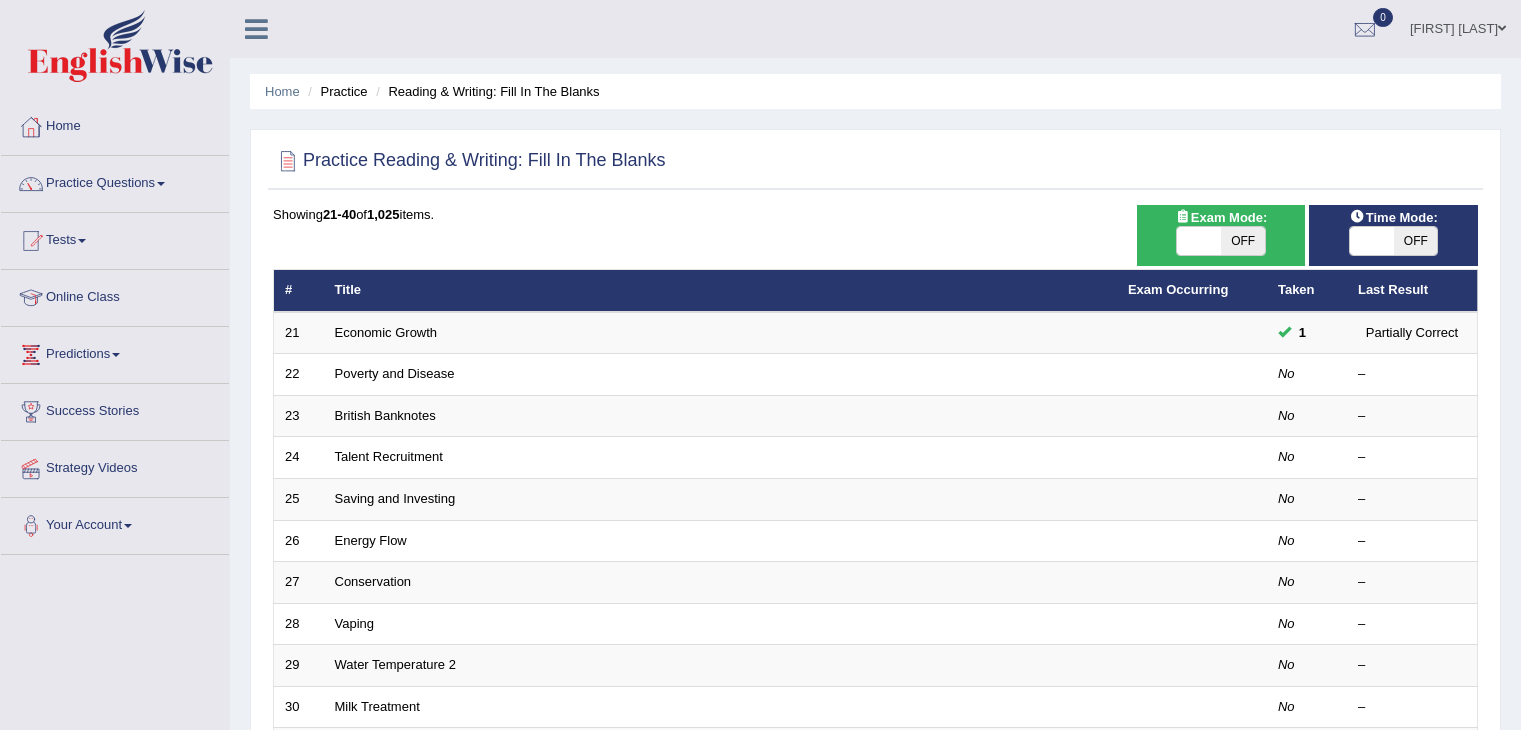 scroll, scrollTop: 0, scrollLeft: 0, axis: both 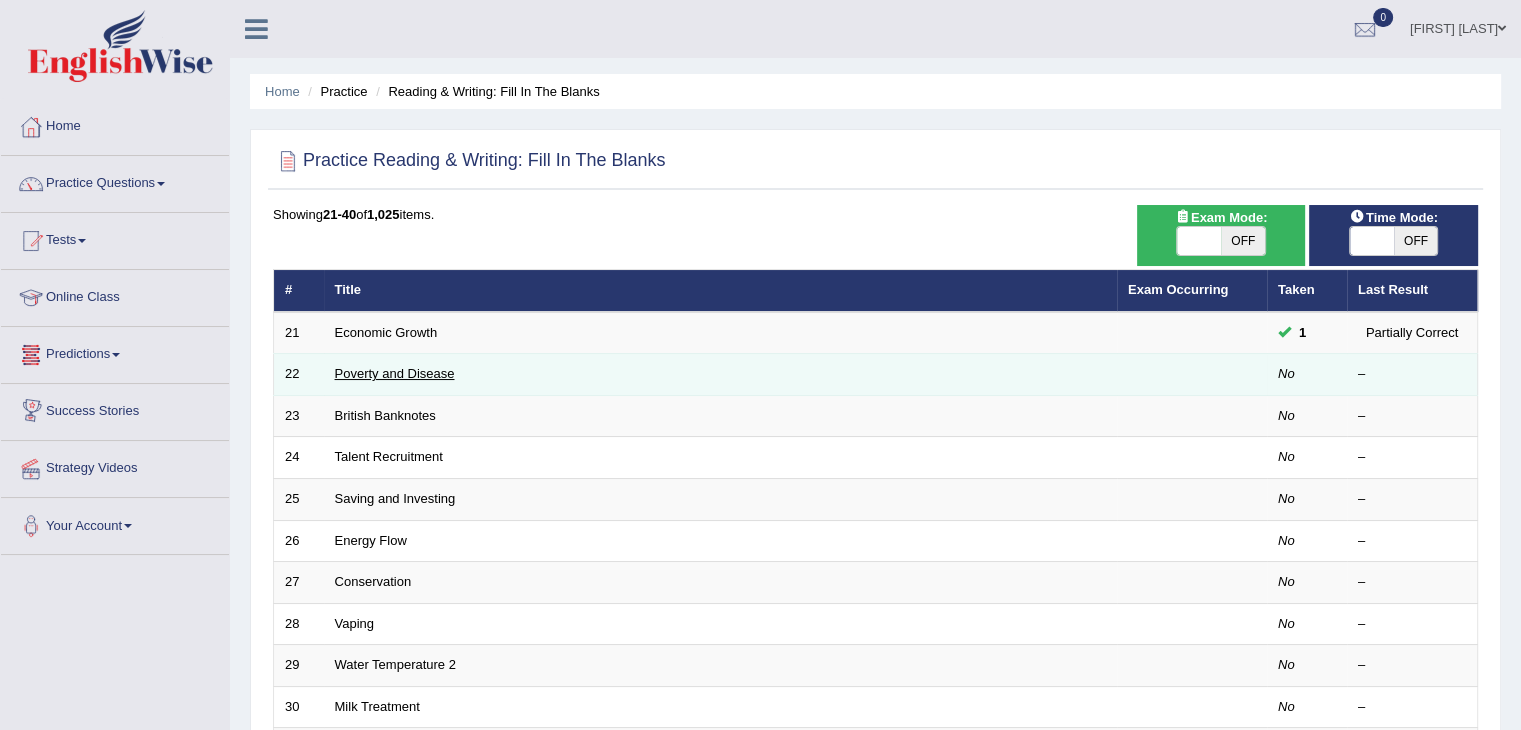 click on "Poverty and Disease" at bounding box center (395, 373) 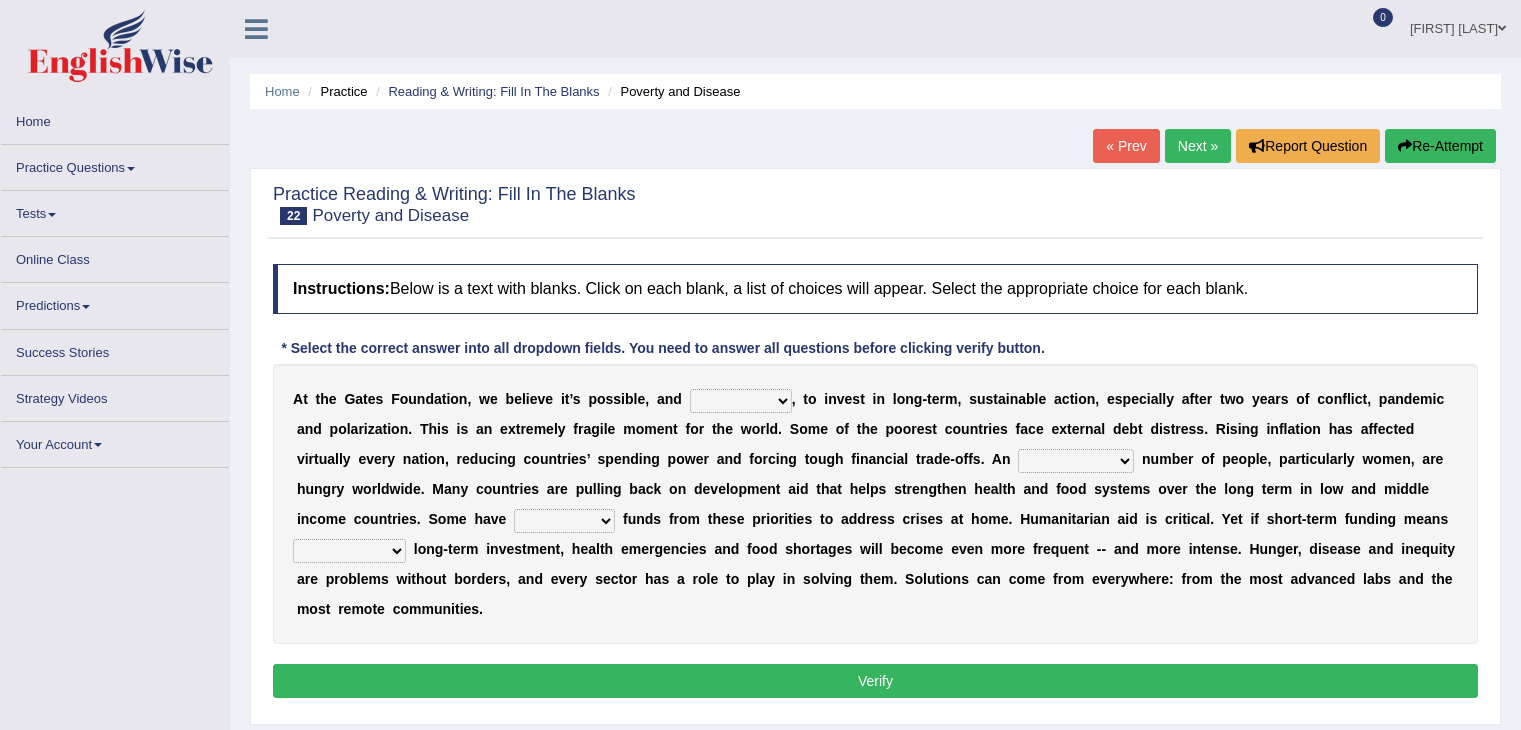 scroll, scrollTop: 0, scrollLeft: 0, axis: both 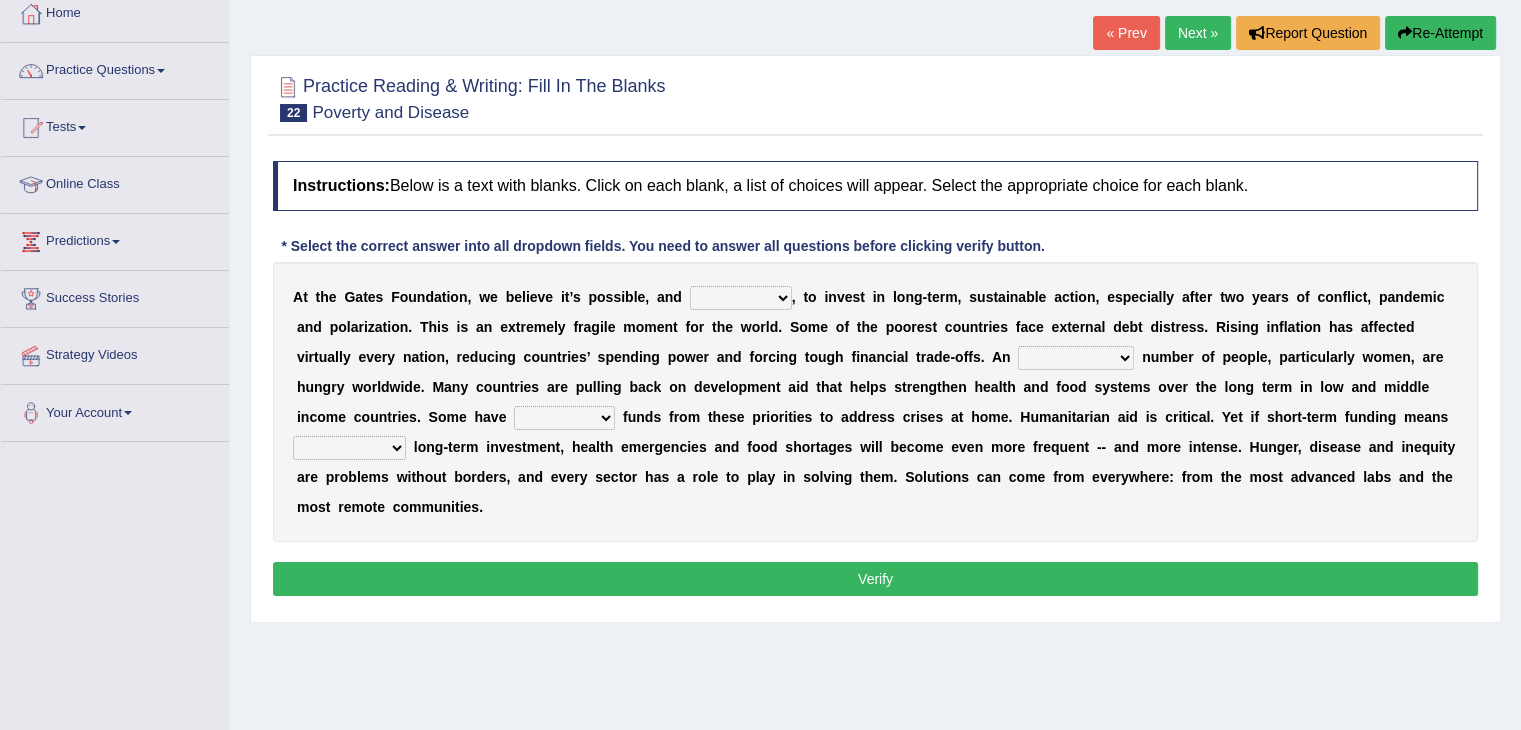 click on "impaired impalpable imperative impressive" at bounding box center (741, 298) 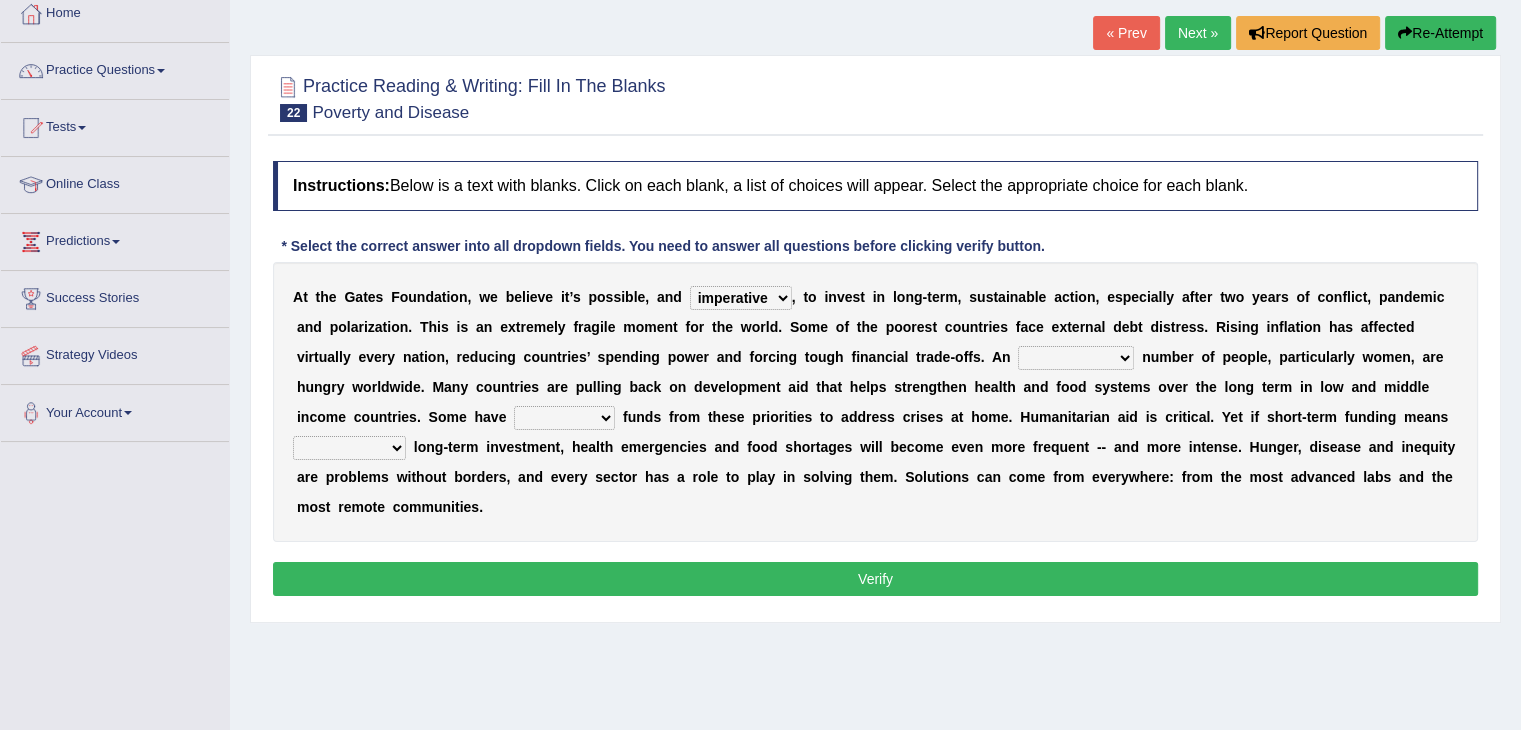 click on "impaired impalpable imperative impressive" at bounding box center (741, 298) 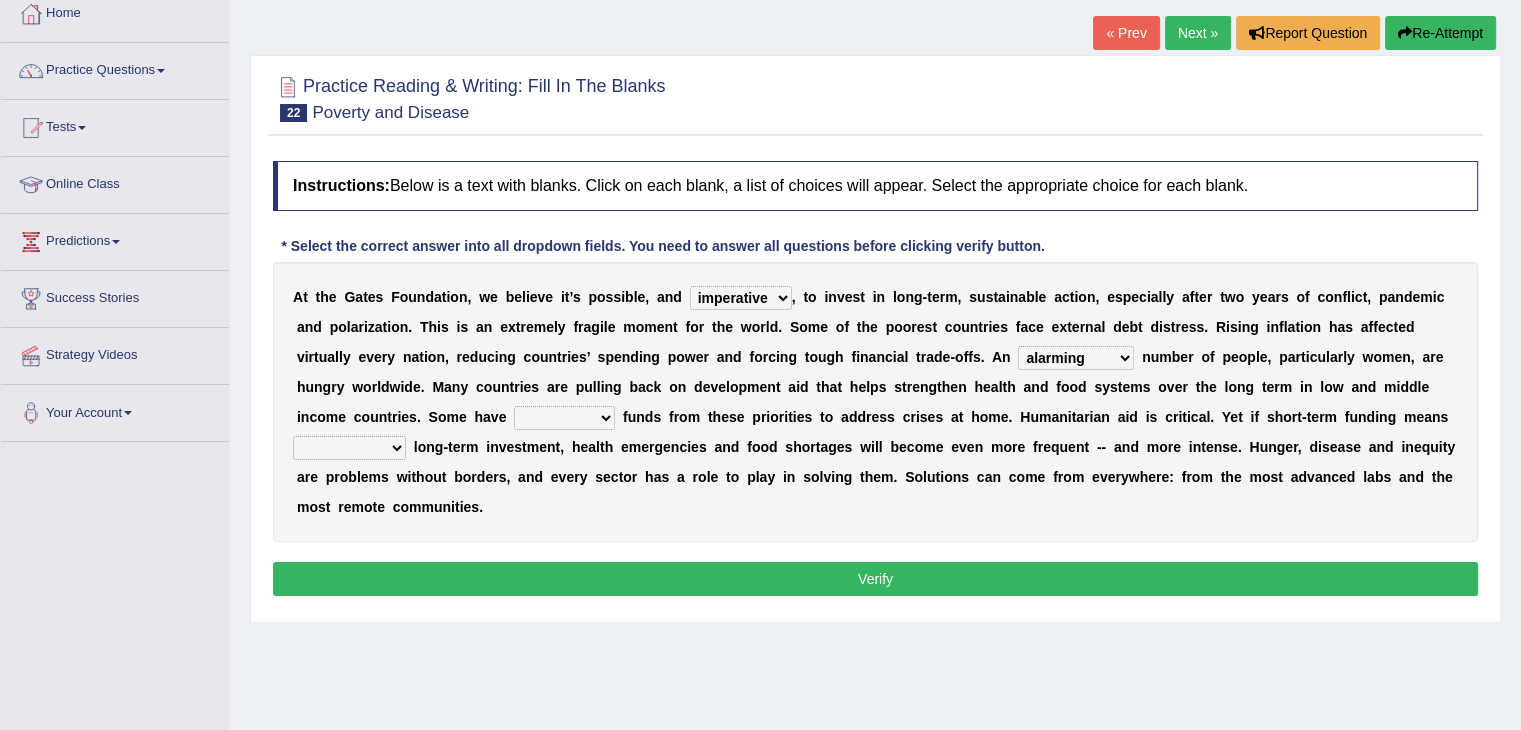 click on "rebounded expended recouped redirected" at bounding box center [564, 418] 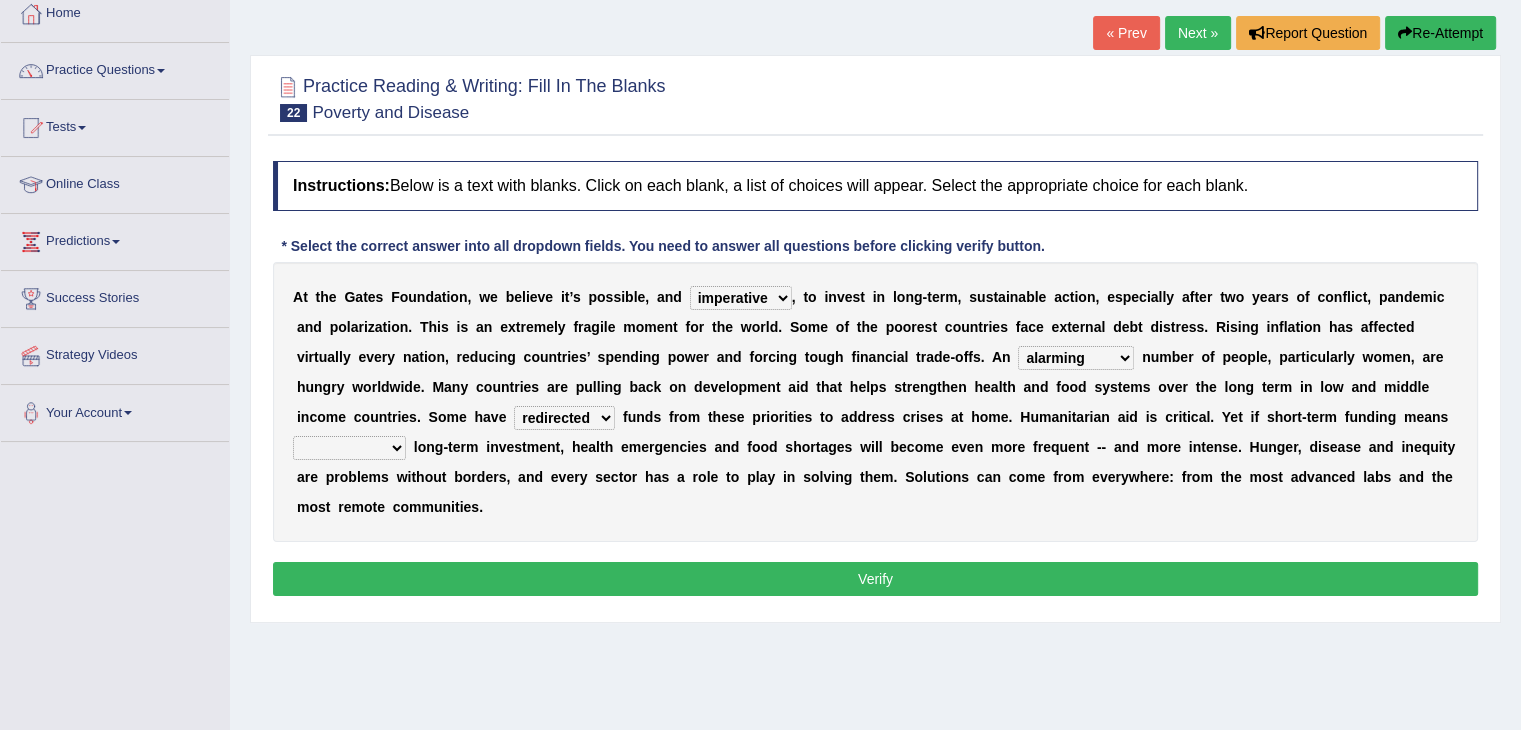 click on "emphasizing alerting covening neglecting" at bounding box center (349, 448) 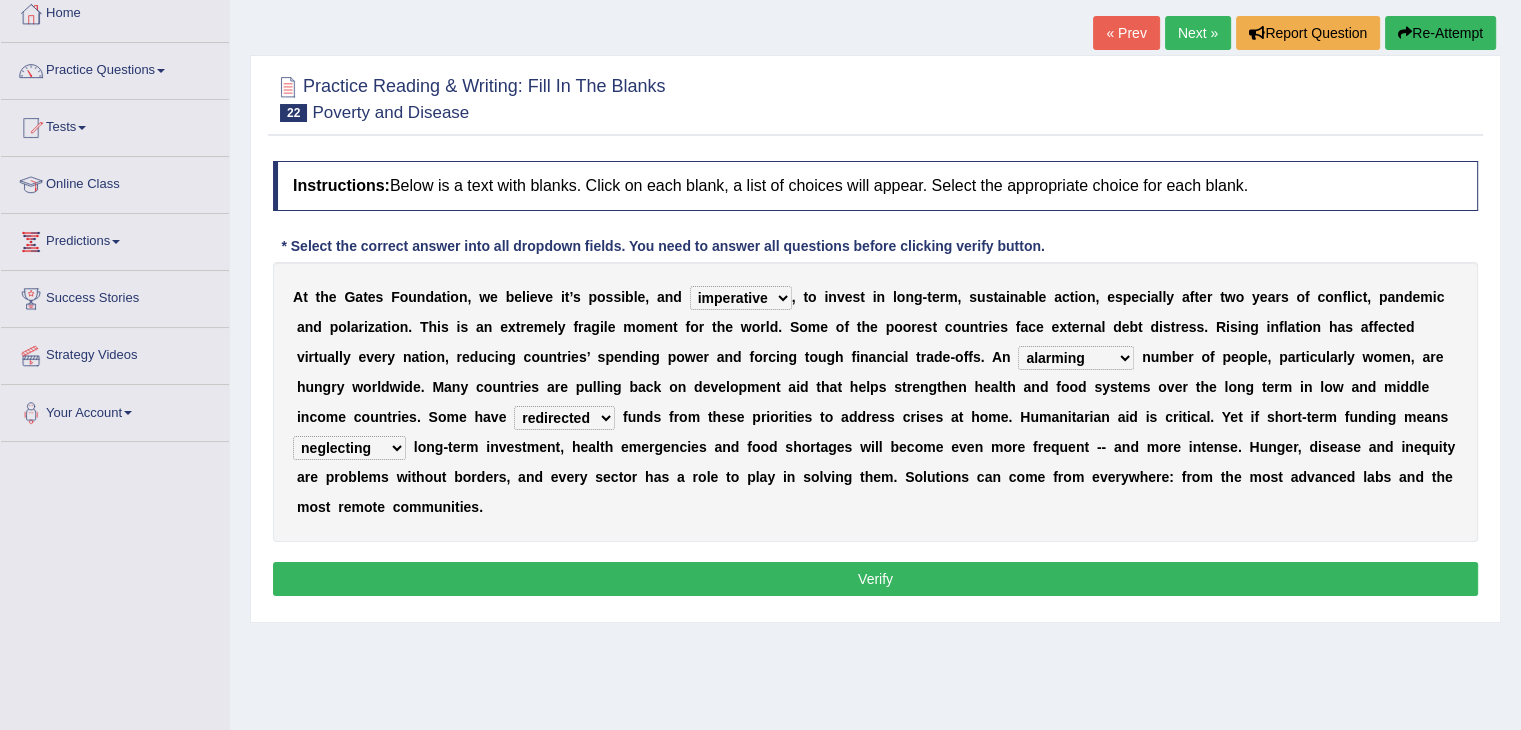 click on "emphasizing alerting covening neglecting" at bounding box center (349, 448) 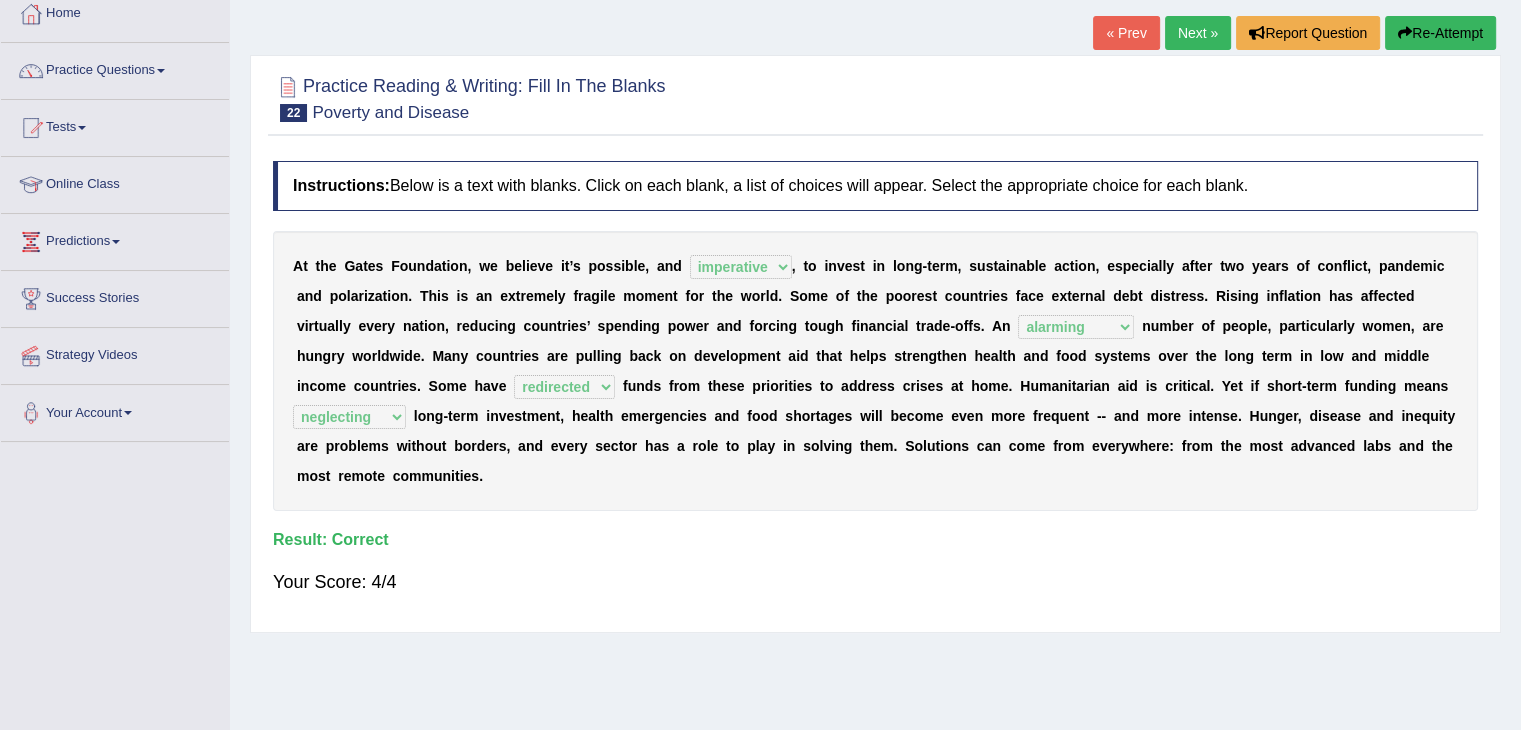 click on "Next »" at bounding box center [1198, 33] 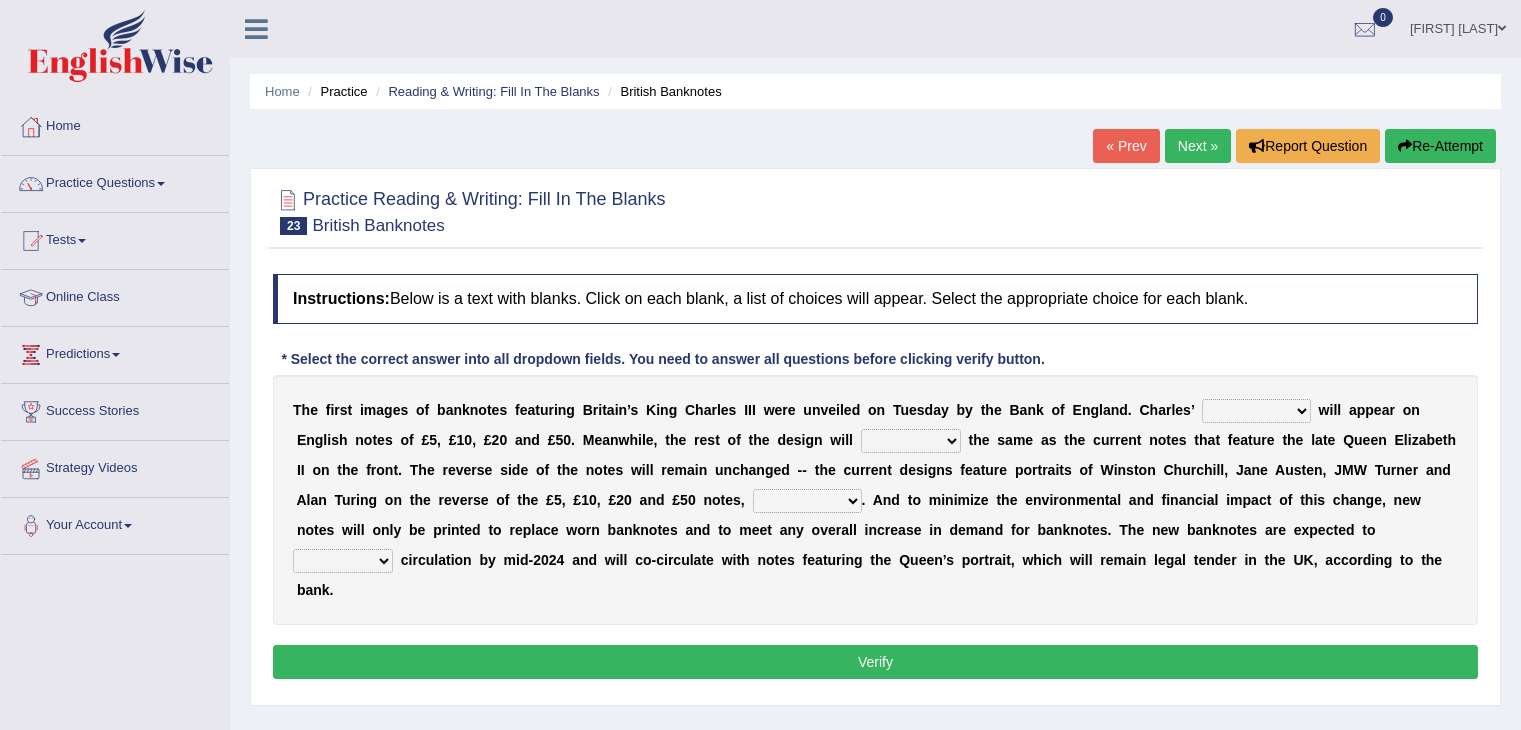 scroll, scrollTop: 0, scrollLeft: 0, axis: both 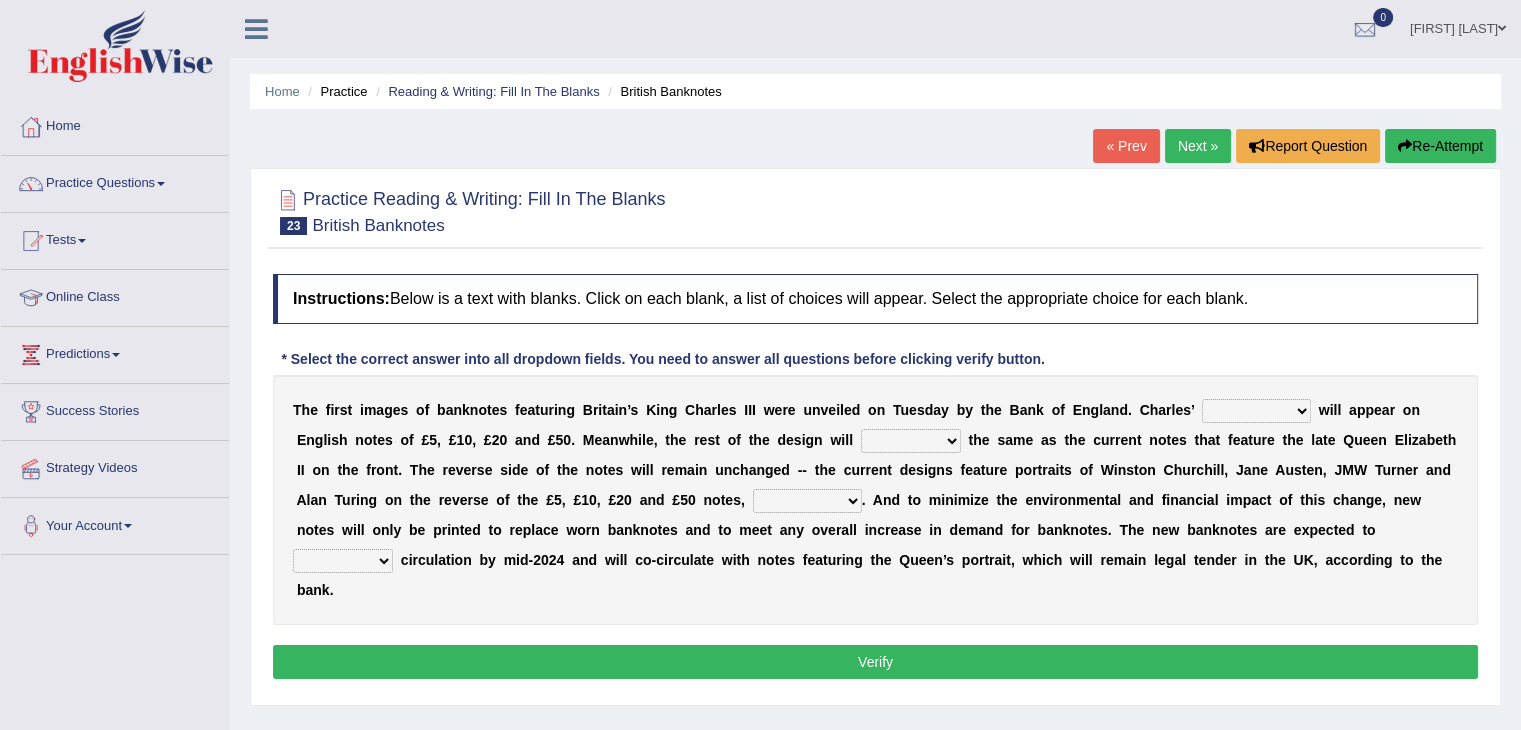 click on "cornerstone portion plagiarism portrait" at bounding box center [1256, 411] 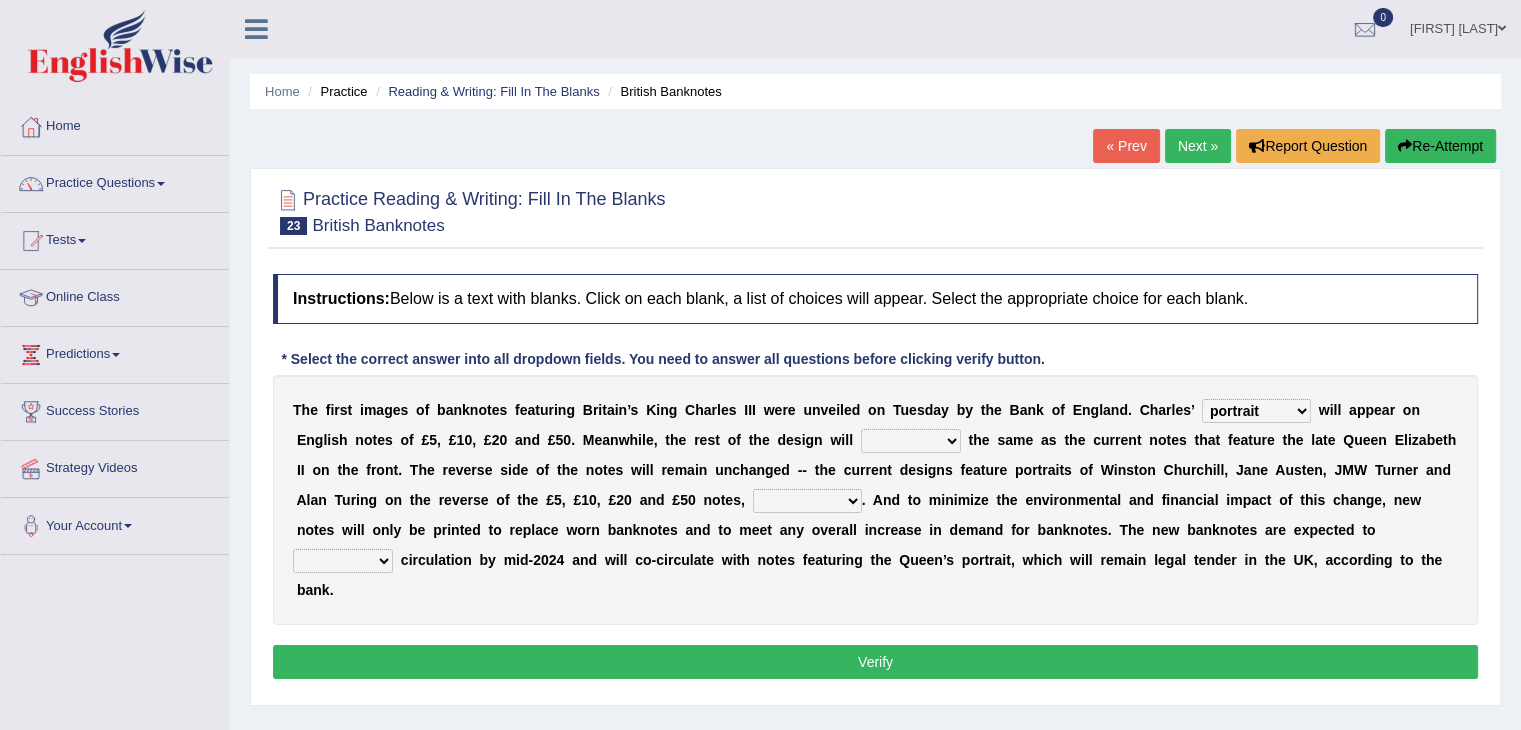 click on "cornerstone portion plagiarism portrait" at bounding box center [1256, 411] 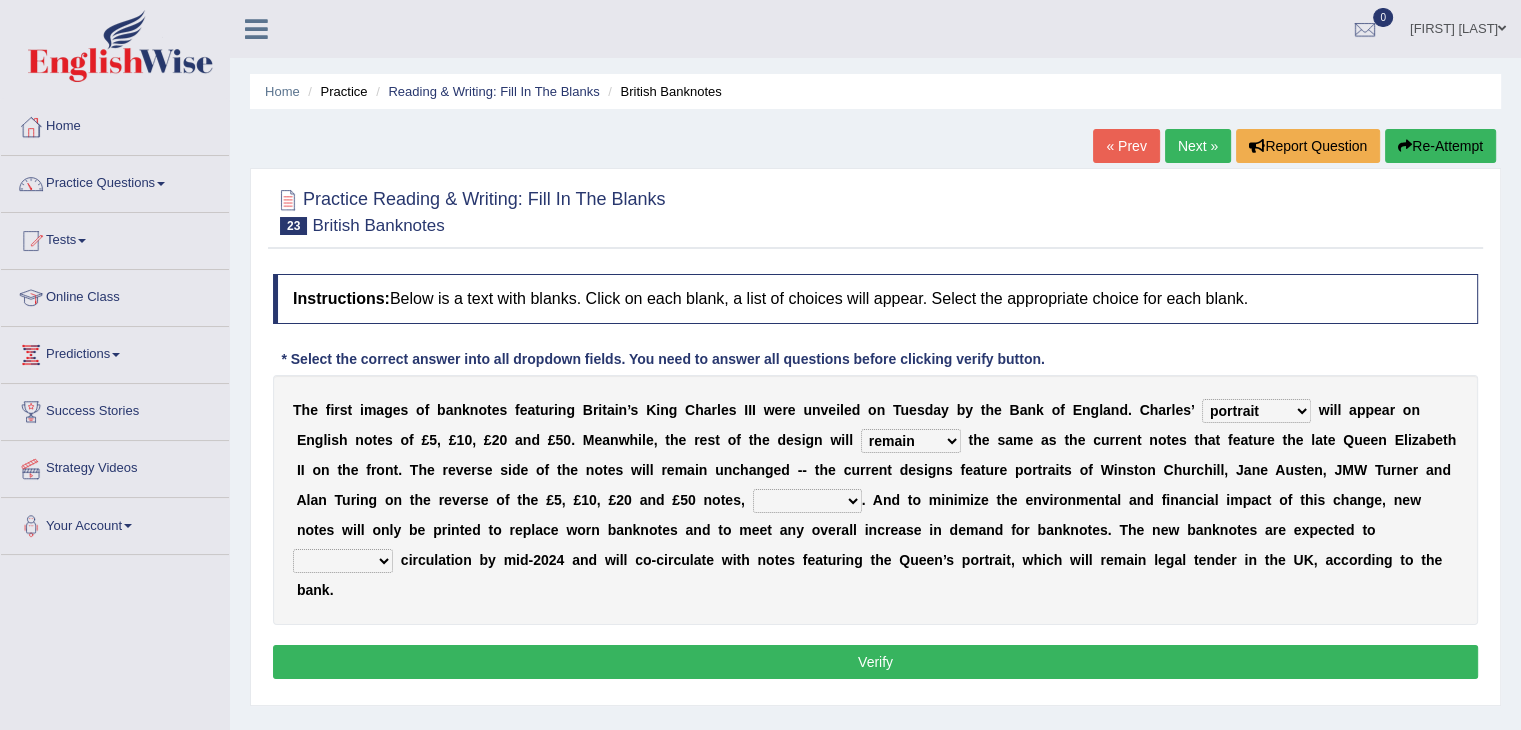 click on "g" at bounding box center [373, 500] 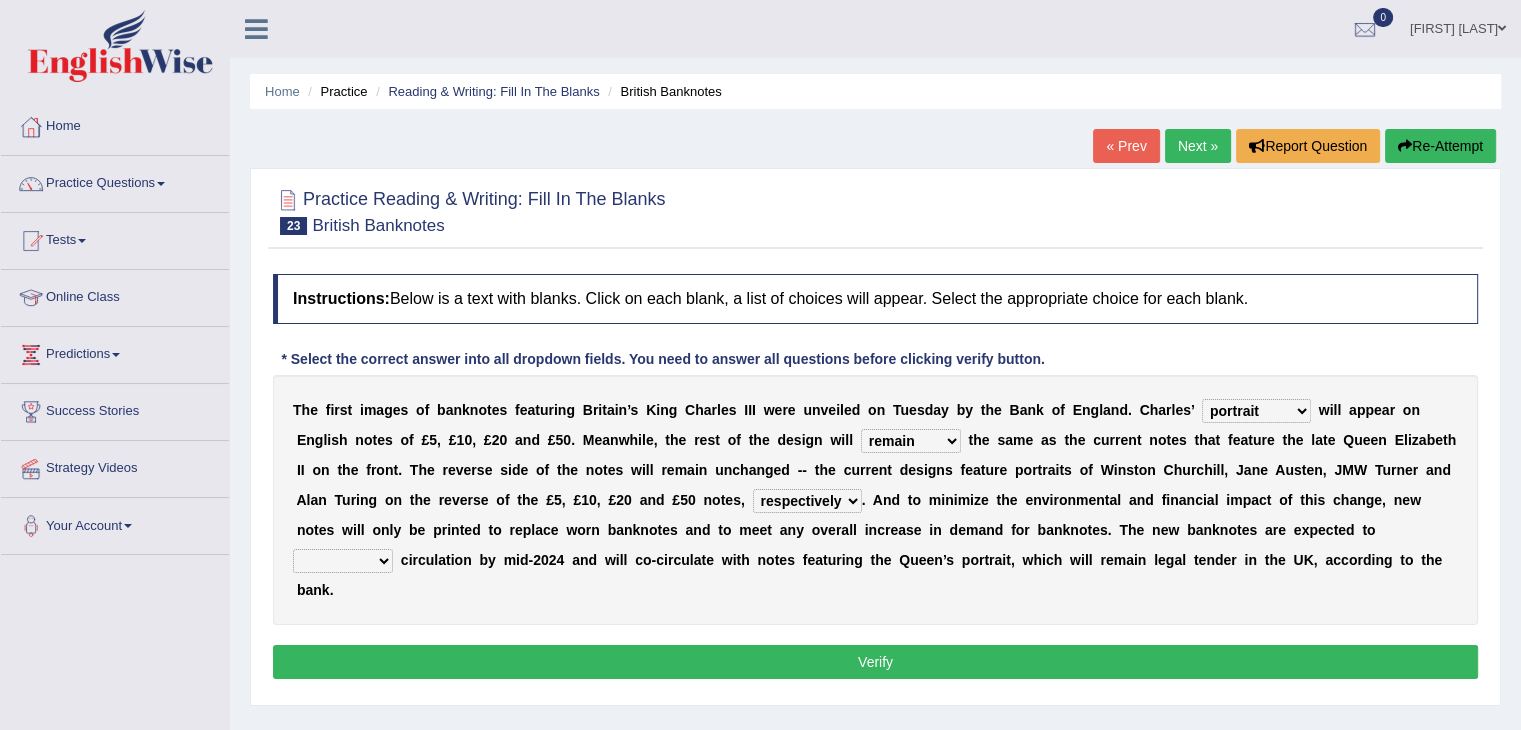 click on "pervasively variously audaciously respectively" at bounding box center (807, 501) 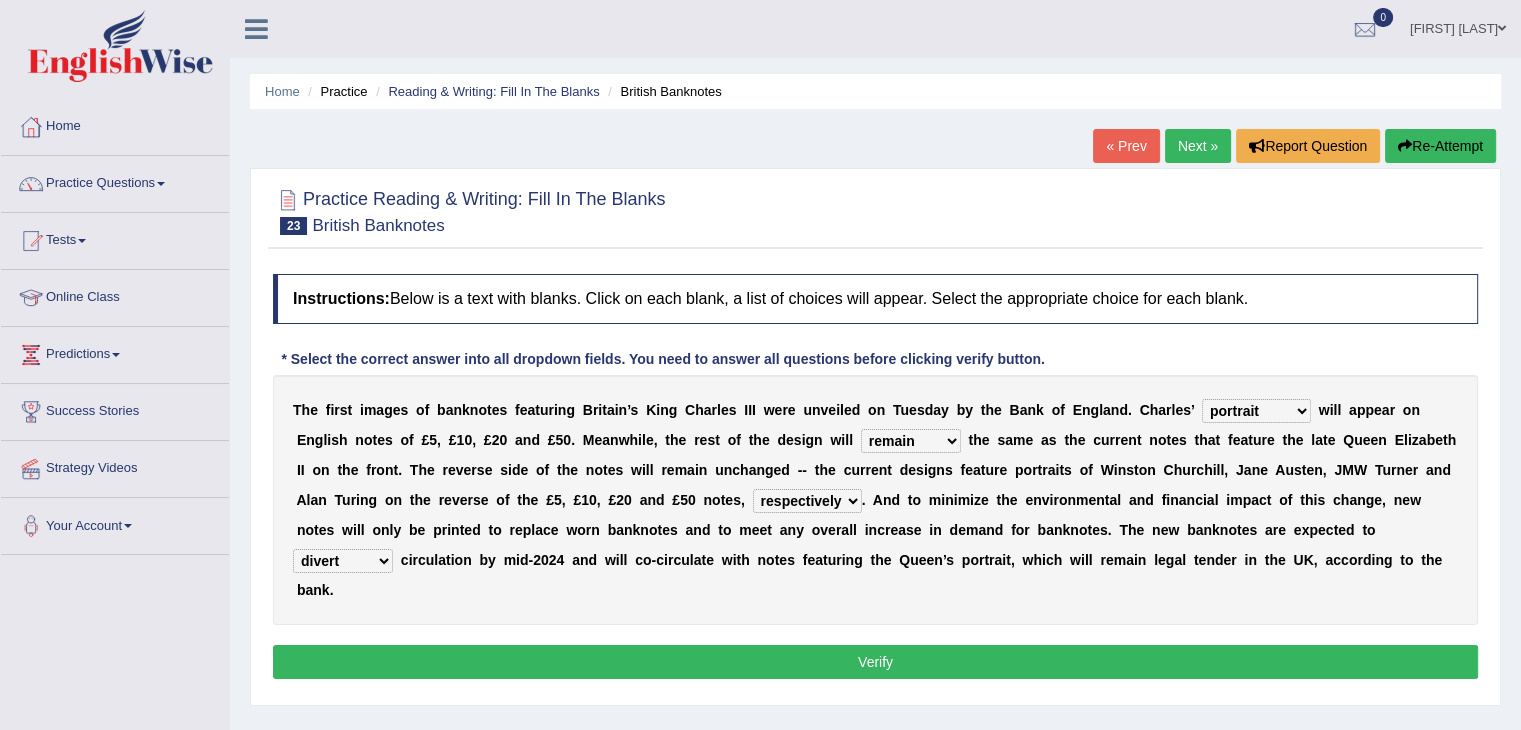 click on "hinge divert enter inoculate" at bounding box center (343, 561) 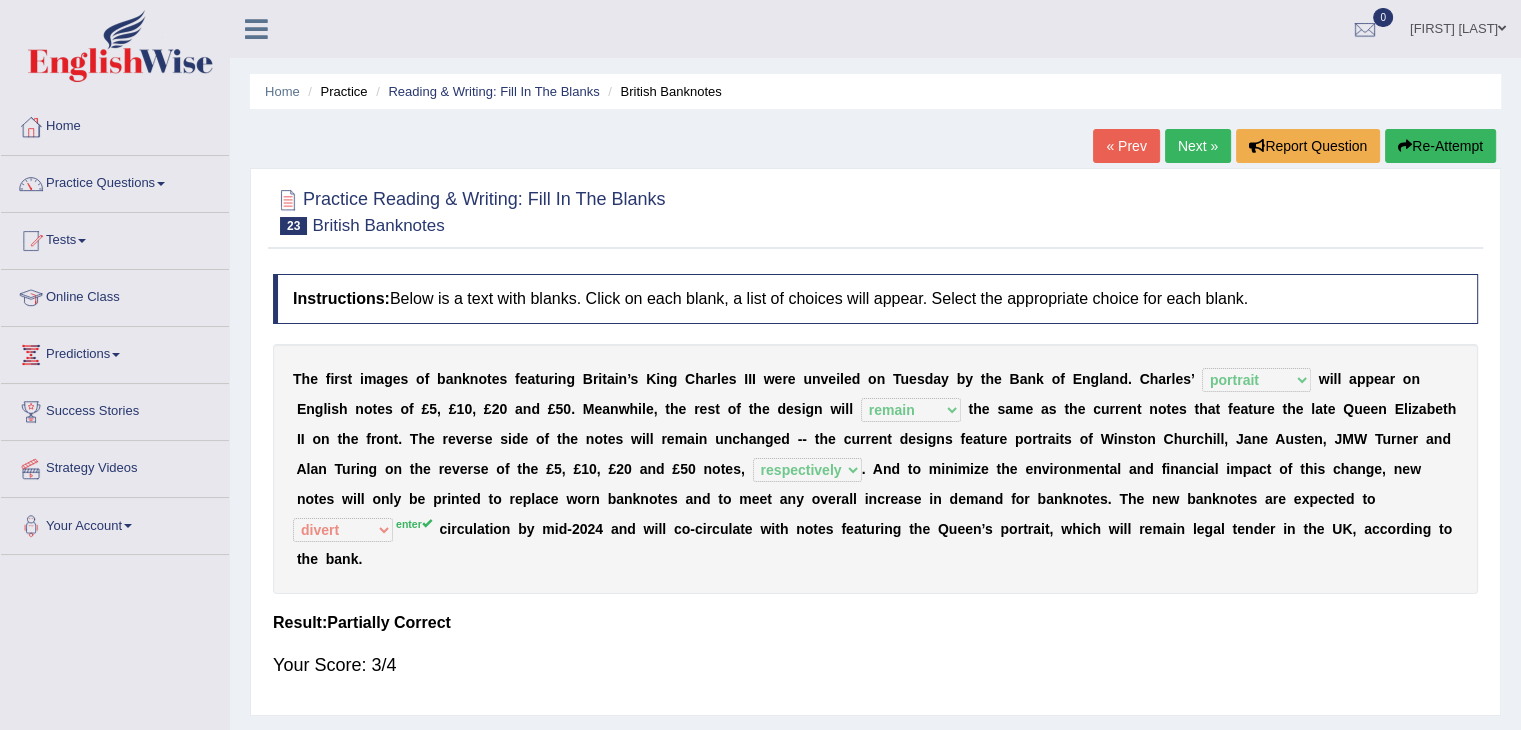 click on "Home
Practice
Reading & Writing: Fill In The Blanks
British Banknotes
« Prev Next »  Report Question  Re-Attempt
Practice Reading & Writing: Fill In The Blanks
23
British Banknotes
Instructions:  Below is a text with blanks. Click on each blank, a list of choices will appear. Select the appropriate choice for each blank.
* Select the correct answer into all dropdown fields. You need to answer all questions before clicking verify button. T h e    f i r s t    i m a g e s    o f    b a n k n o t e s    f e a t u r i n g    B r i t a i n ’ s    K i n g    C h a r l e s    I I I    w e r e    u n v e i l e d    o n    T u e s d a y    b y    t h e    B a n k    o f    E n g l a n d .    C h a r l e s ’    cornerstone portion plagiarism portrait    w i l l    a p p e a r    o n    E n g l i s h" at bounding box center (875, 500) 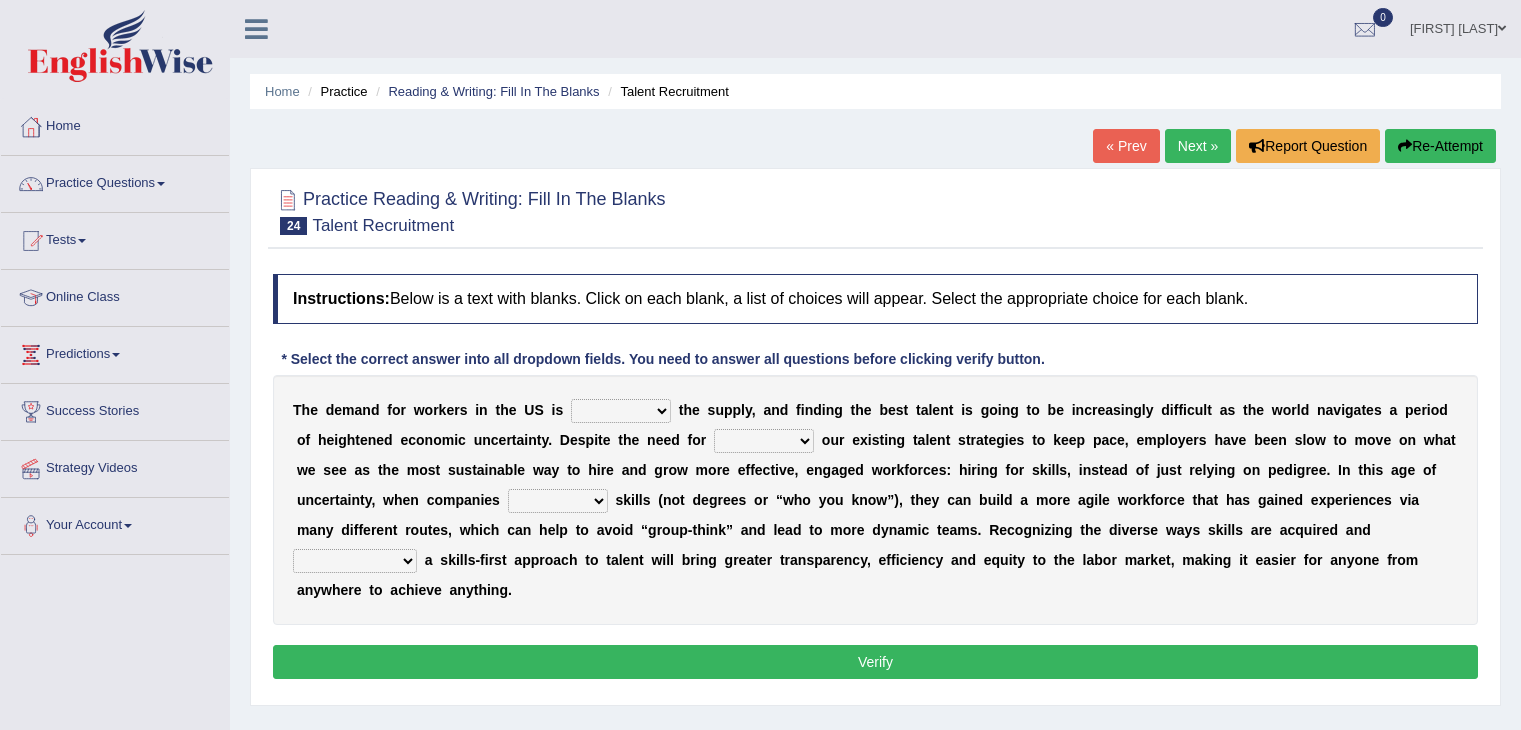 scroll, scrollTop: 0, scrollLeft: 0, axis: both 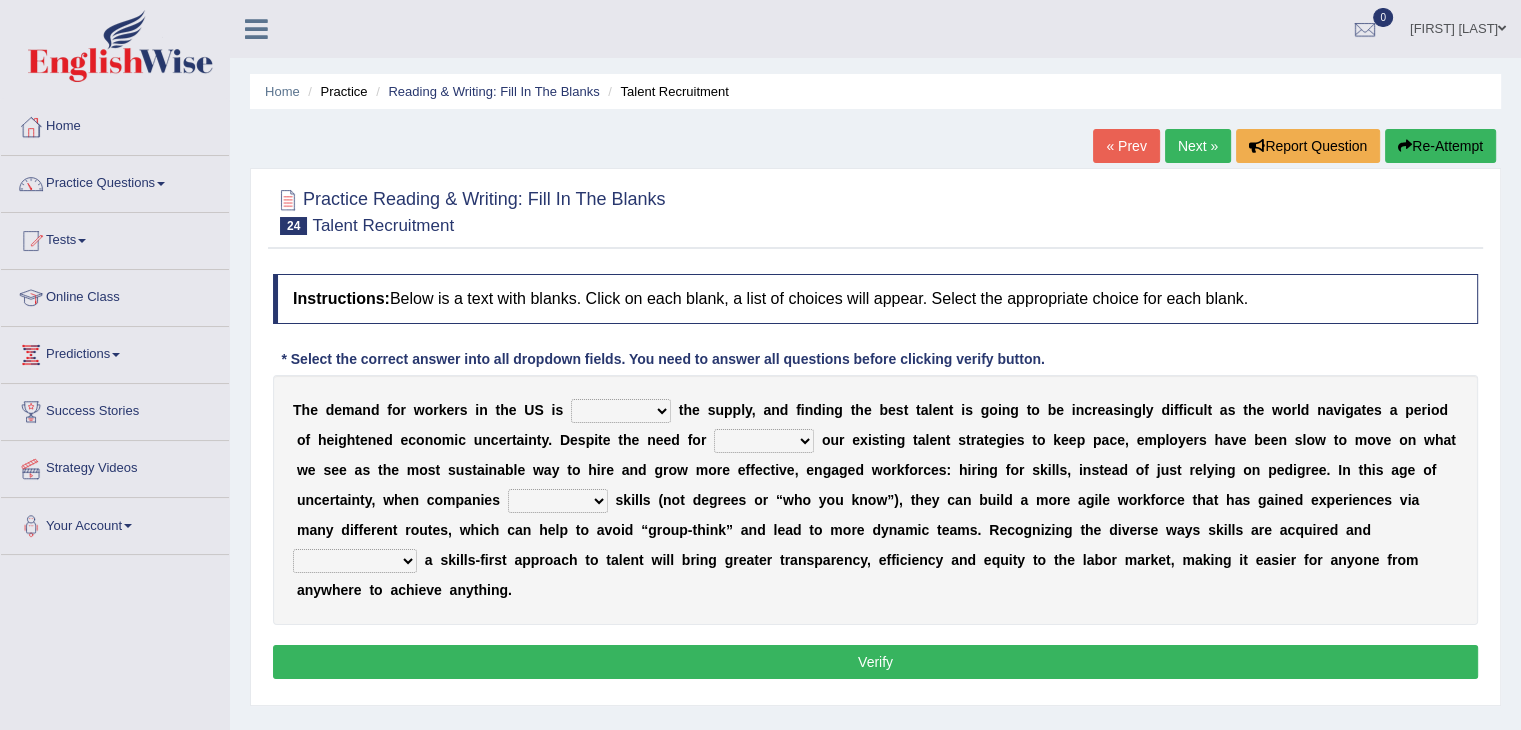 click on "outpacing falling flipping irrigating" at bounding box center (621, 411) 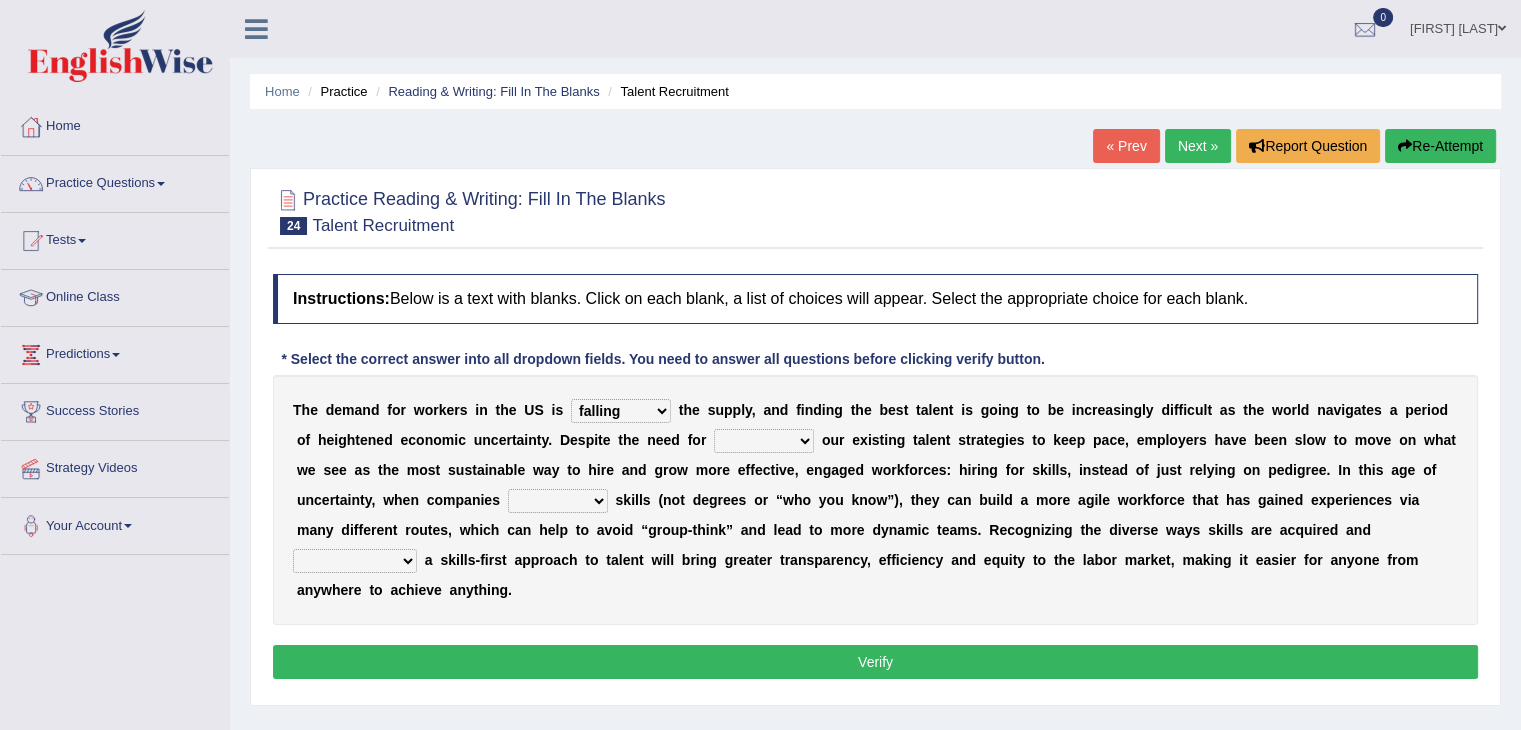 click on "outpacing falling flipping irrigating" at bounding box center (621, 411) 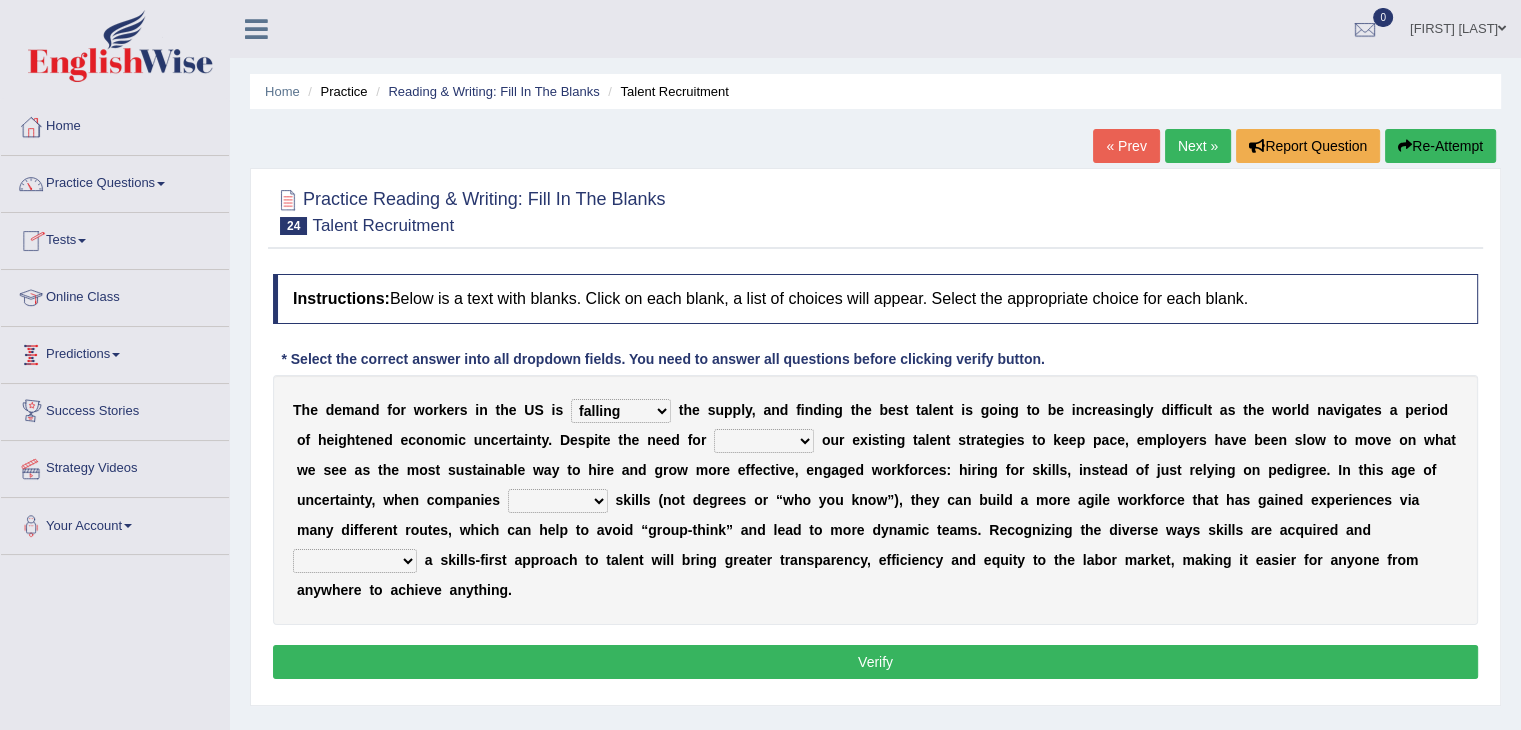 click on "outpacing falling flipping irrigating" at bounding box center (621, 411) 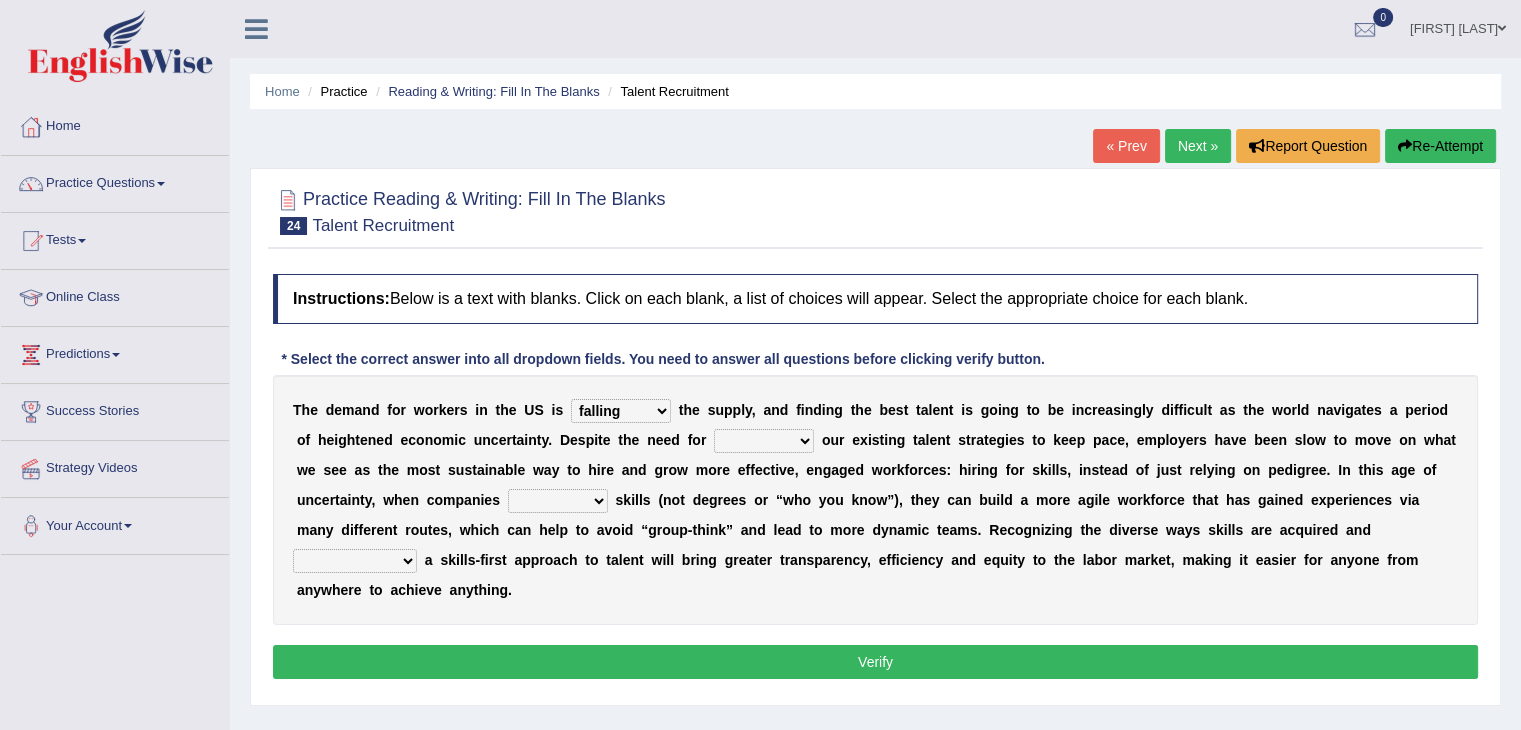 click on "reveling reflecting revamping inverting" at bounding box center (764, 441) 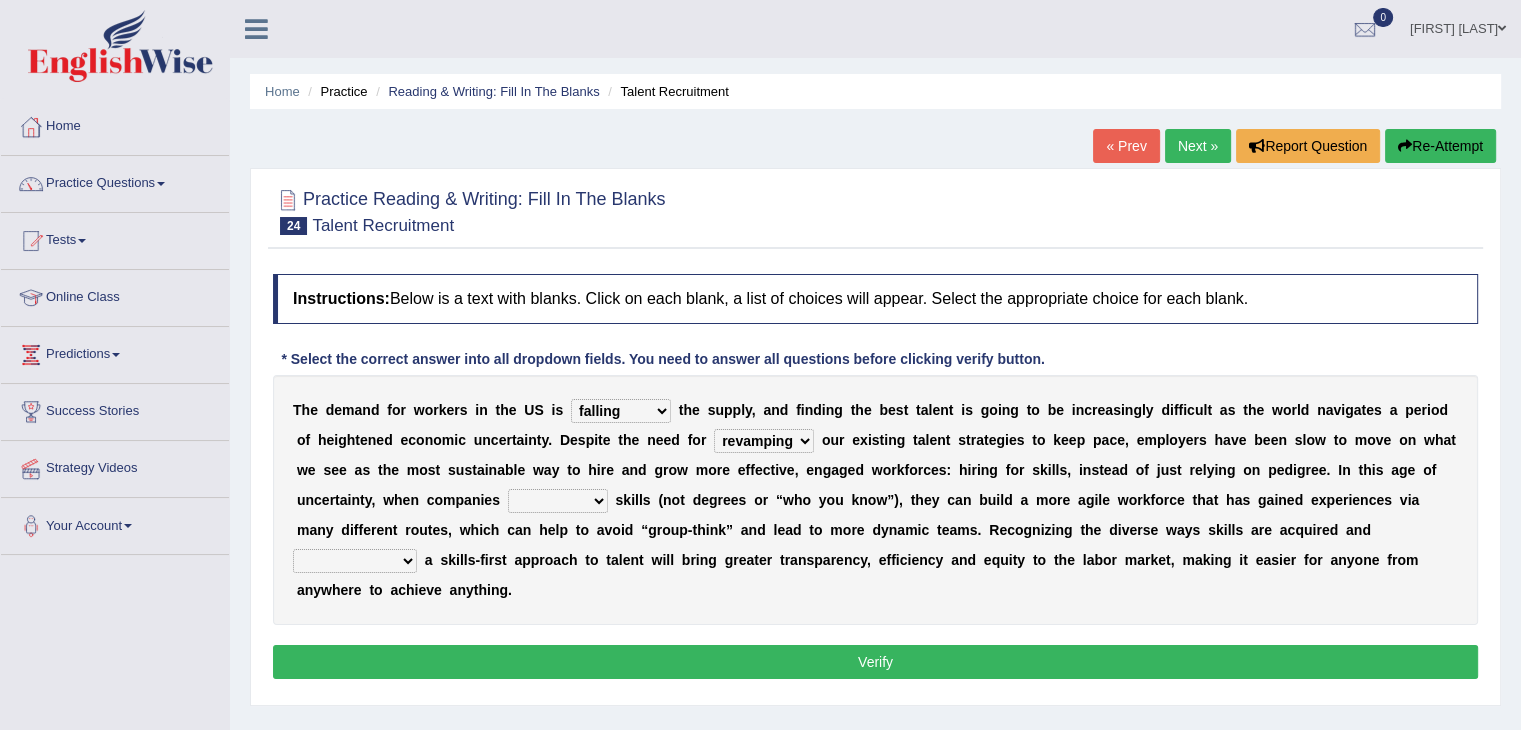 click on "reveling reflecting revamping inverting" at bounding box center [764, 441] 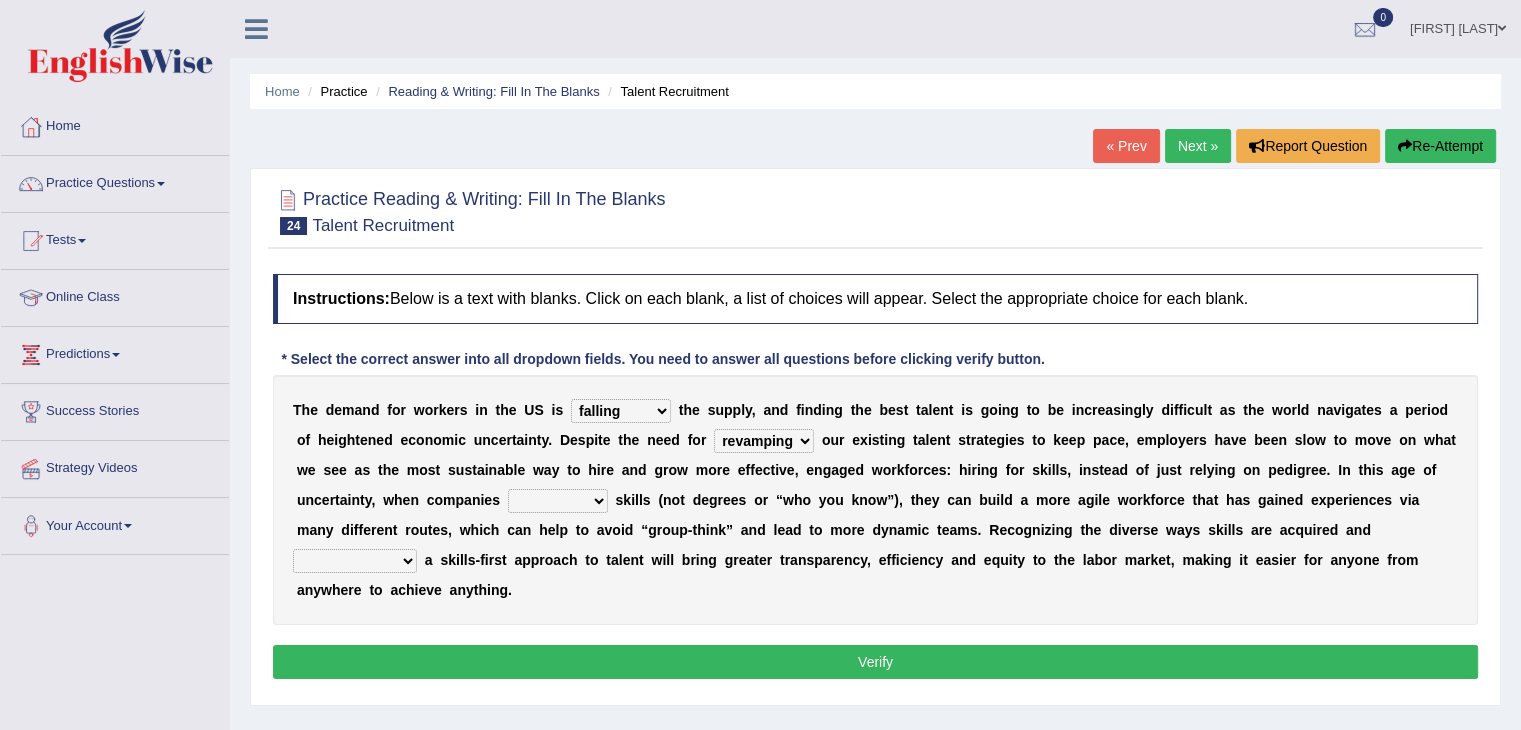 click on "T h e    d e m a n d    f o r    w o r k e r s    i n    t h e    U S    i s    outpacing falling flipping irrigating    t h e    s u p p l y ,    a n d    f i n d i n g    t h e    b e s t    t a l e n t    i s    g o i n g    t o    b e    i n c r e a s i n g l y    d i f f i c u l t    a s    t h e    w o r l d    n a v i g a t e s    a    p e r i o d    o f    h e i g h t e n e d    e c o n o m i c    u n c e r t a i n t y .    D e s p i t e    t h e    n e e d    f o r    reveling reflecting revamping inverting    o u r    e x i s t i n g    t a l e n t    s t r a t e g i e s    t o    k e e p    p a c e ,    e m p l o y e r s    h a v e    b e e n    s l o w    t o    m o v e    o n    w h a t    w e    s e e    a s    t h e    m o s t    s u s t a i n a b l e    w a y    t o    h i r e    a n d    g r o w    m o r e    e f f e c t i v e ,    e n g a g e d    w o r k f o r c e s :    h i r i n g    f o r    s k i l l s ,    i n s t e" at bounding box center [875, 500] 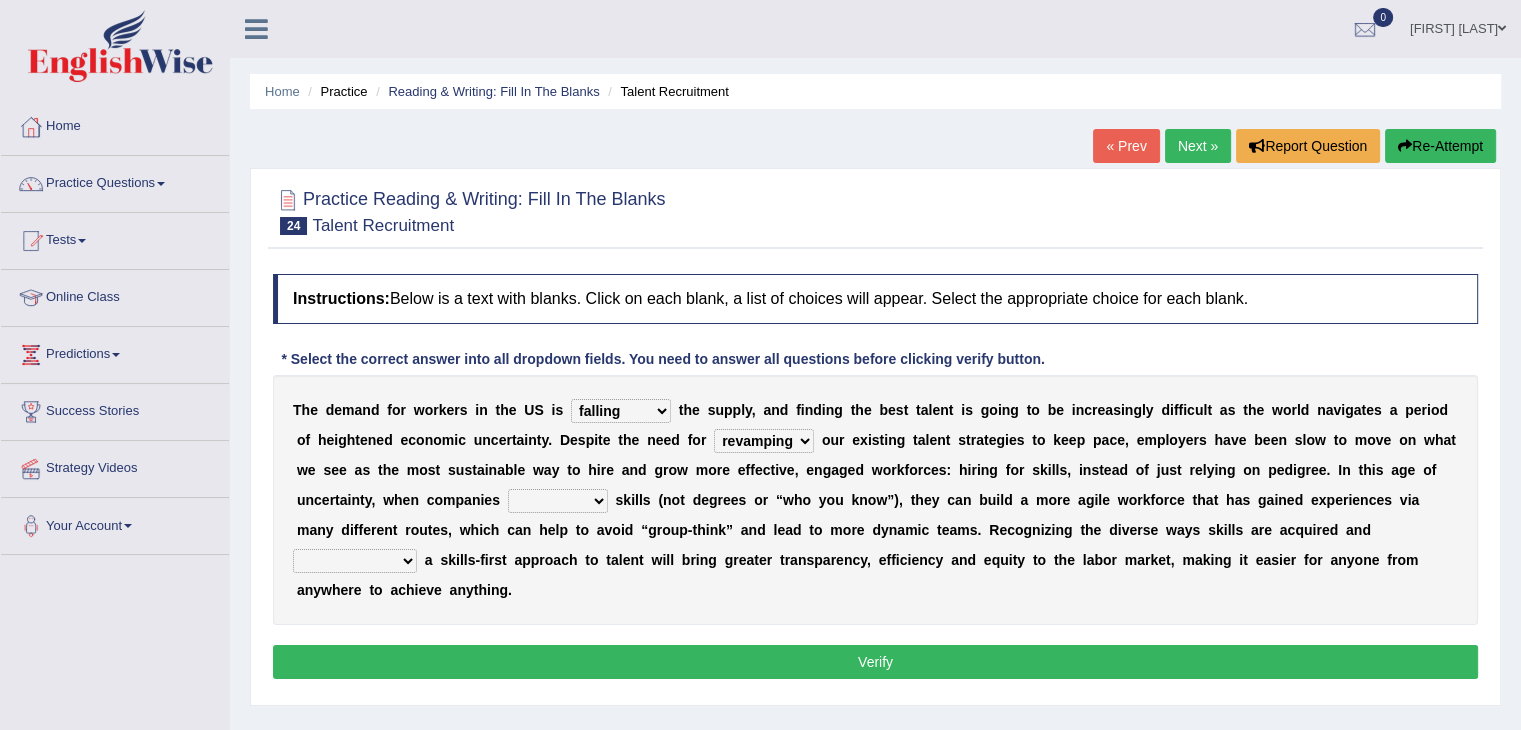 click on "neglect prioritize worsen alleviate" at bounding box center [558, 501] 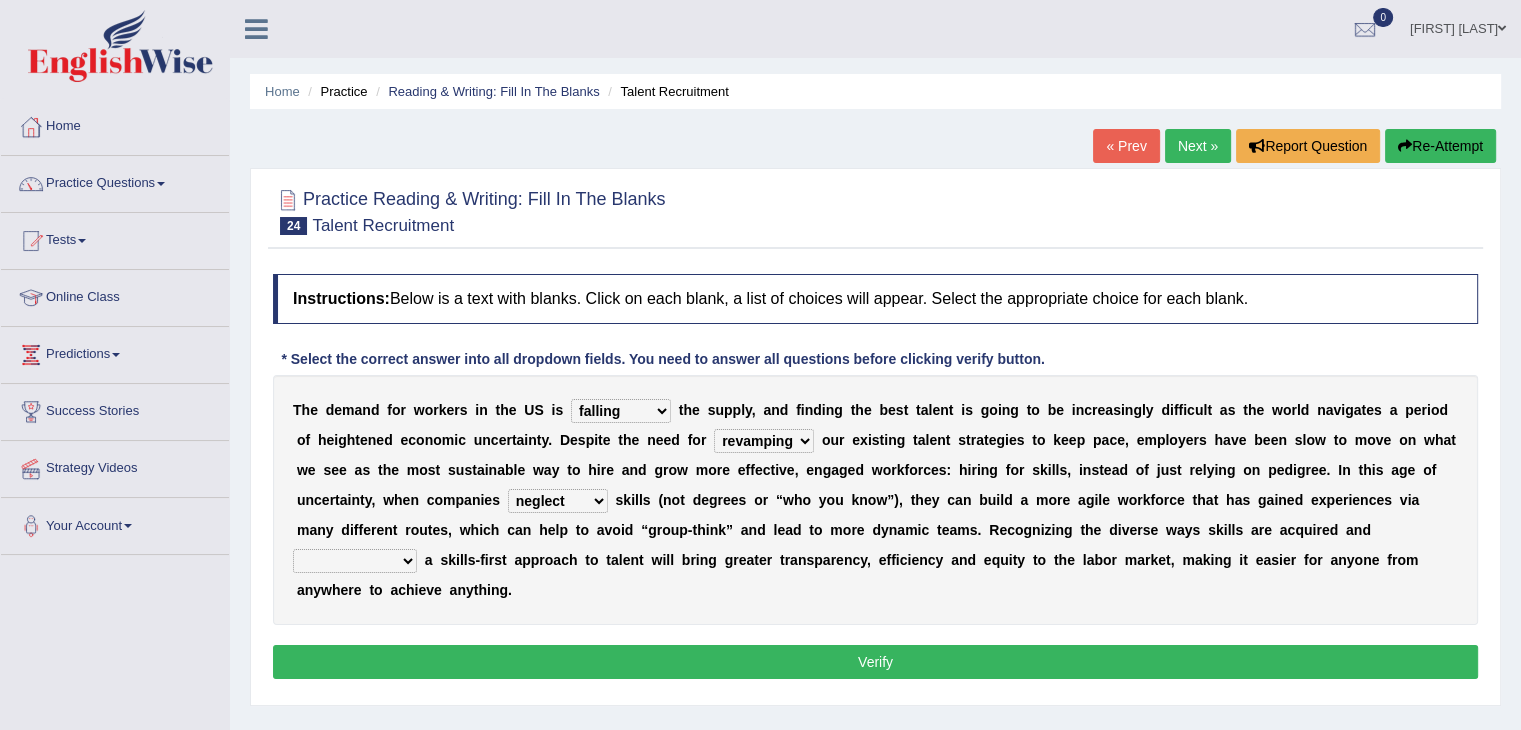 click on "neglect prioritize worsen alleviate" at bounding box center (558, 501) 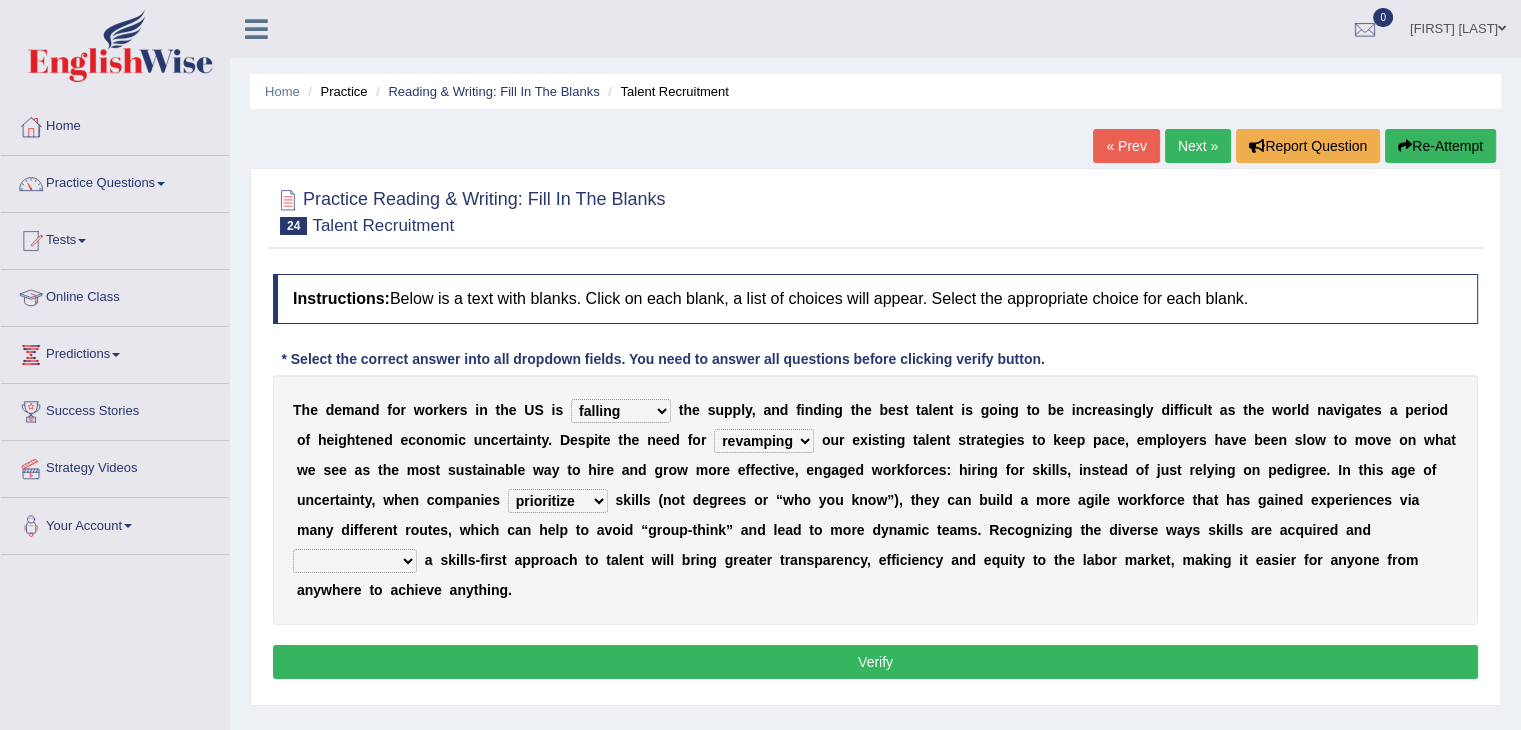 click on "neglect prioritize worsen alleviate" at bounding box center (558, 501) 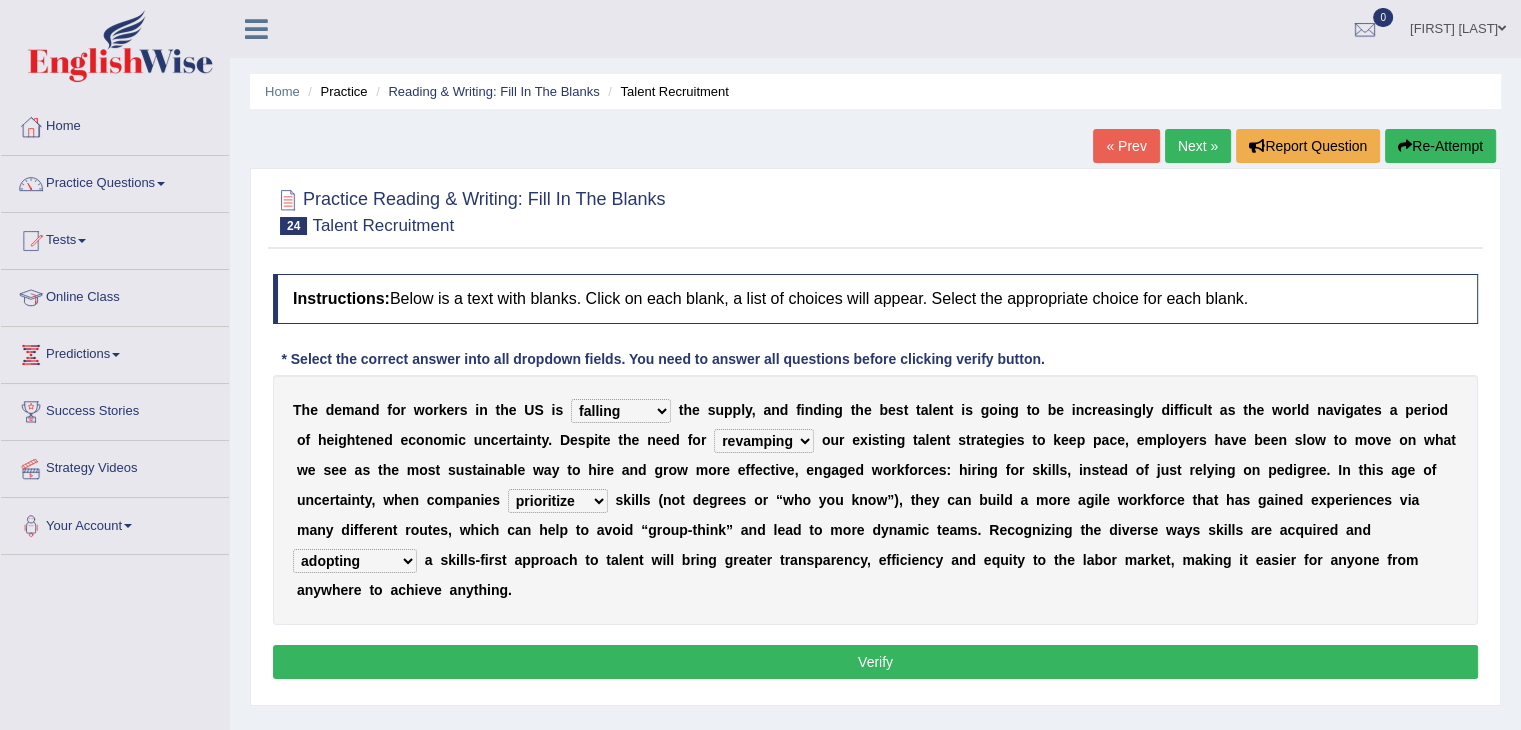 click on "distinguishing digitizing attempting adopting" at bounding box center (355, 561) 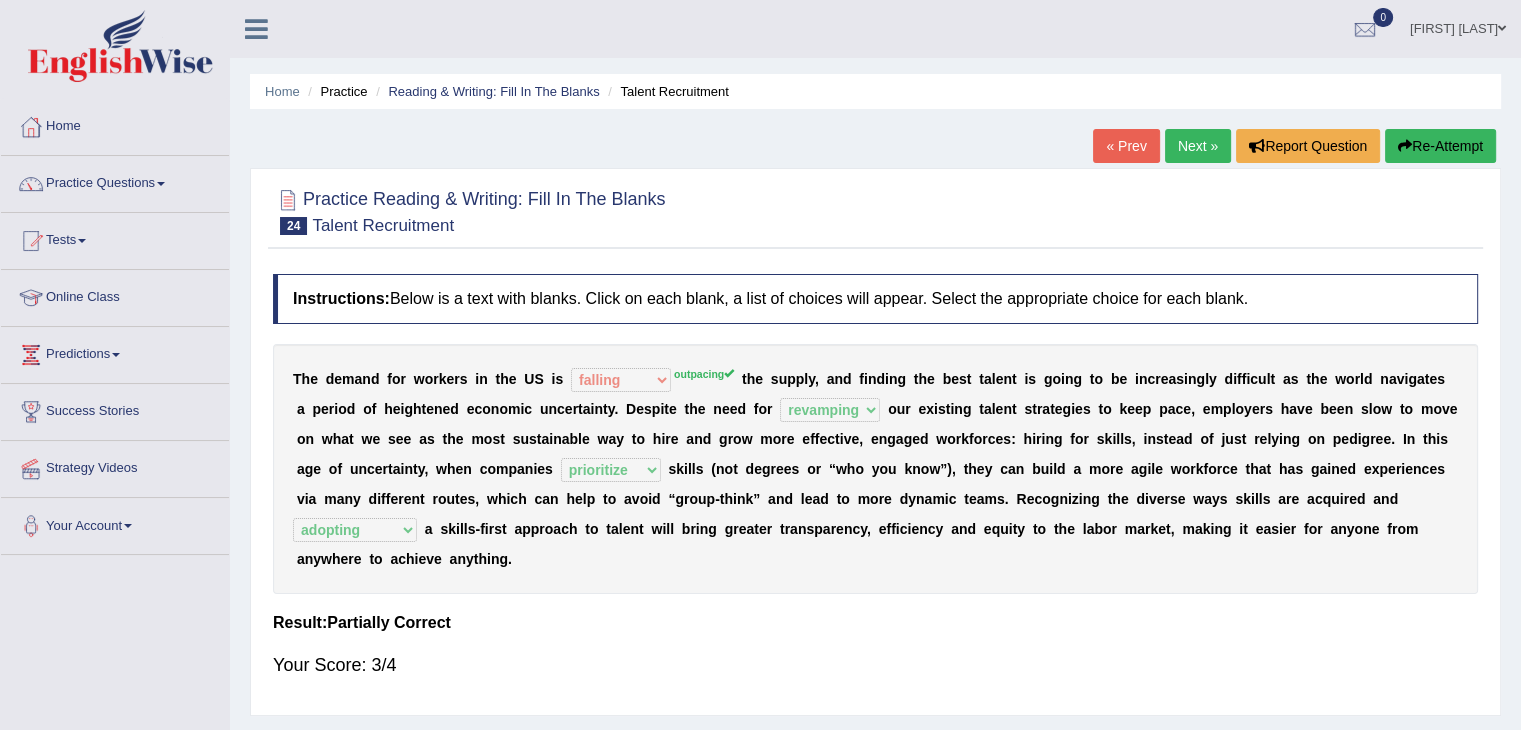 click on "« Prev Next »  Report Question  Re-Attempt" at bounding box center (1297, 148) 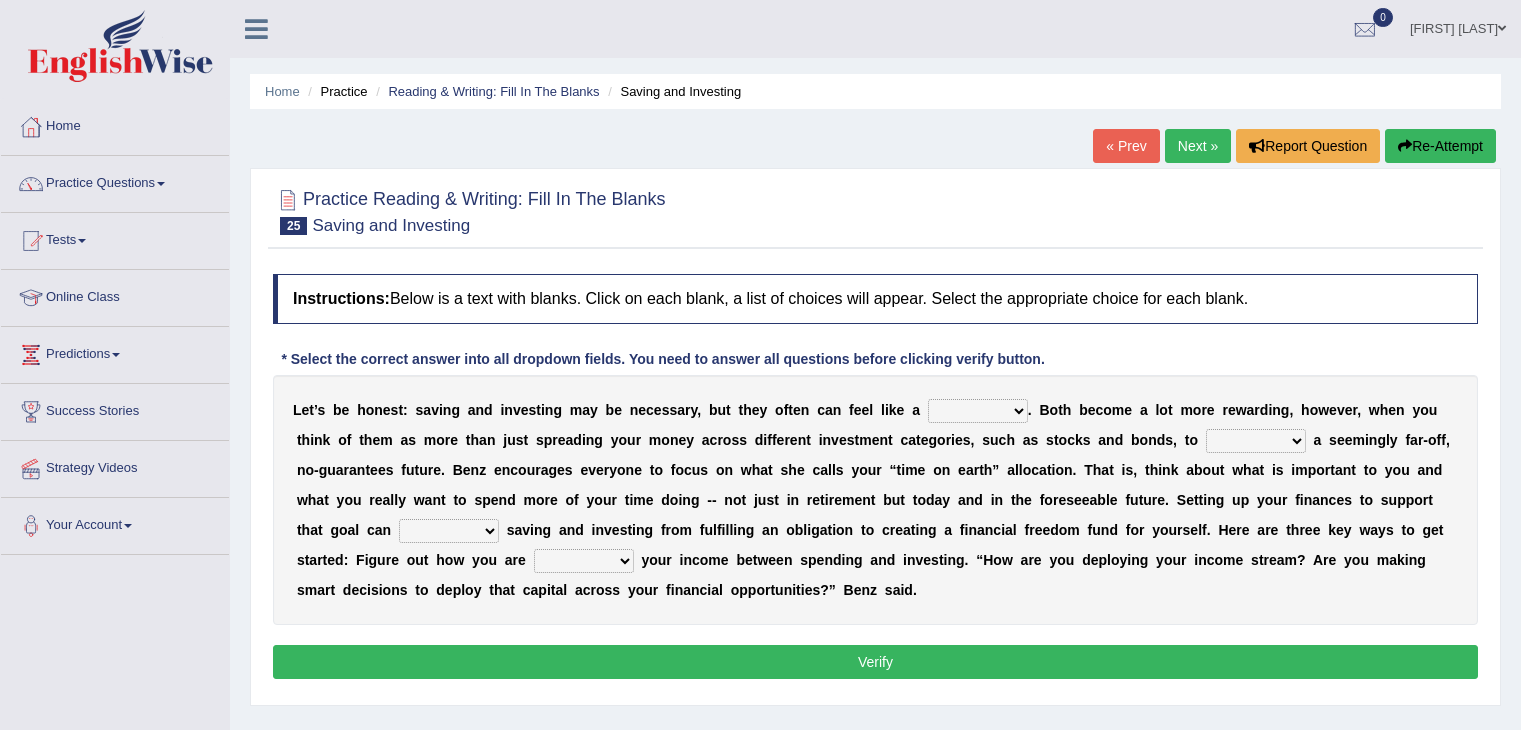 scroll, scrollTop: 0, scrollLeft: 0, axis: both 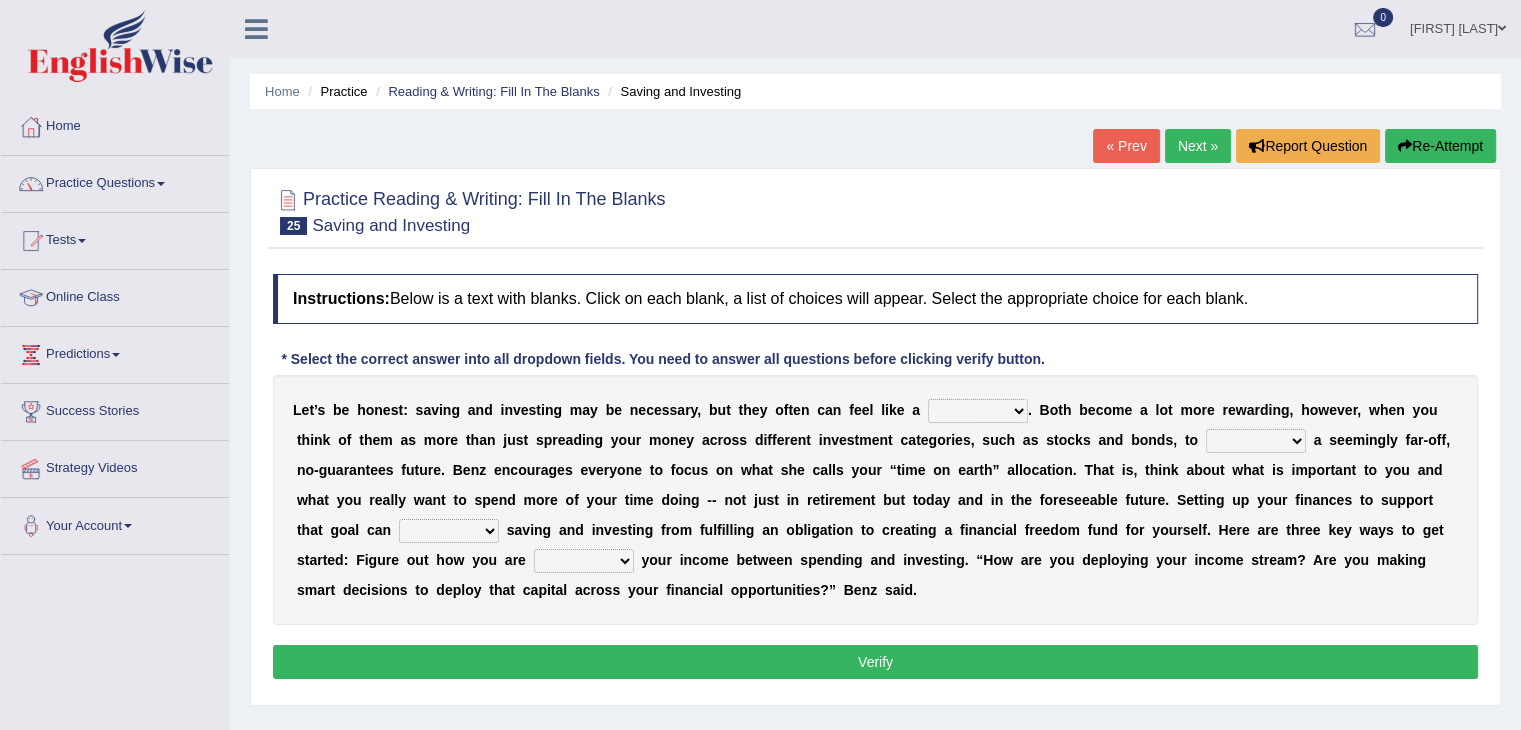 click on "nuance choice recidivist chore" at bounding box center [978, 411] 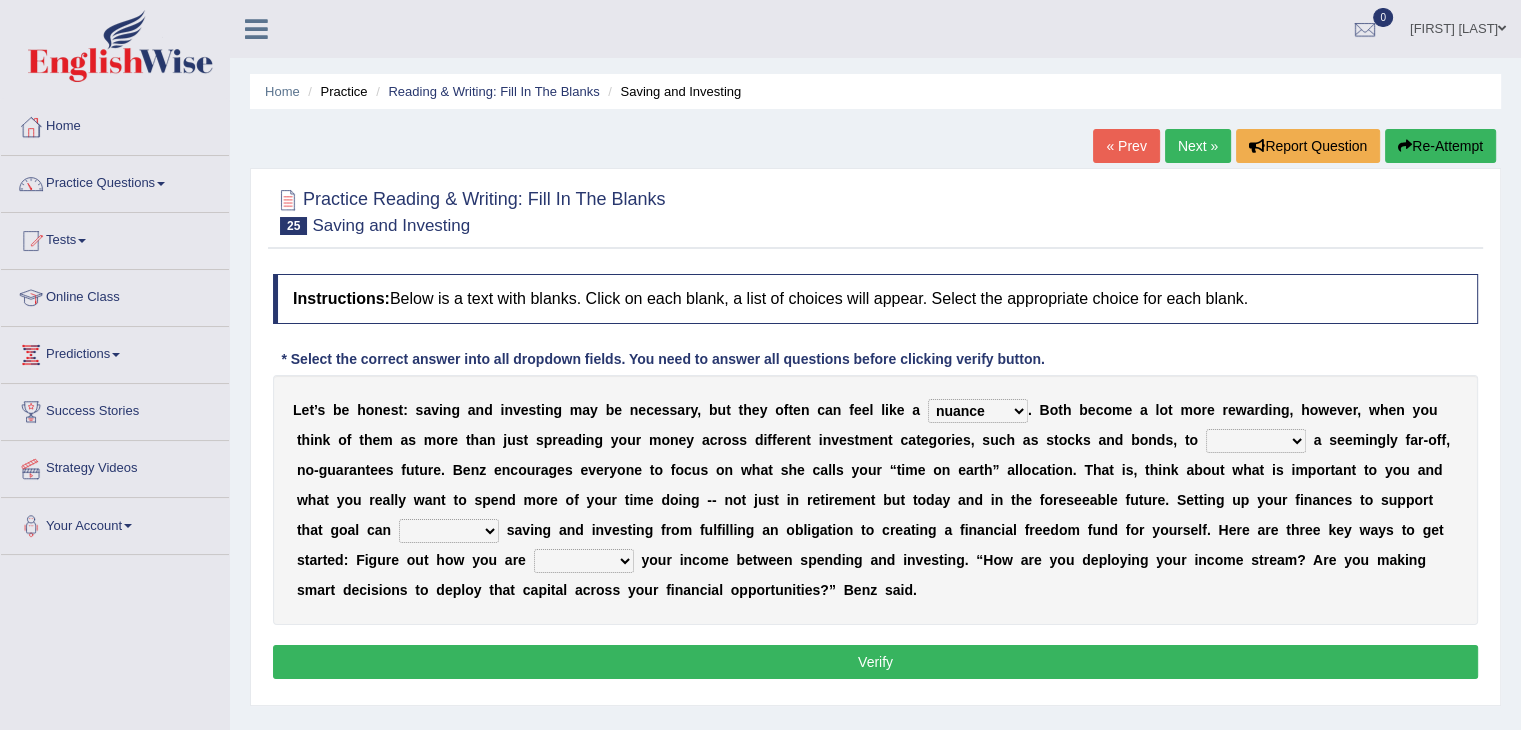 click on "nuance choice recidivist chore" at bounding box center [978, 411] 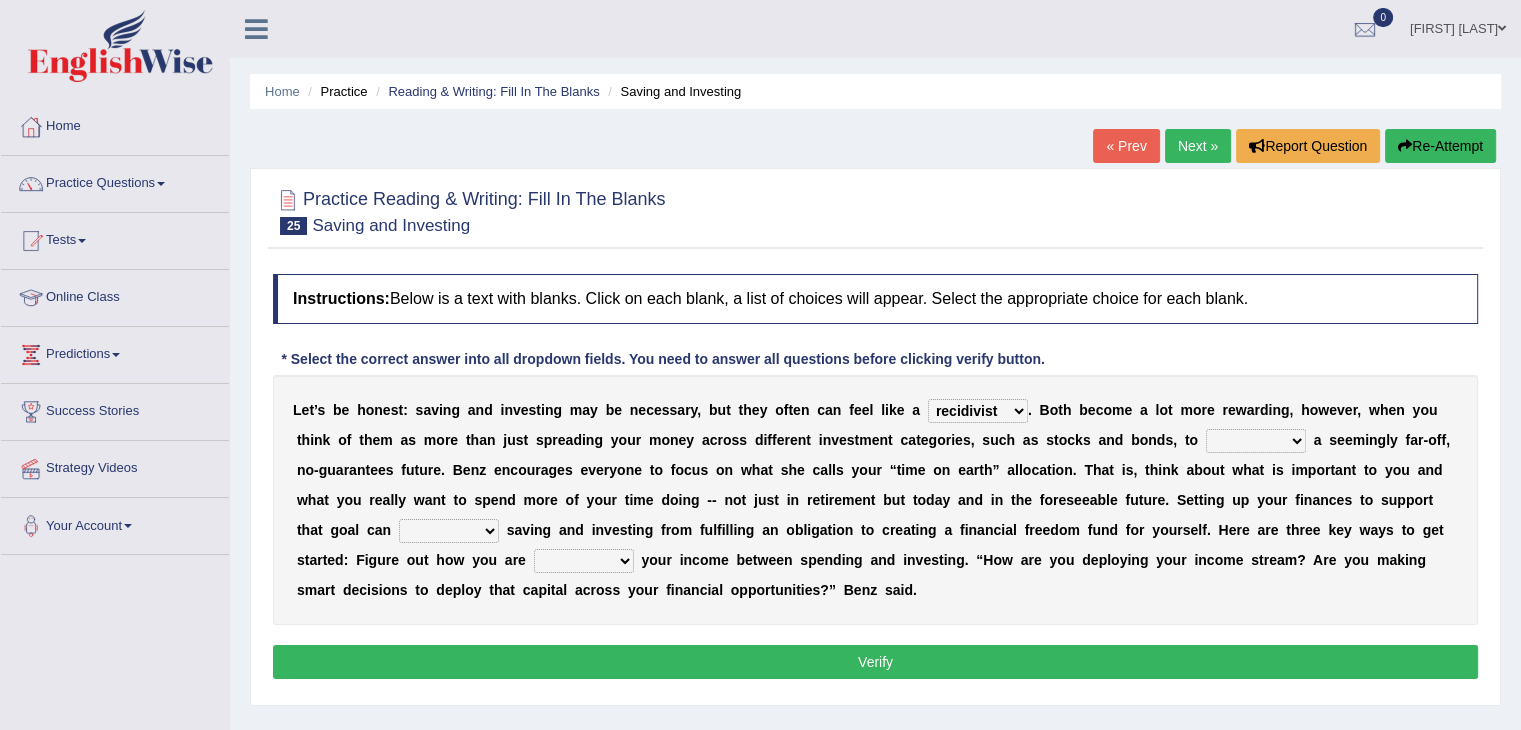 click on "nuance choice recidivist chore" at bounding box center [978, 411] 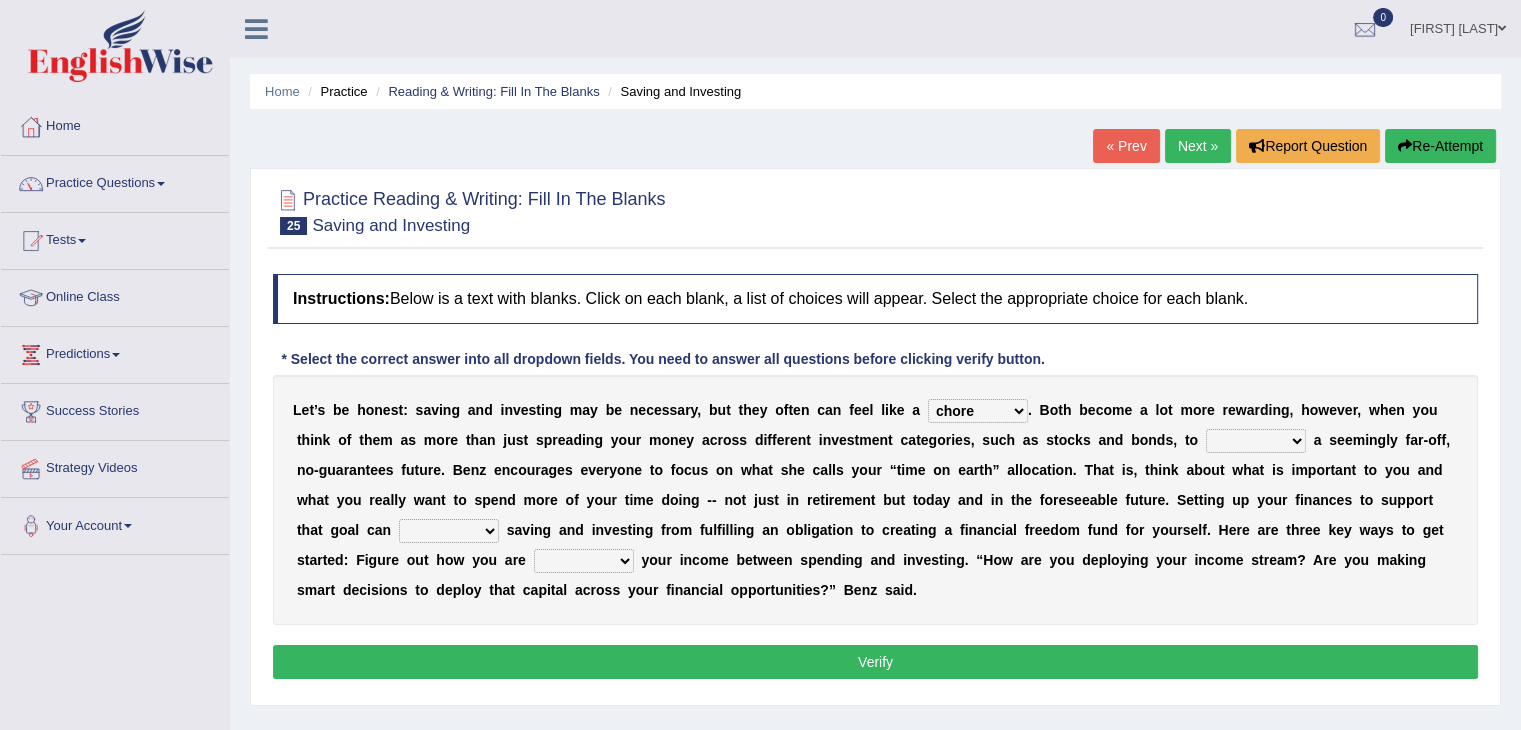 click on "nuance choice recidivist chore" at bounding box center [978, 411] 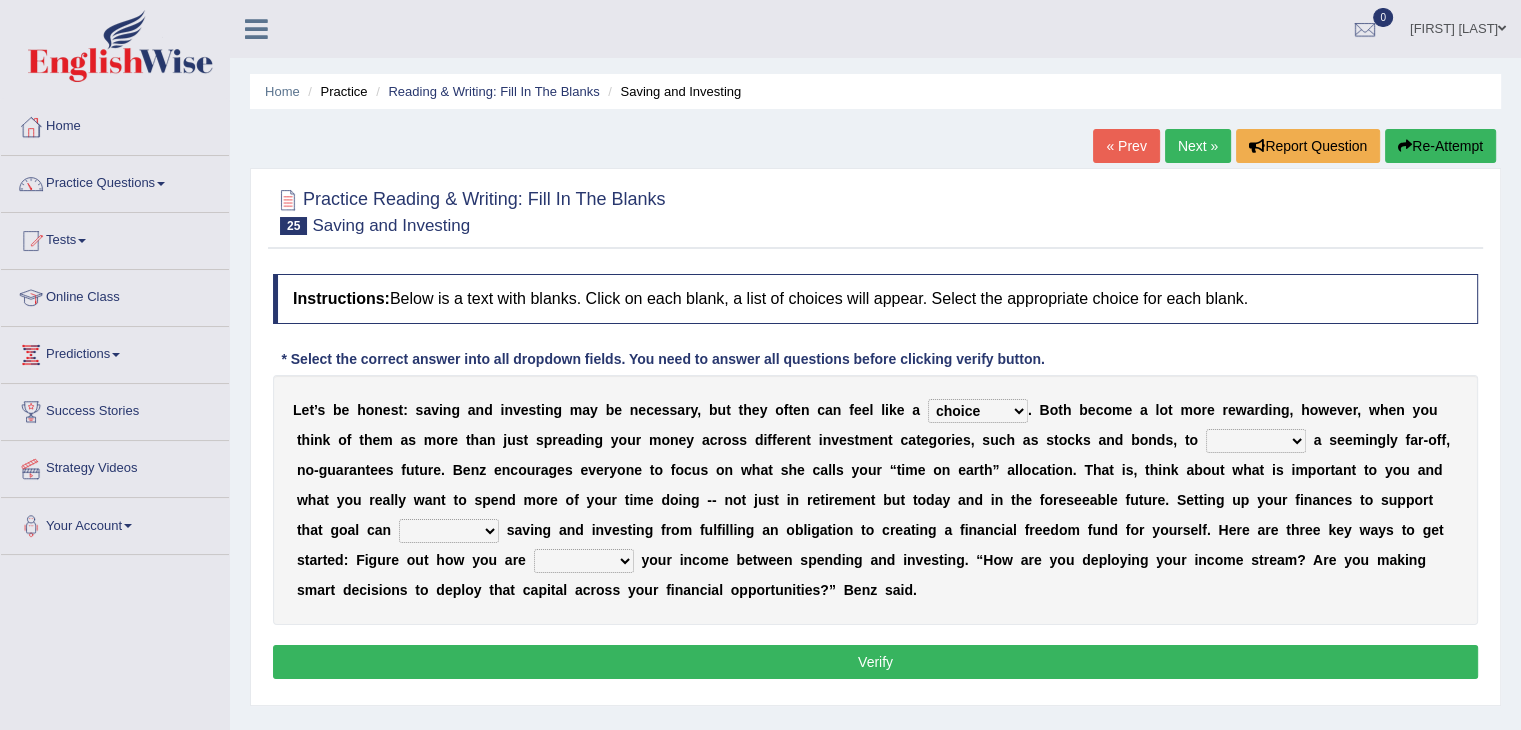 click on "nuance choice recidivist chore" at bounding box center (978, 411) 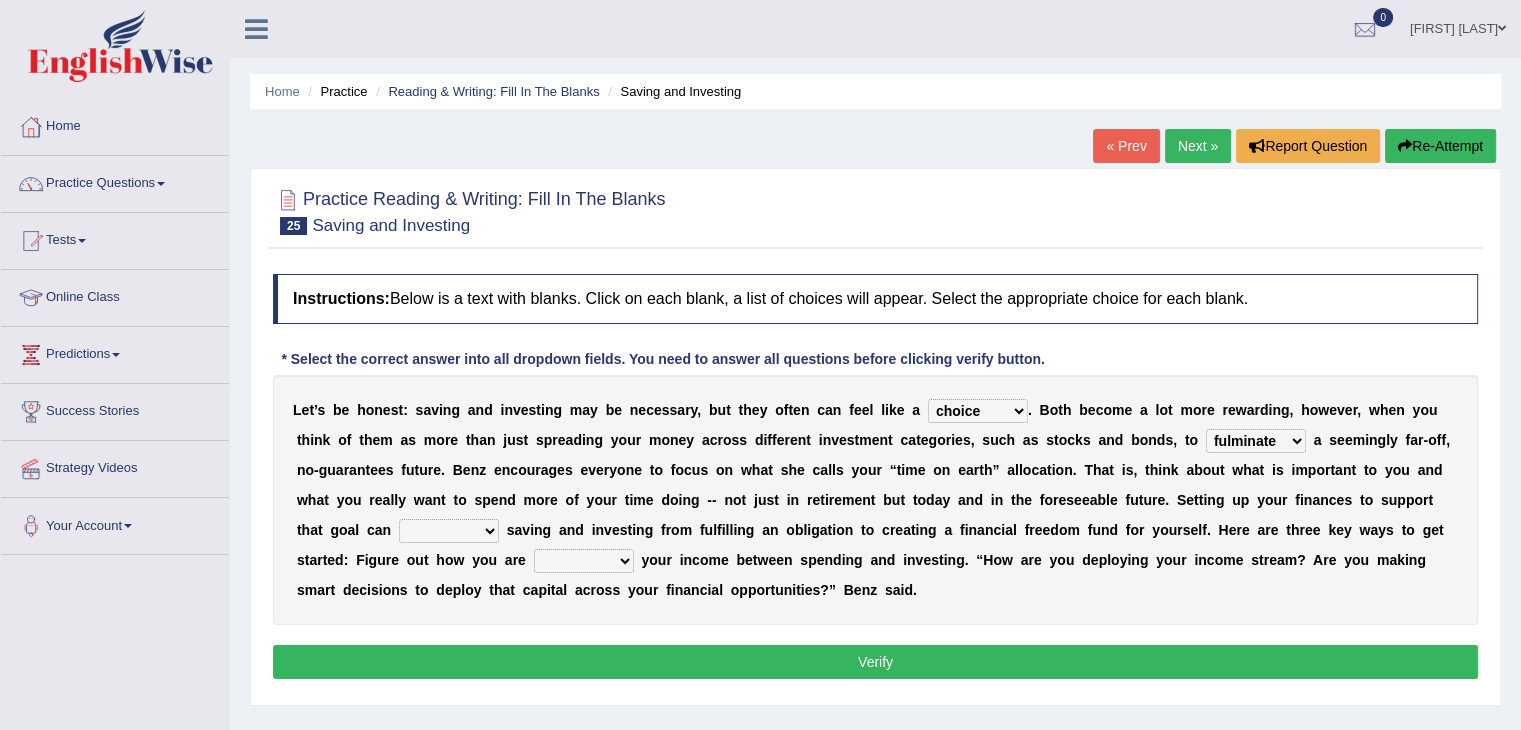 click on "fulminate fund categorize fend" at bounding box center (1256, 441) 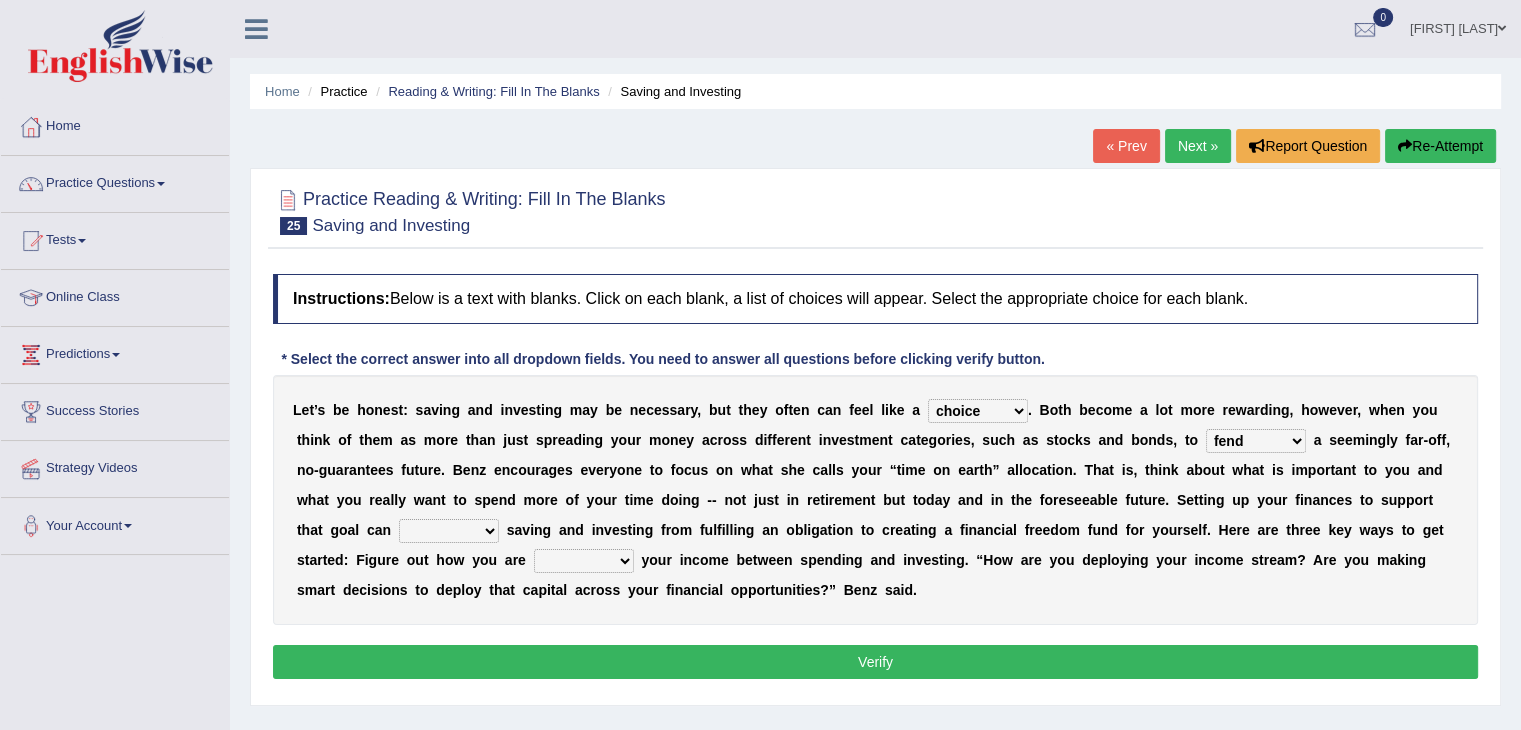click on "fulminate fund categorize fend" at bounding box center [1256, 441] 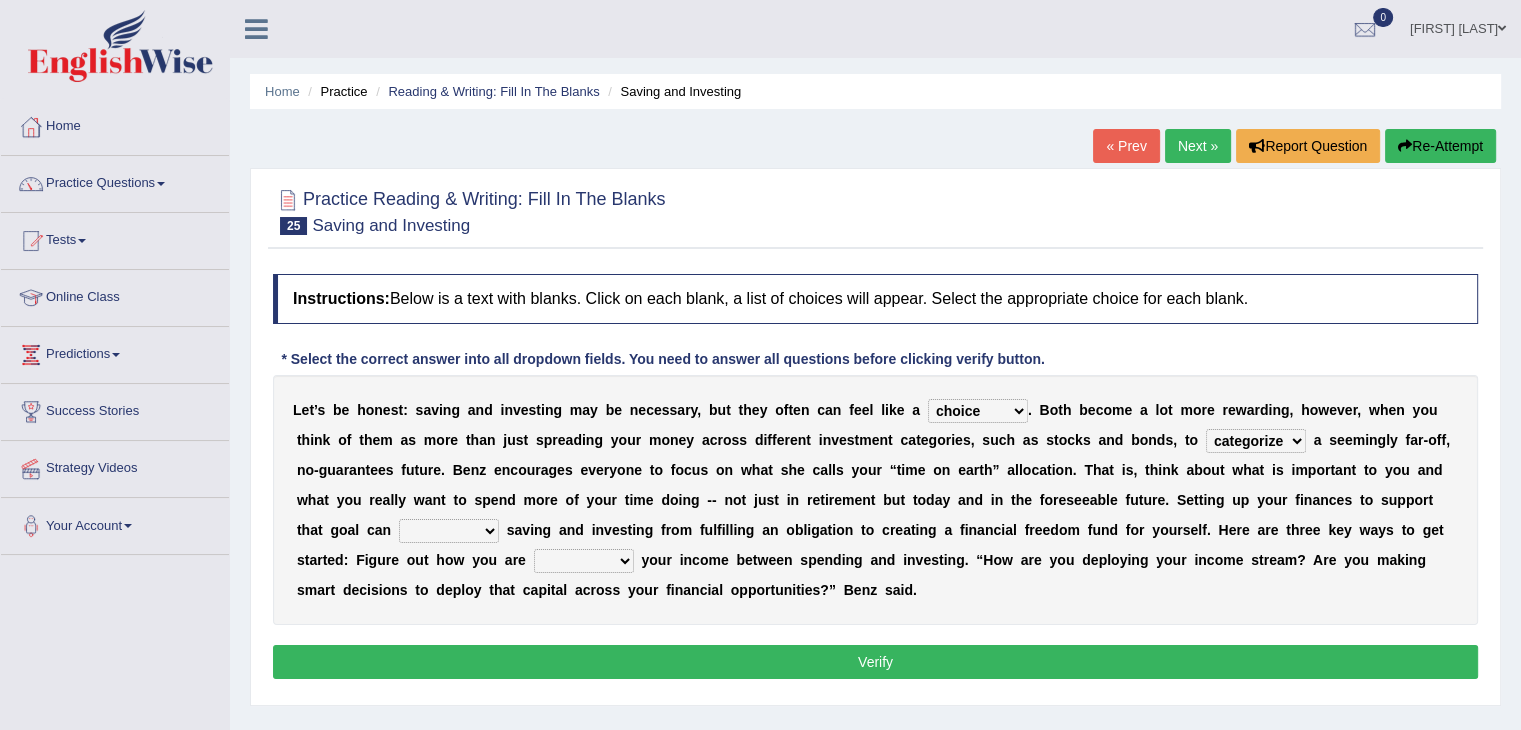 click on "transcend transact transport transform" at bounding box center (449, 531) 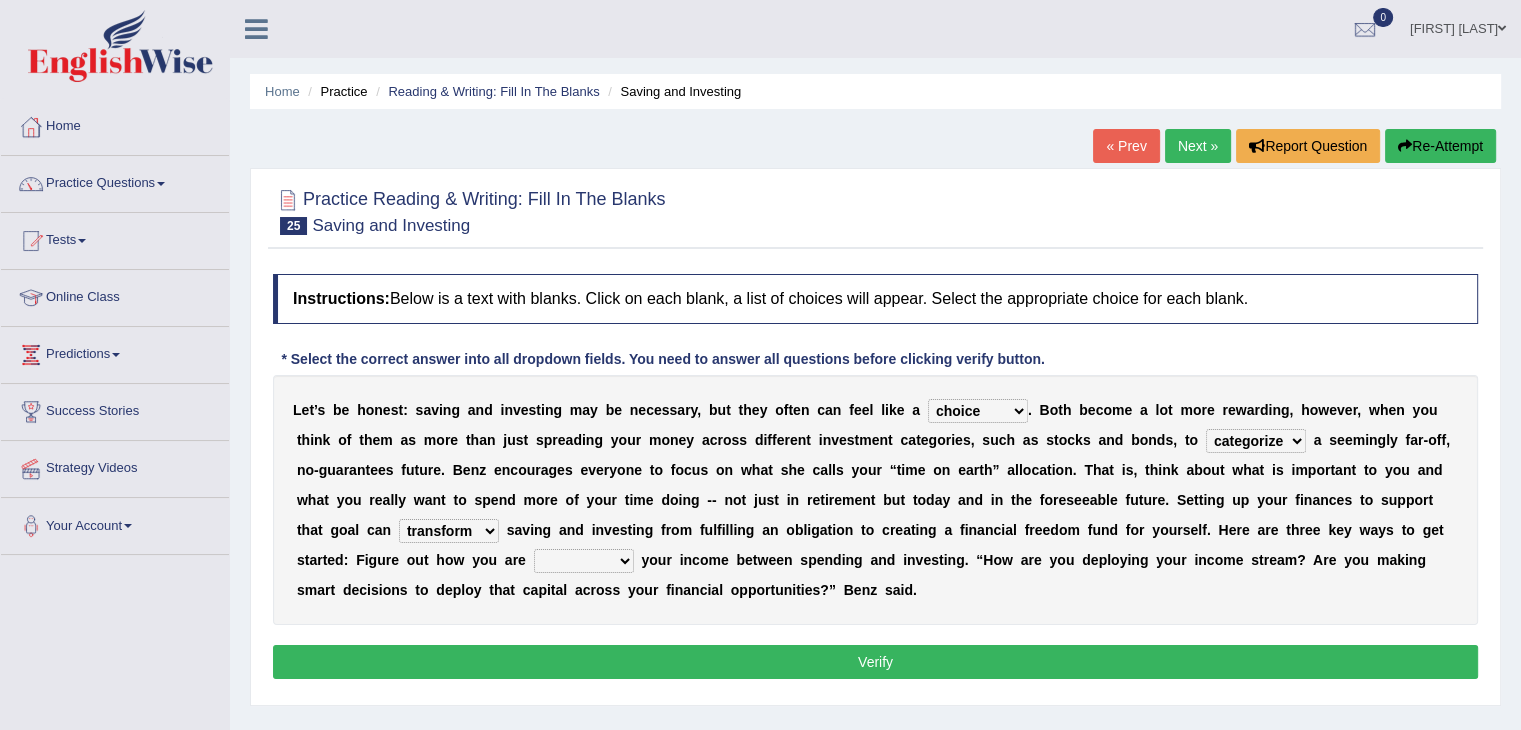 click on "transcend transact transport transform" at bounding box center [449, 531] 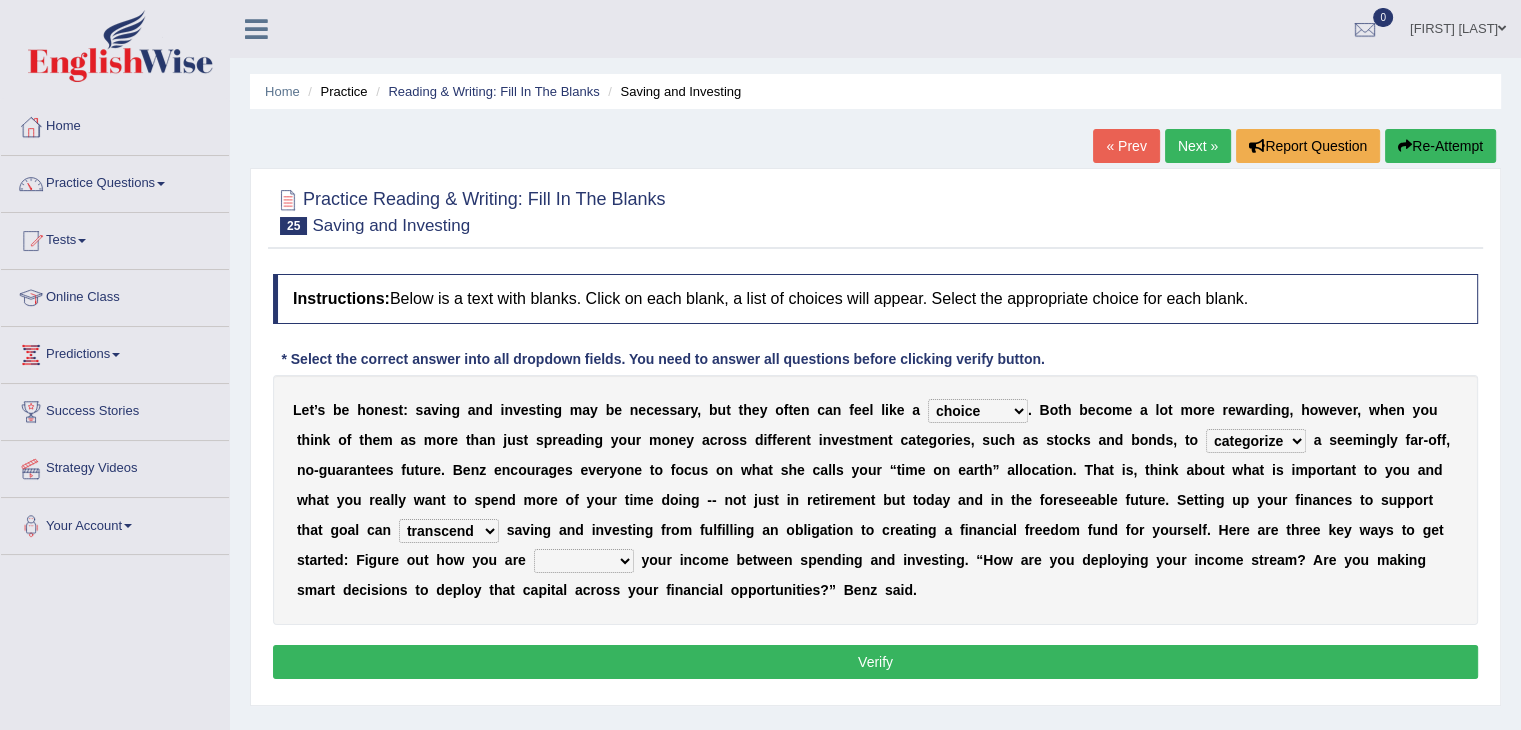 click on "transcend transact transport transform" at bounding box center (449, 531) 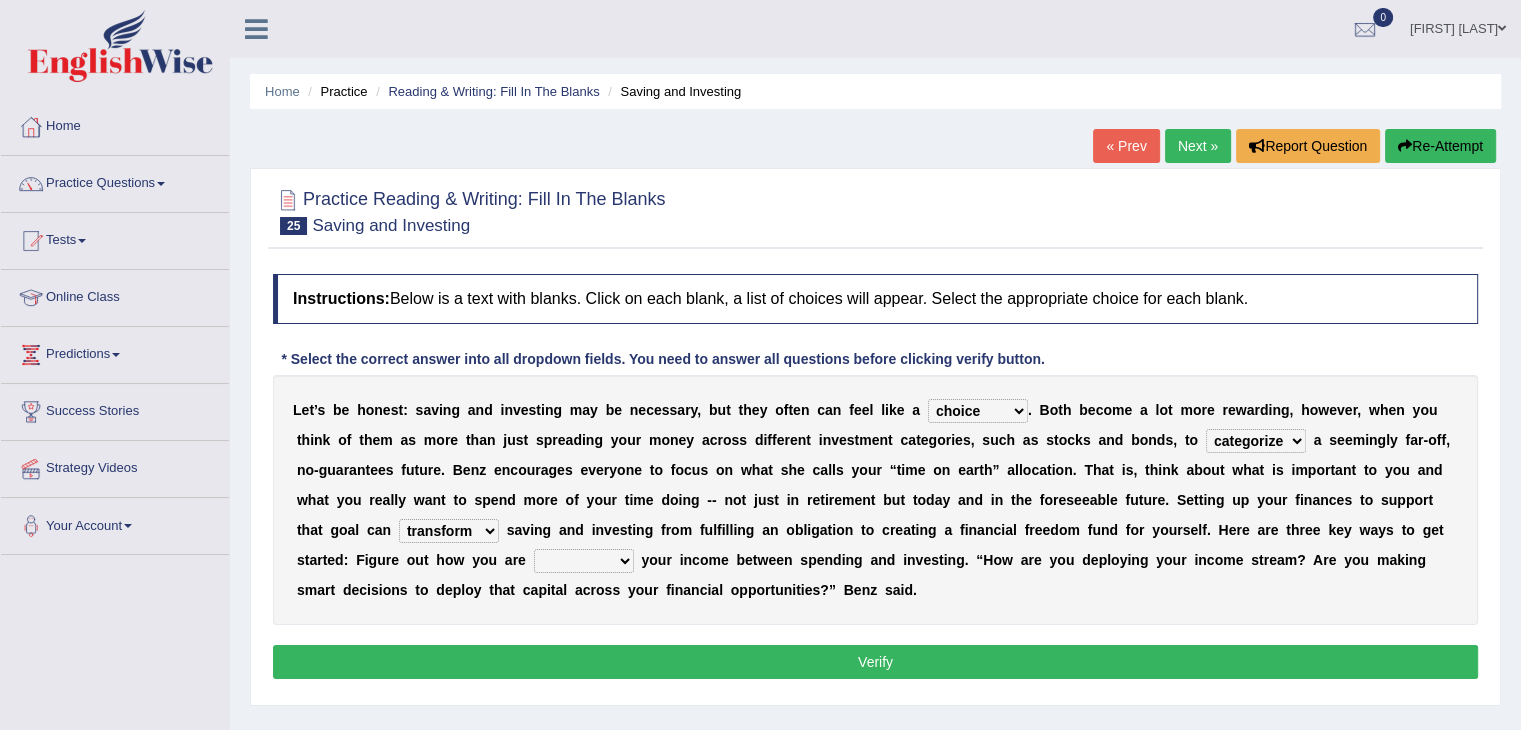 click at bounding box center [638, 560] 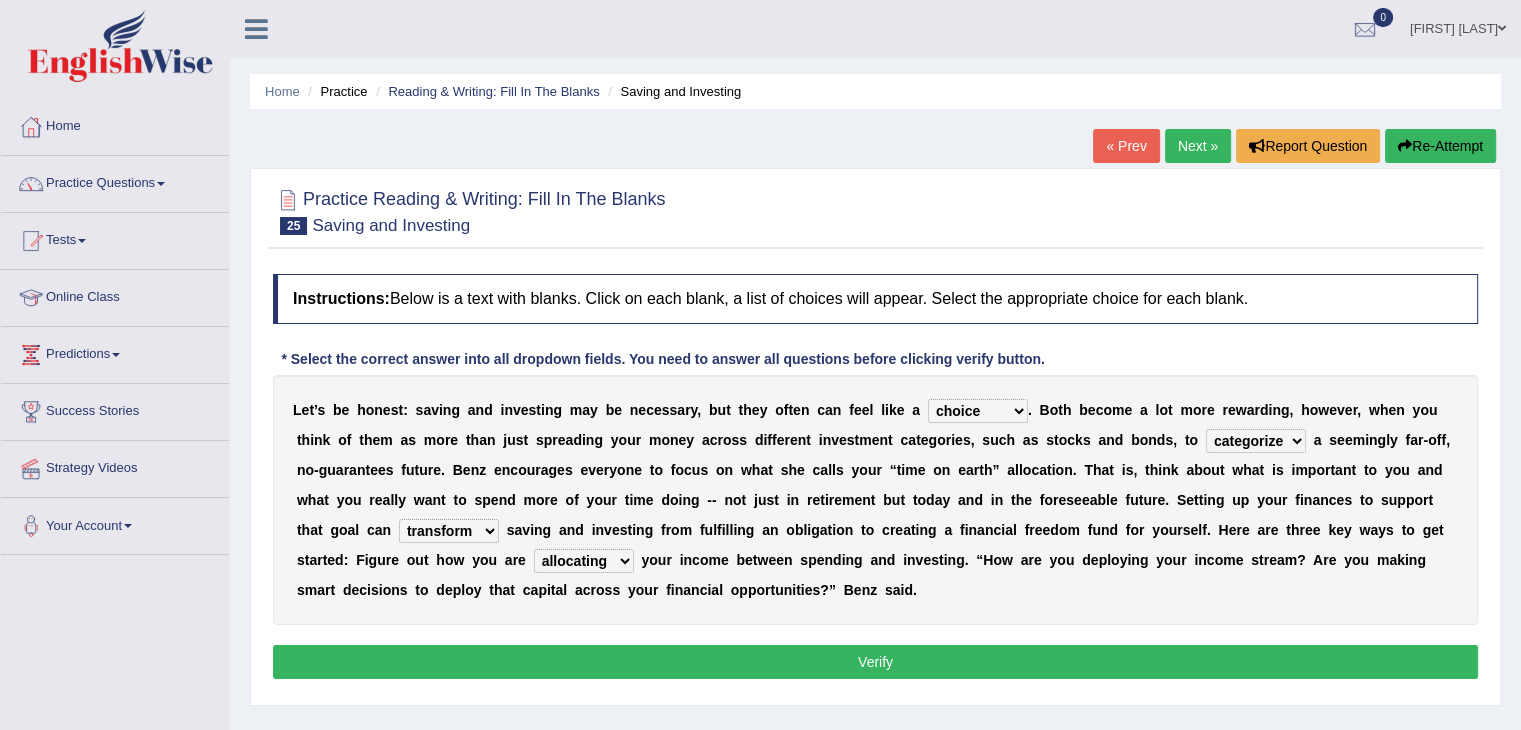 click on "affording spiking allocating delegating" at bounding box center (584, 561) 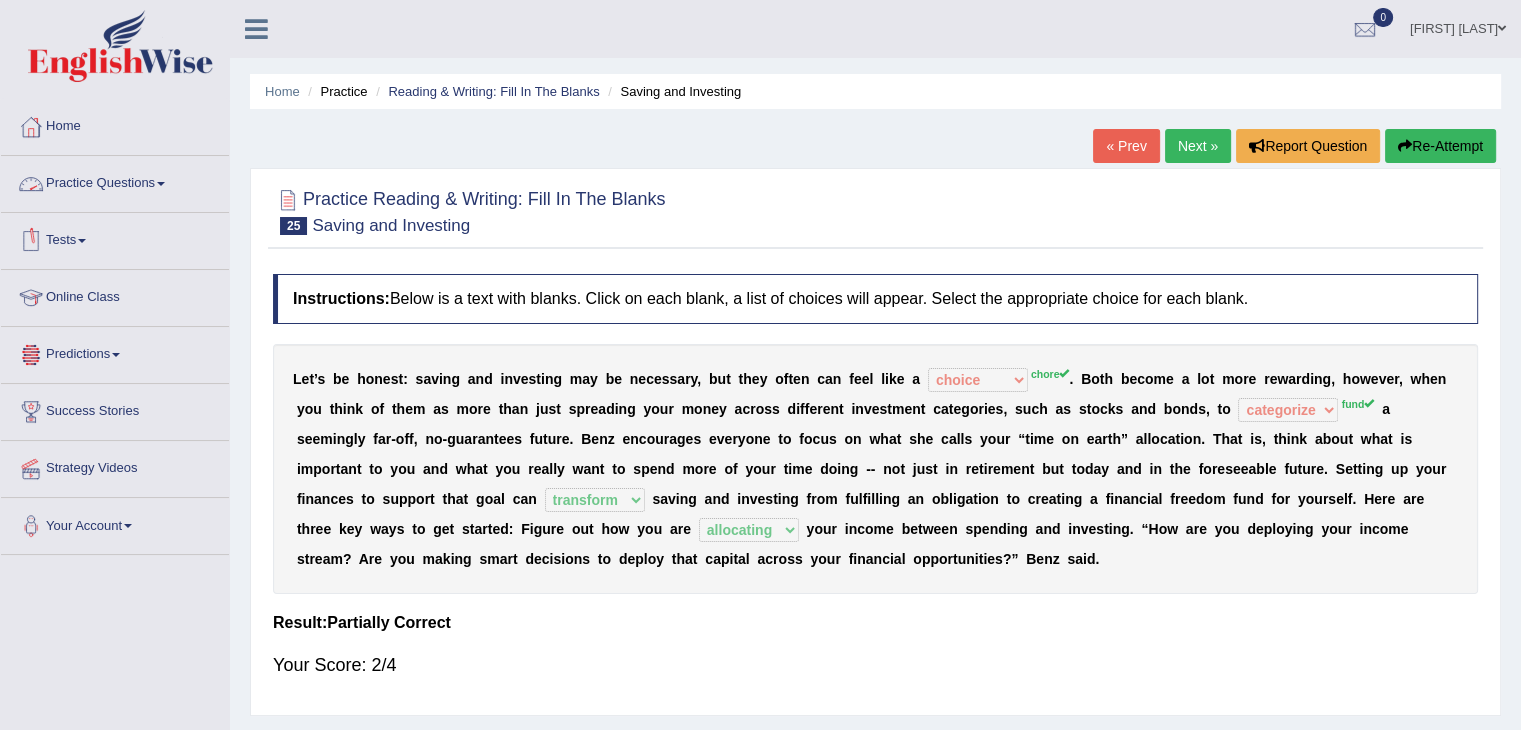 click on "Practice Questions" at bounding box center (115, 181) 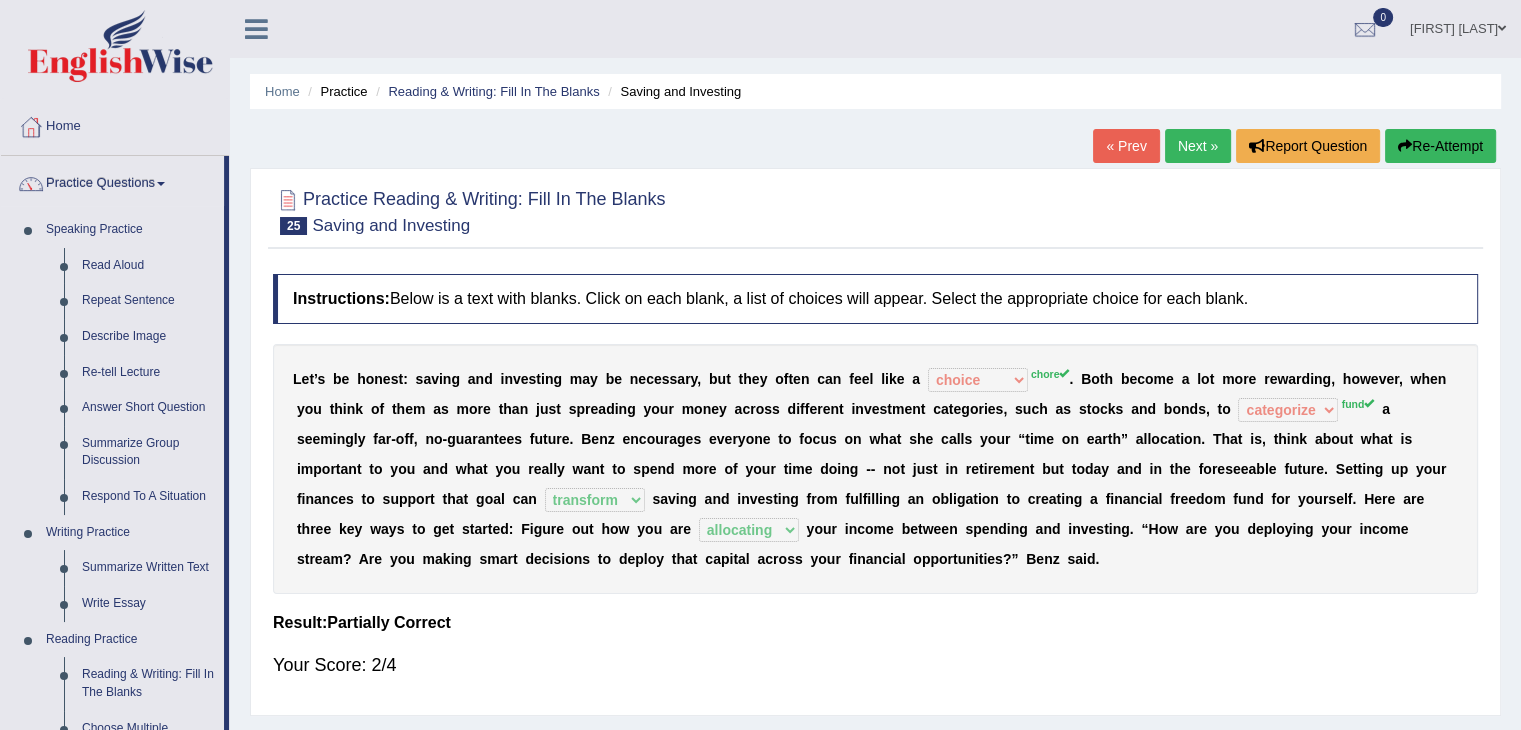 drag, startPoint x: 229, startPoint y: 285, endPoint x: 227, endPoint y: 358, distance: 73.02739 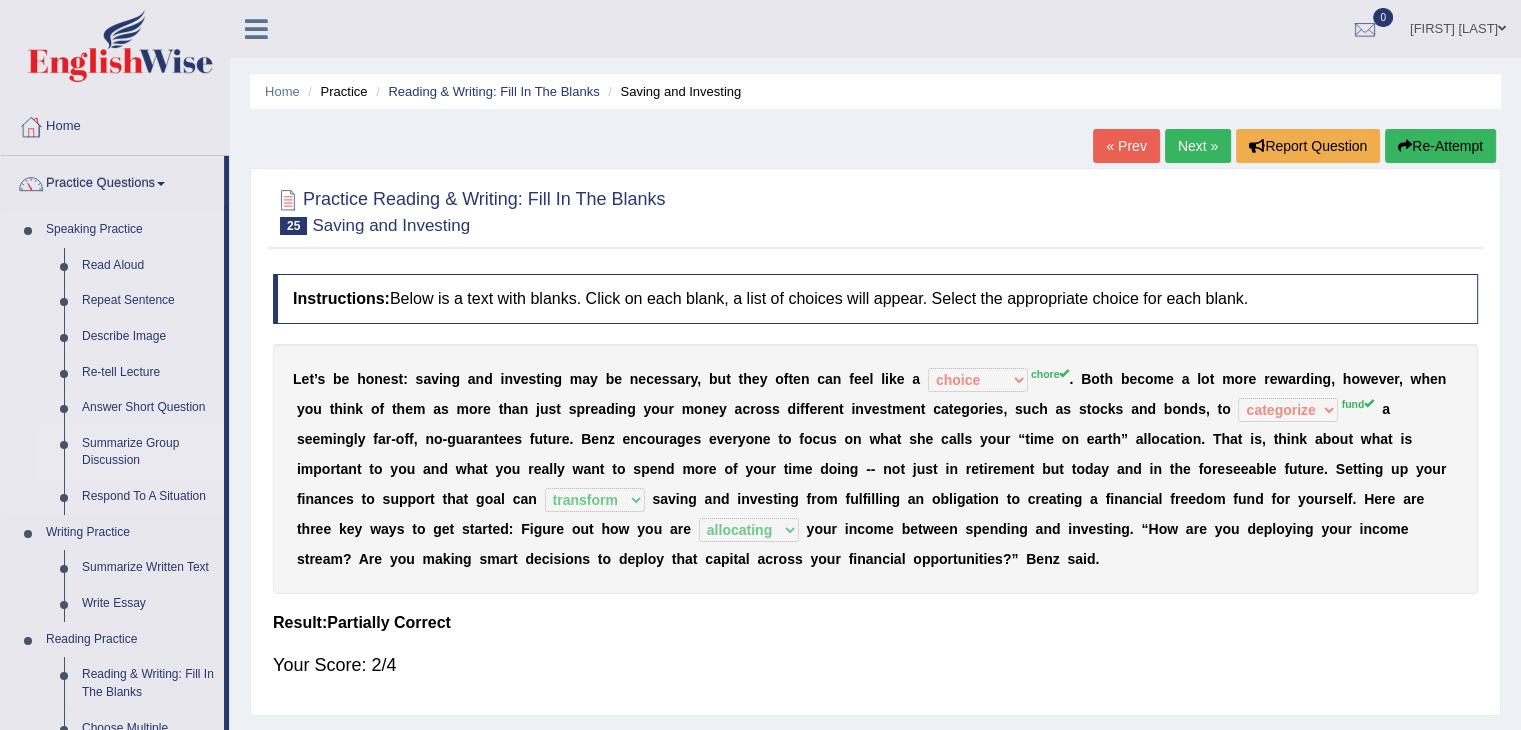 drag, startPoint x: 227, startPoint y: 358, endPoint x: 222, endPoint y: 439, distance: 81.154175 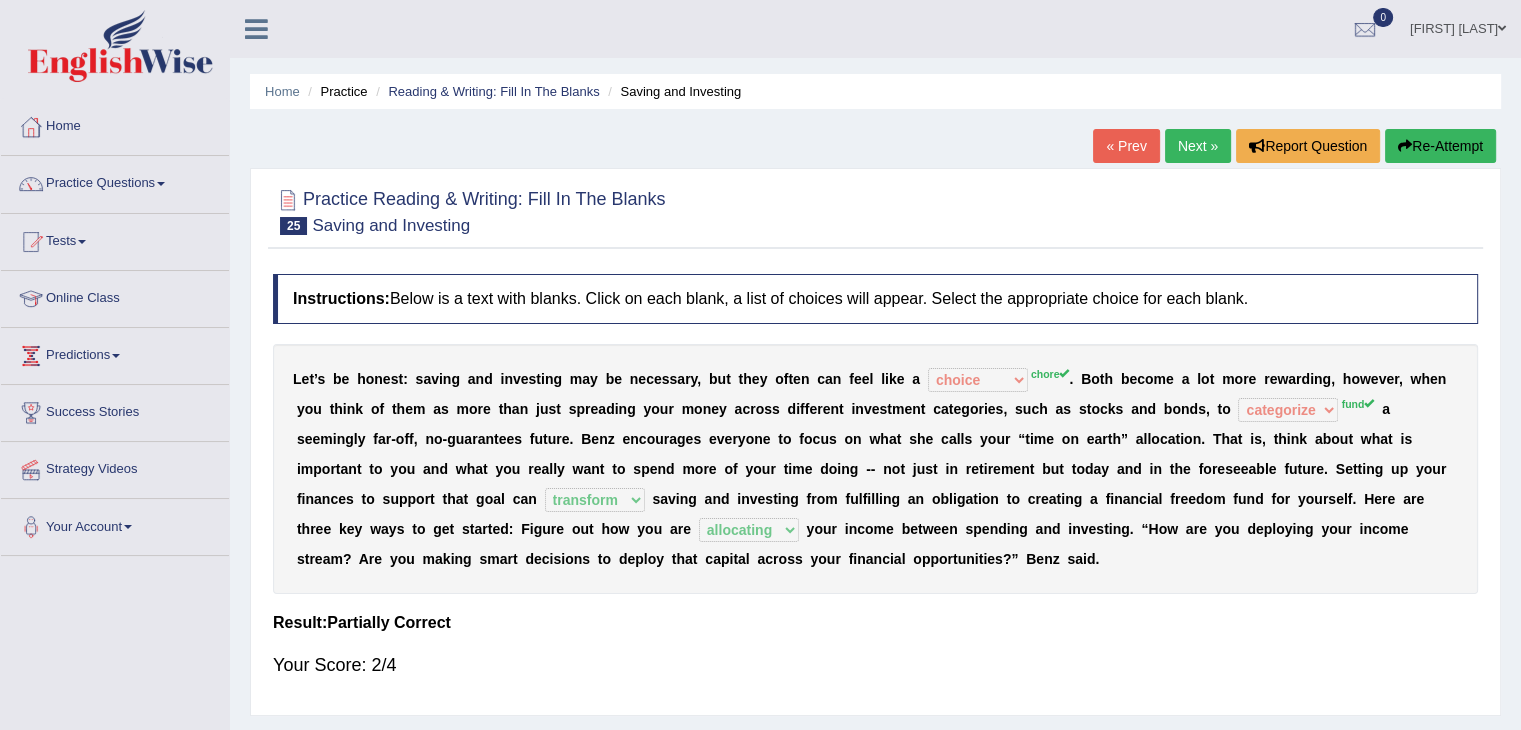 click on "Home
Practice Questions   Speaking Practice Read Aloud
Repeat Sentence
Describe Image
Re-tell Lecture
Answer Short Question
Summarize Group Discussion
Respond To A Situation
Writing Practice  Summarize Written Text
Write Essay
Reading Practice  Reading & Writing: Fill In The Blanks
Choose Multiple Answers
Re-order Paragraphs
Fill In The Blanks
Choose Single Answer
Listening Practice  Summarize Spoken Text
Highlight Incorrect Words
Highlight Correct Summary
Select Missing Word
Choose Single Answer
Choose Multiple Answers
Fill In The Blanks
Write From Dictation
Pronunciation
Tests  Take Practice Sectional Test
Take Mock Test
History
Online Class
Predictions  Latest Predictions
Success Stories
Strategy Videos
Your Account  Notifications
Microphone Setup
Change Password
Manage Subscription
Pearson Login Details
Update Profile" at bounding box center (115, 327) 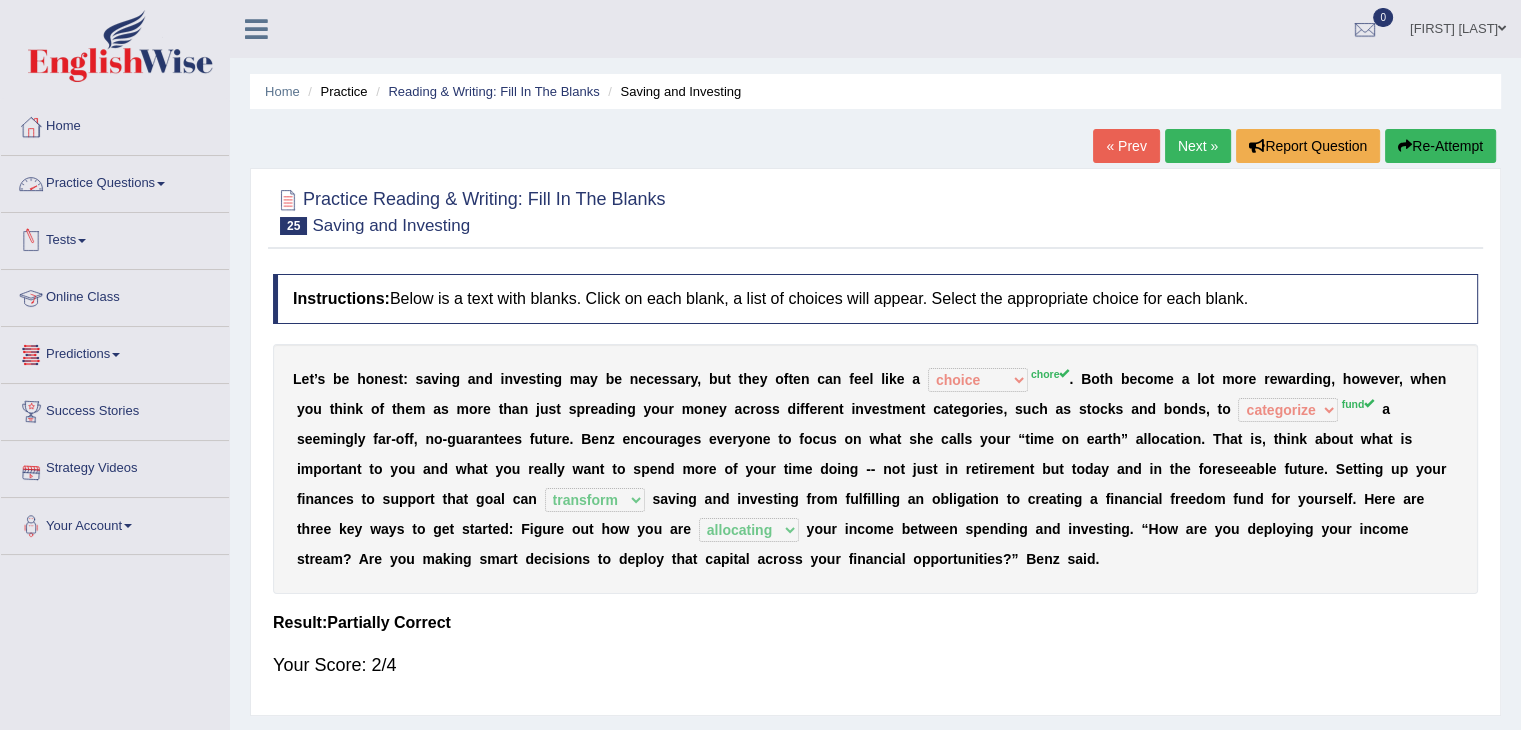 click on "Practice Questions" at bounding box center (115, 181) 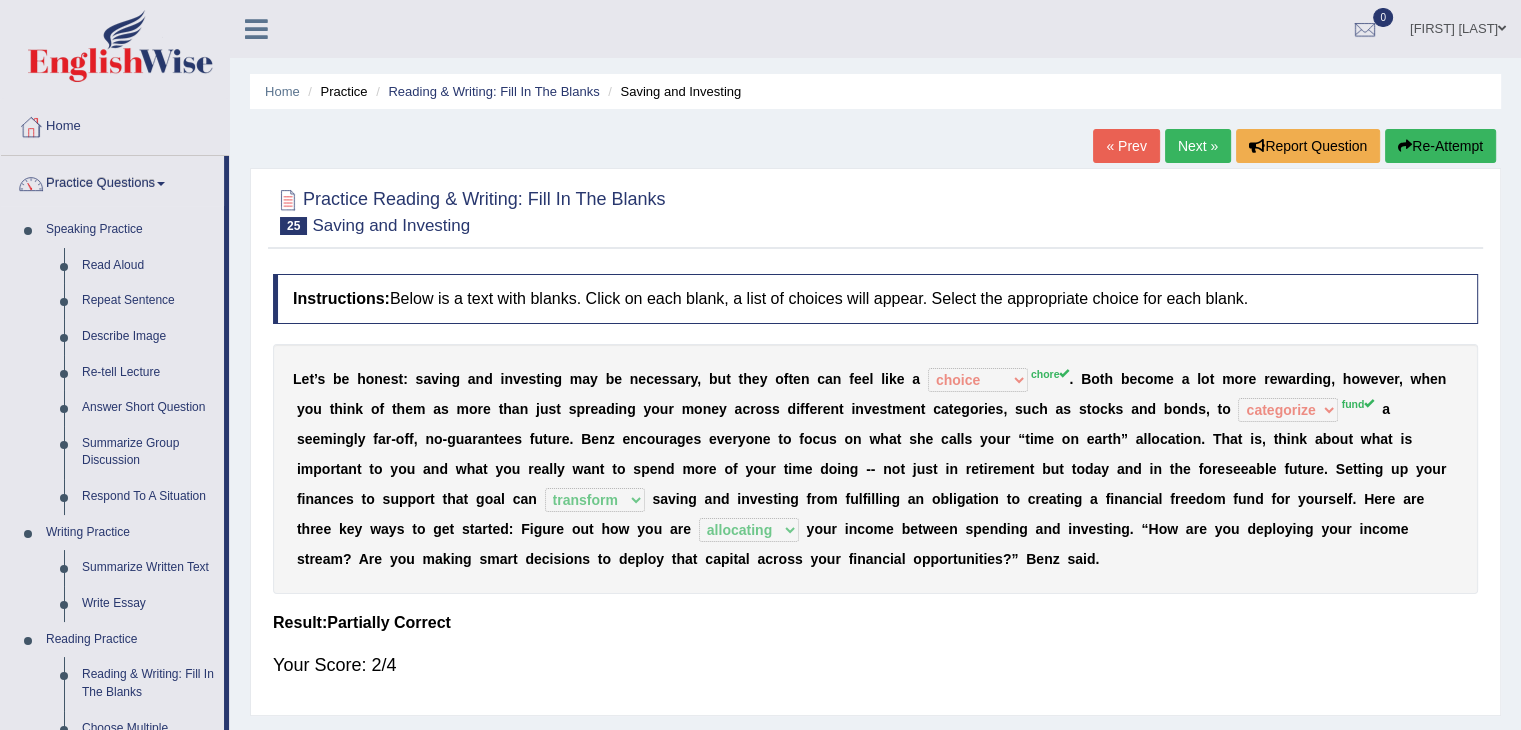 drag, startPoint x: 225, startPoint y: 273, endPoint x: 232, endPoint y: 307, distance: 34.713108 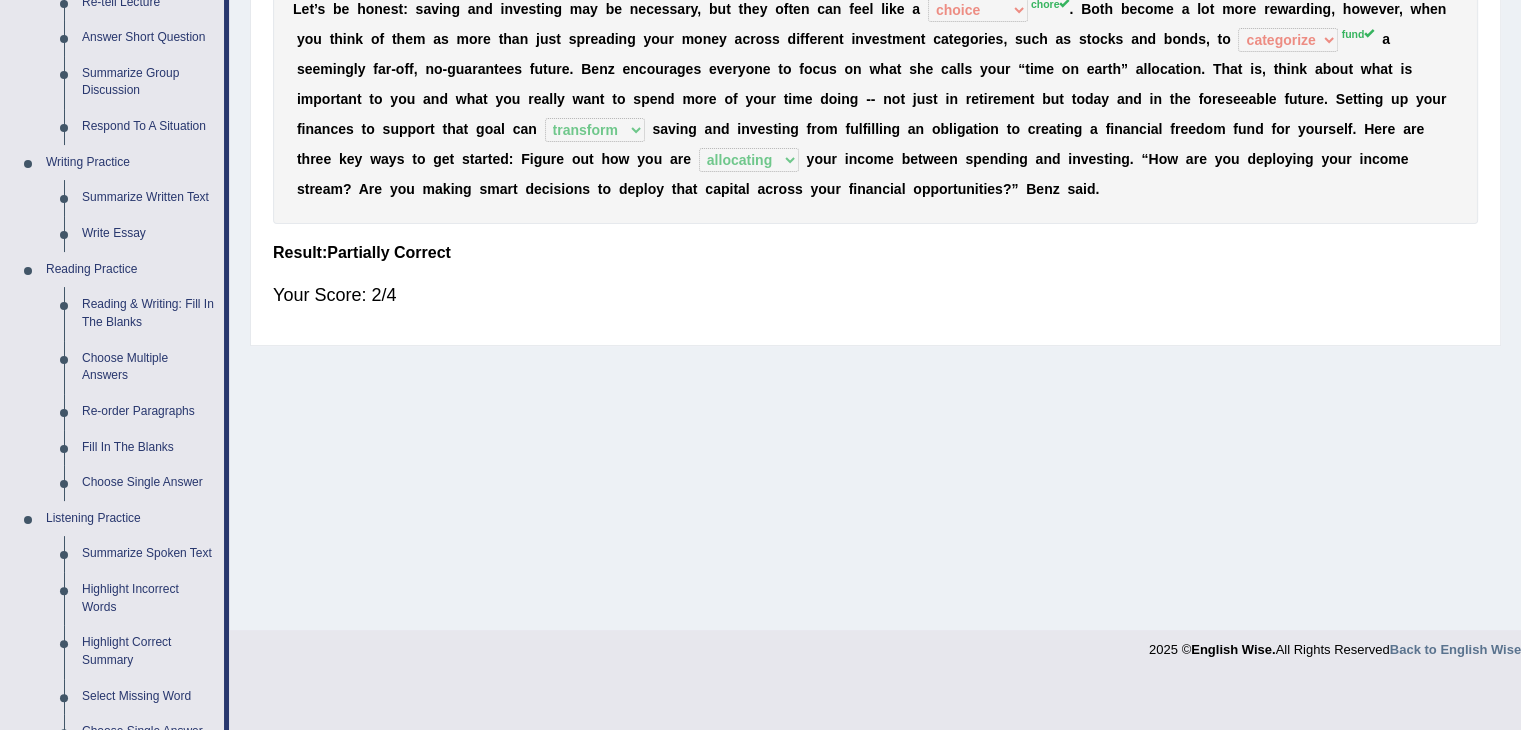 scroll, scrollTop: 372, scrollLeft: 0, axis: vertical 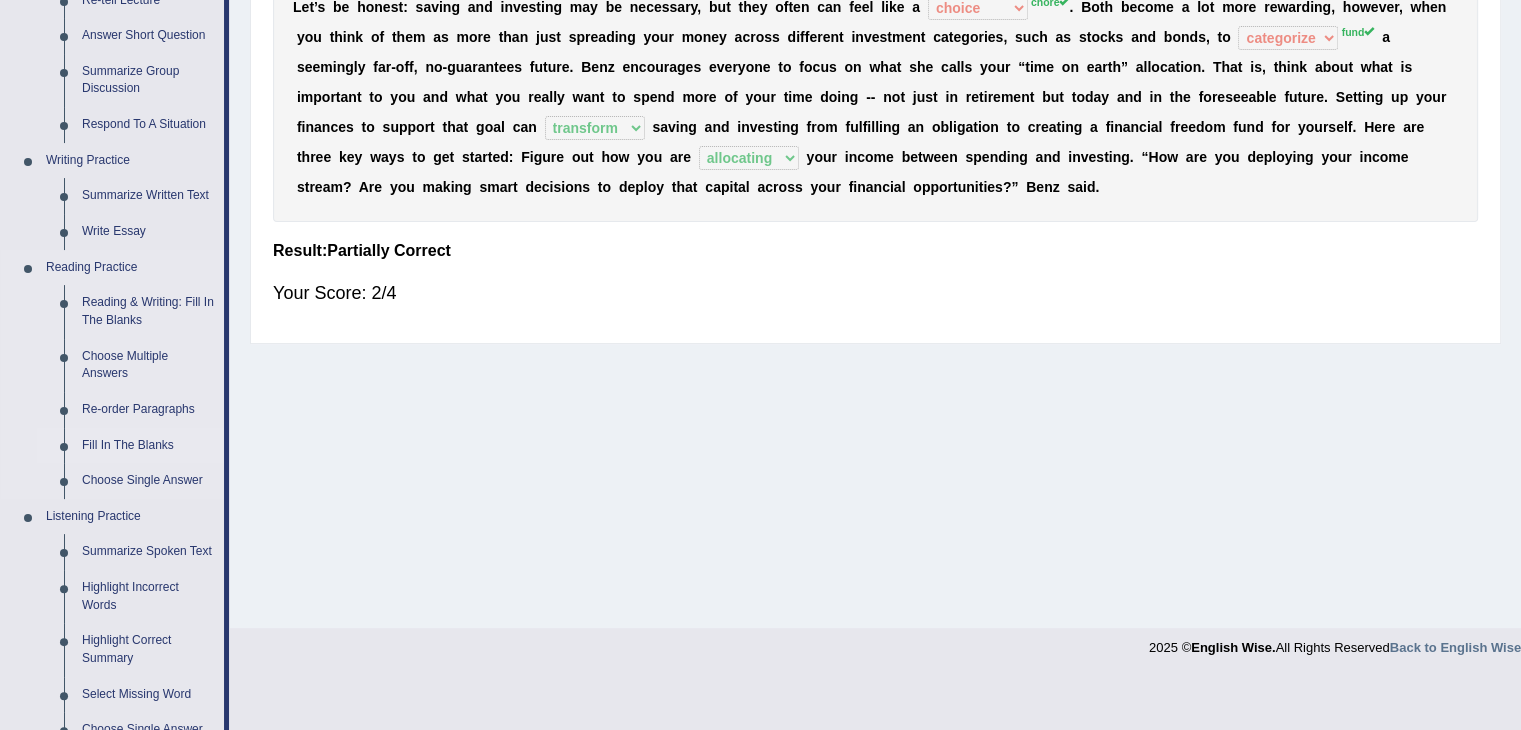 click on "Fill In The Blanks" at bounding box center [148, 446] 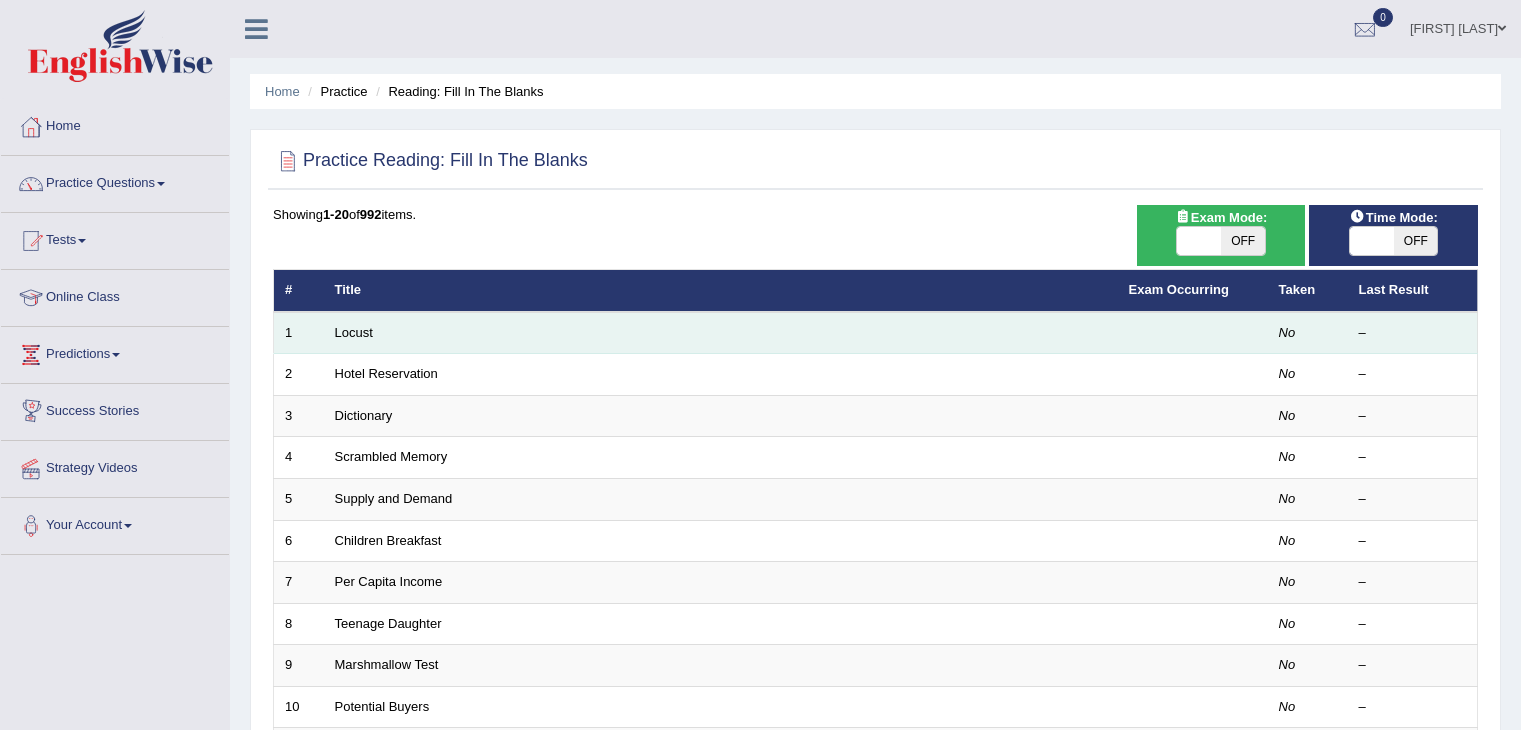 scroll, scrollTop: 0, scrollLeft: 0, axis: both 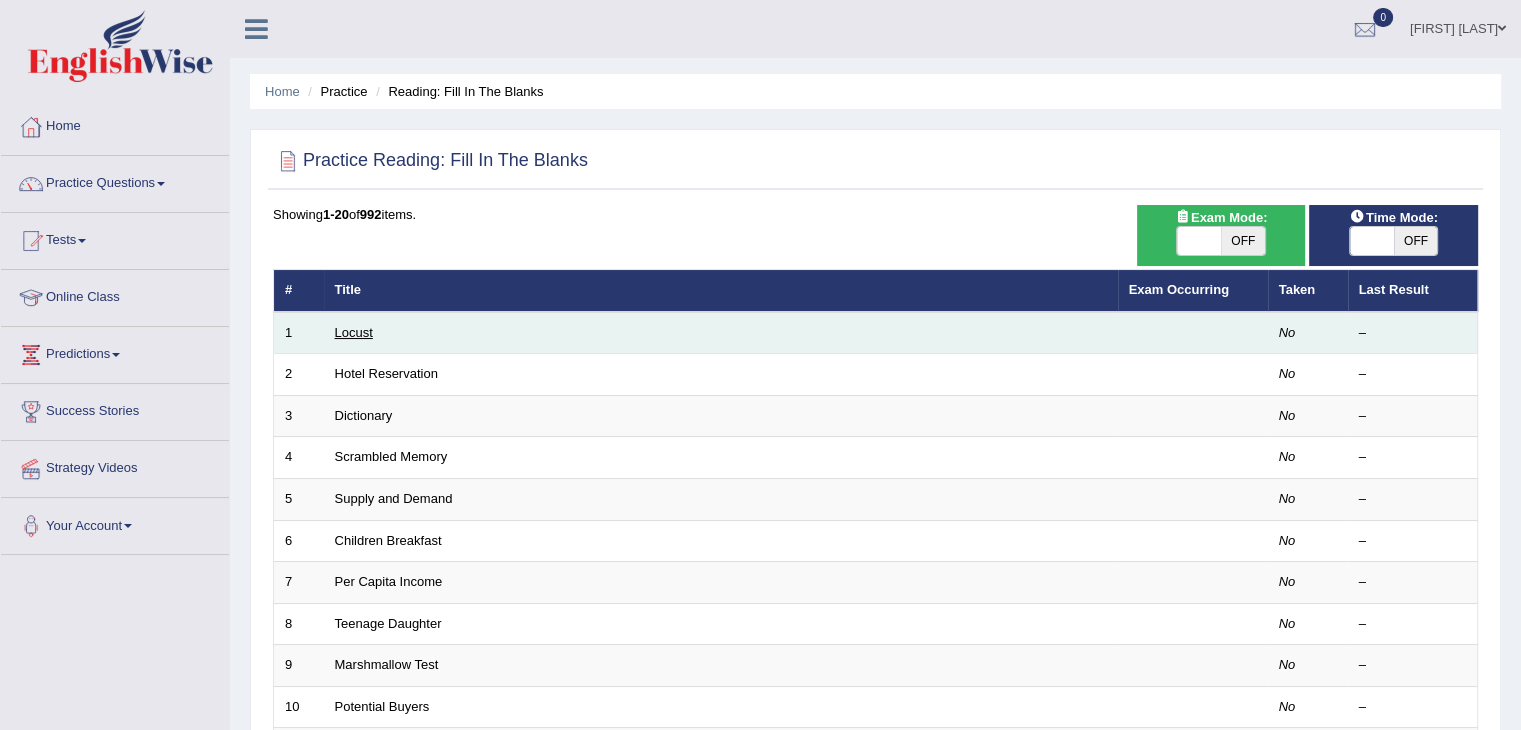 click on "Locust" at bounding box center (354, 332) 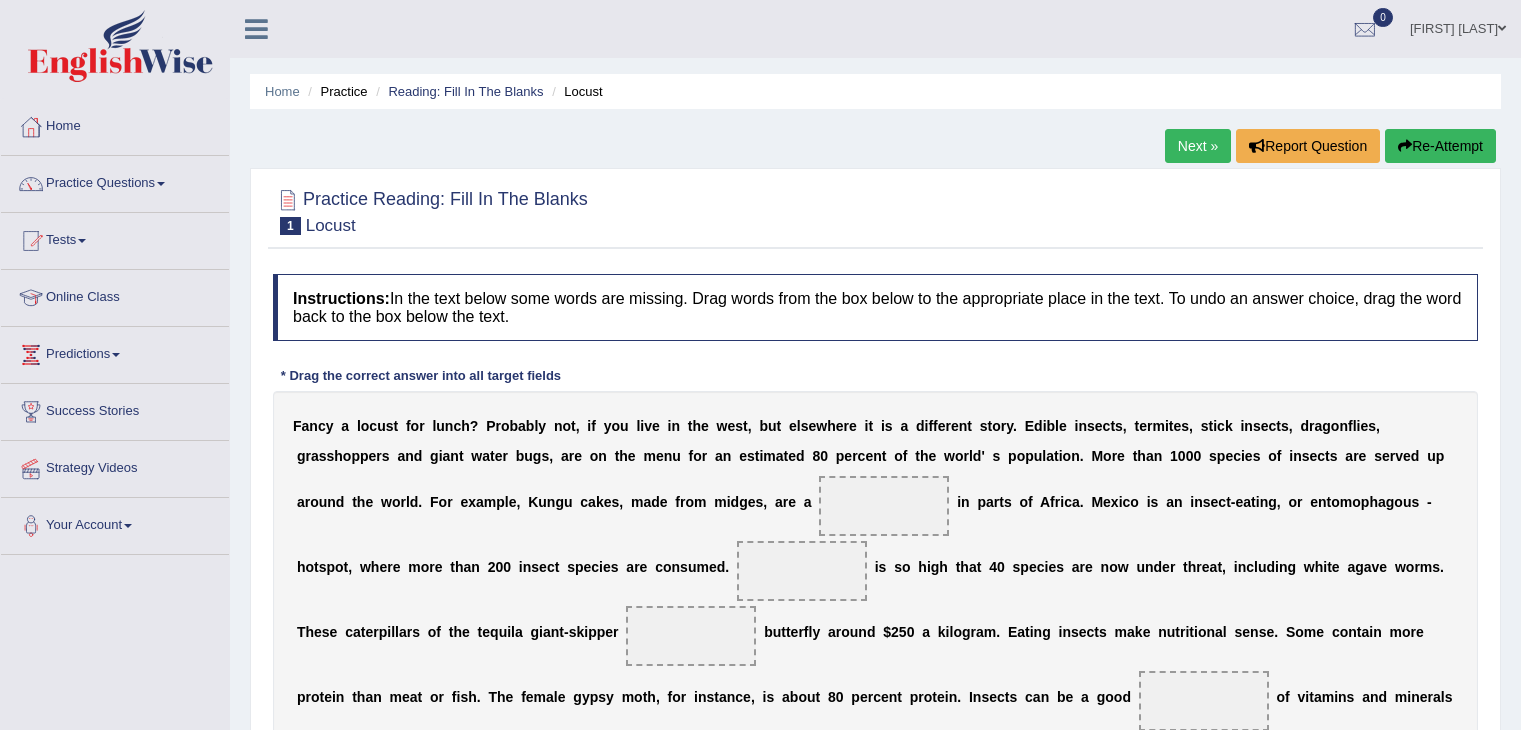 scroll, scrollTop: 0, scrollLeft: 0, axis: both 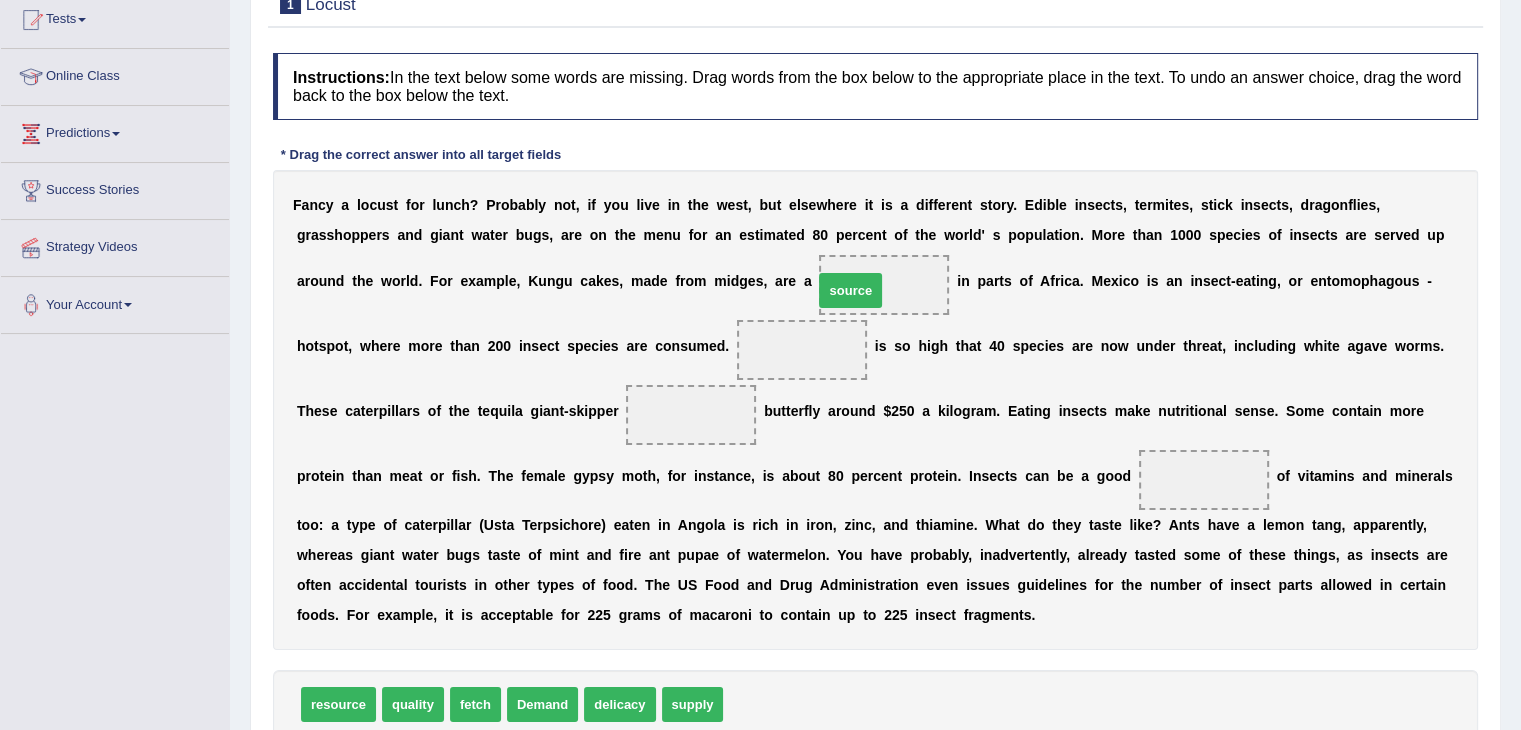 drag, startPoint x: 750, startPoint y: 705, endPoint x: 844, endPoint y: 291, distance: 424.53738 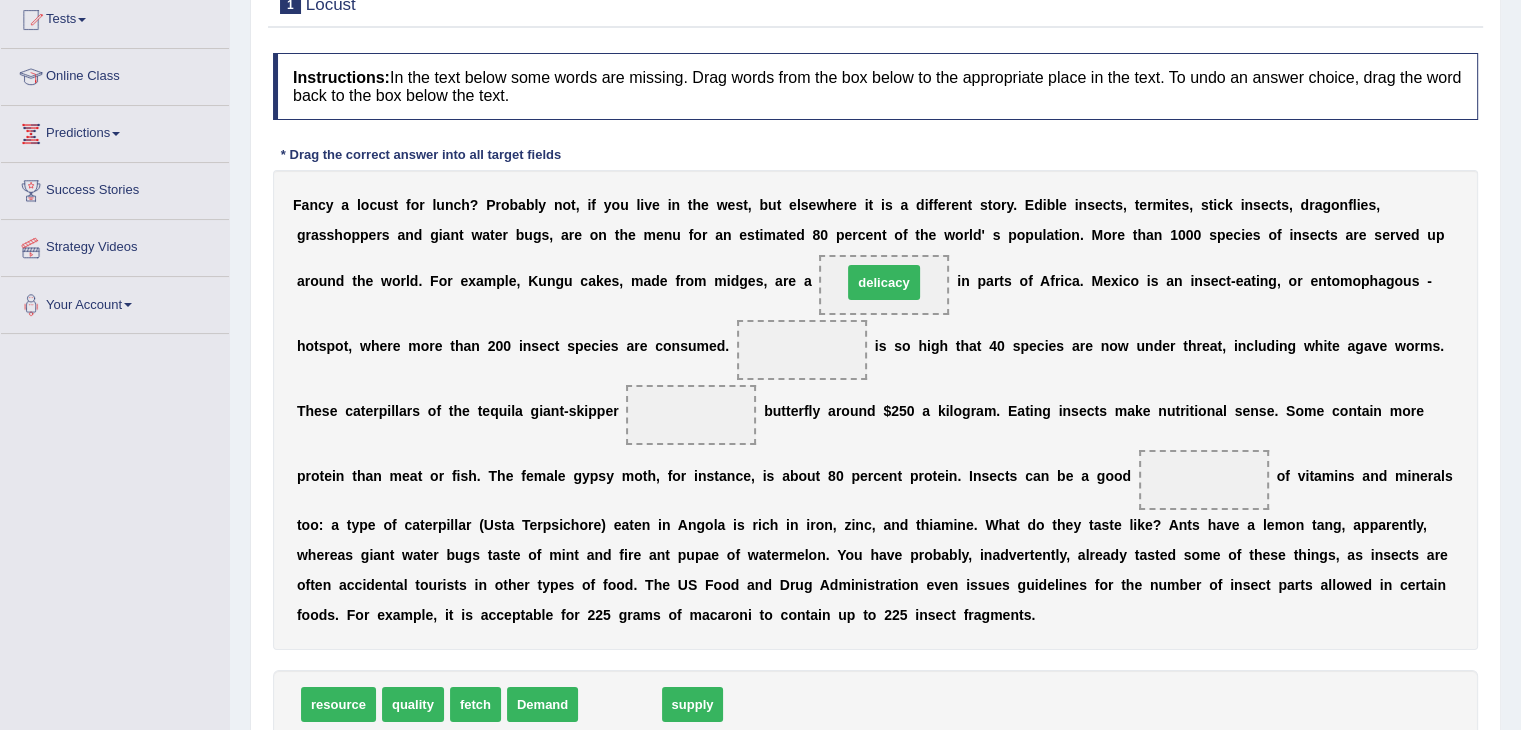 drag, startPoint x: 632, startPoint y: 699, endPoint x: 892, endPoint y: 271, distance: 500.7834 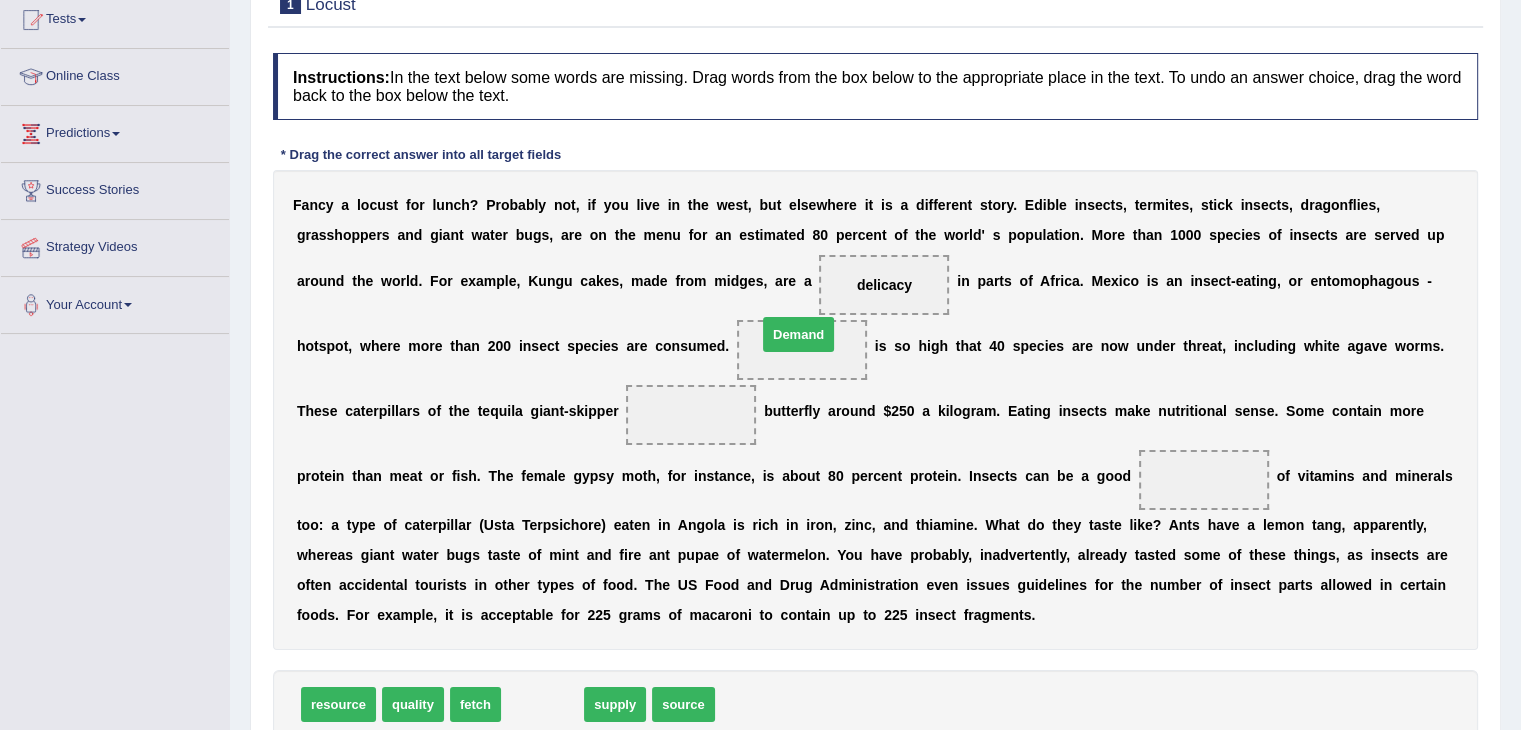 drag, startPoint x: 544, startPoint y: 698, endPoint x: 804, endPoint y: 344, distance: 439.22205 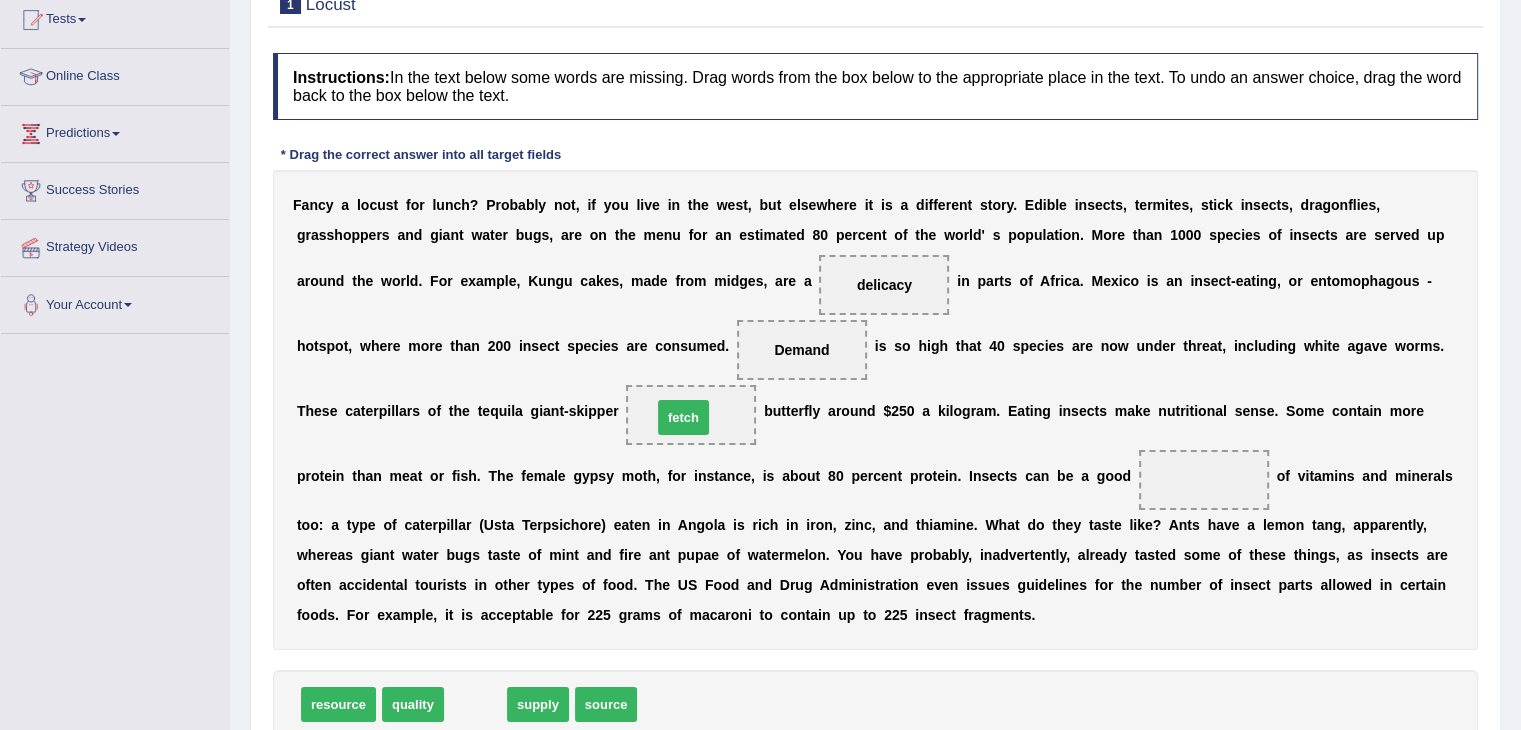 drag, startPoint x: 468, startPoint y: 695, endPoint x: 678, endPoint y: 409, distance: 354.81827 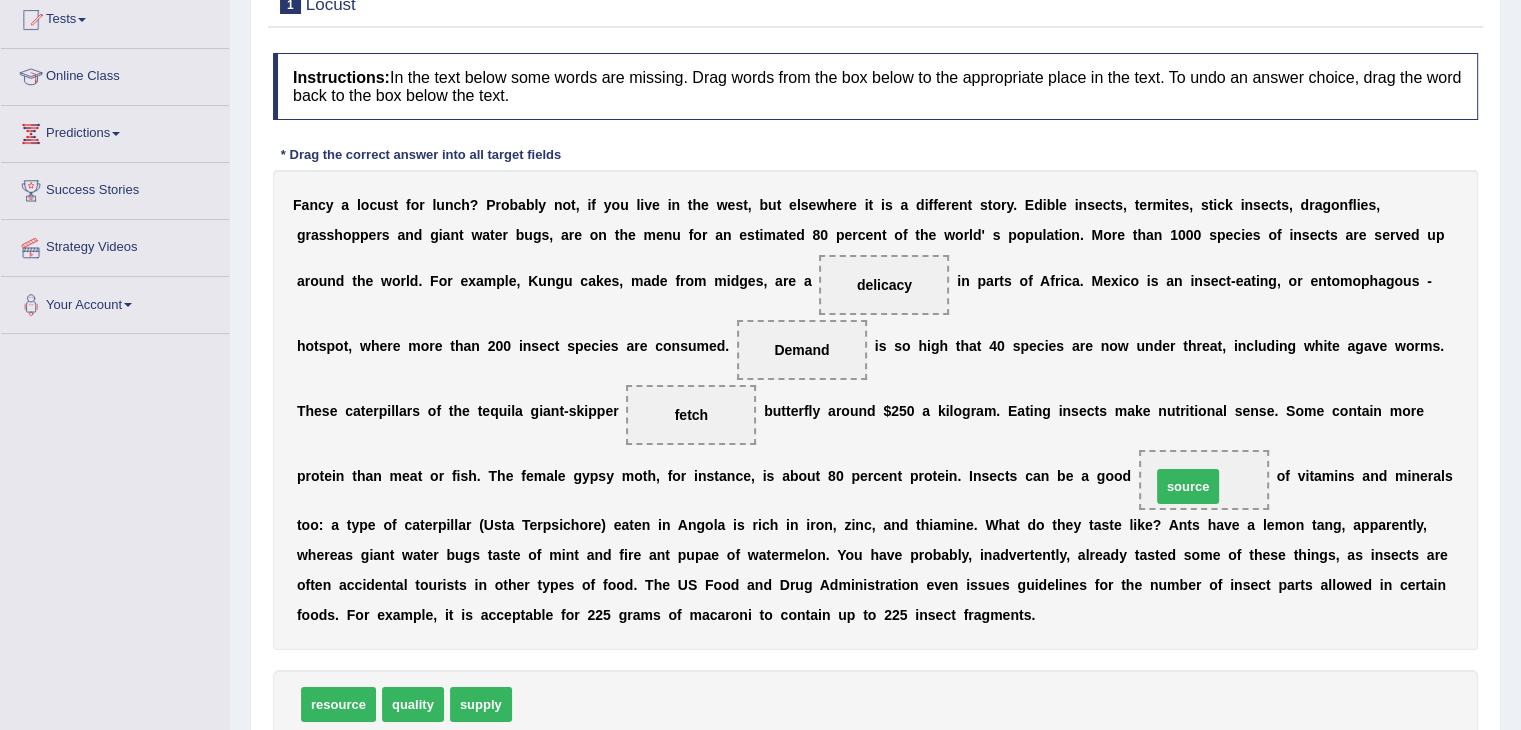 drag, startPoint x: 559, startPoint y: 697, endPoint x: 1199, endPoint y: 479, distance: 676.10944 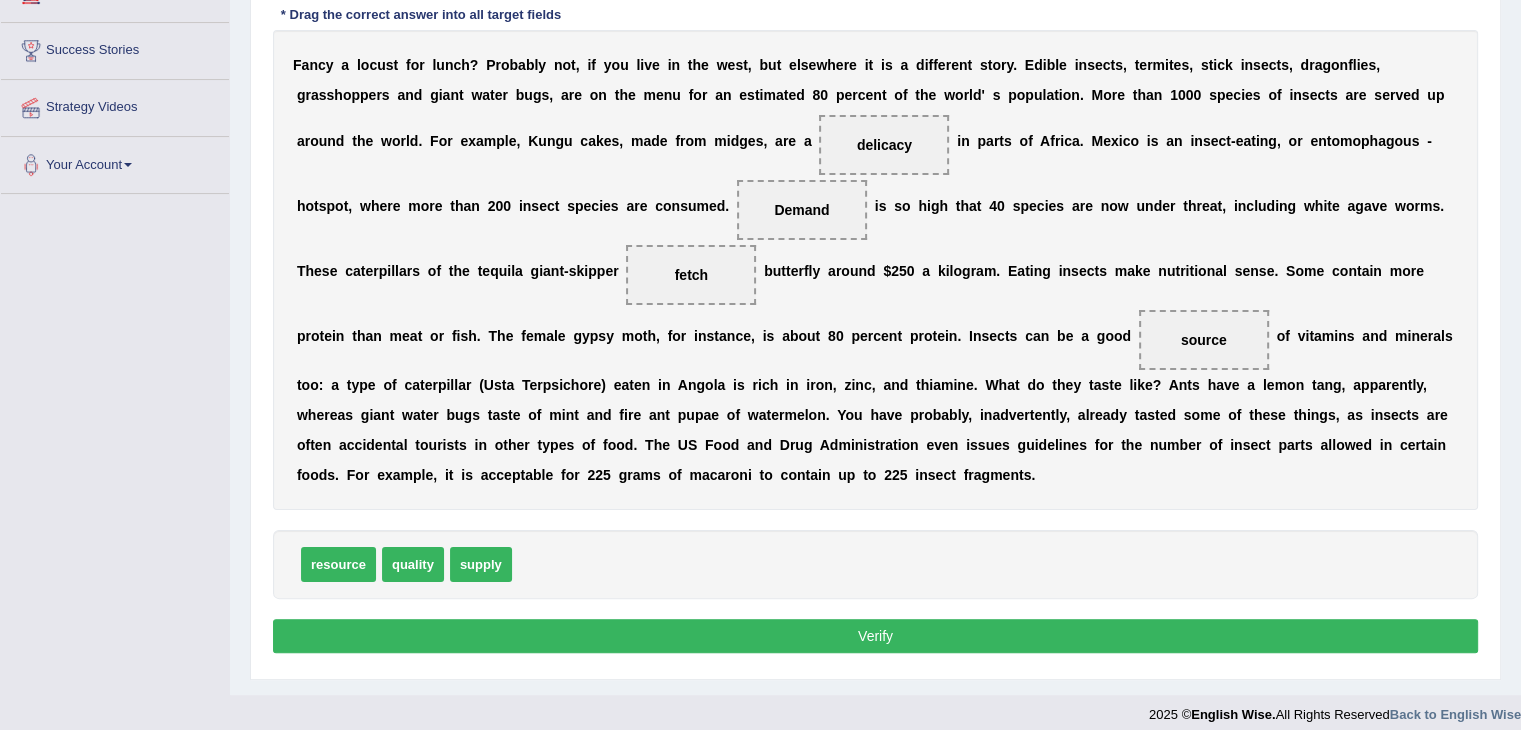 scroll, scrollTop: 364, scrollLeft: 0, axis: vertical 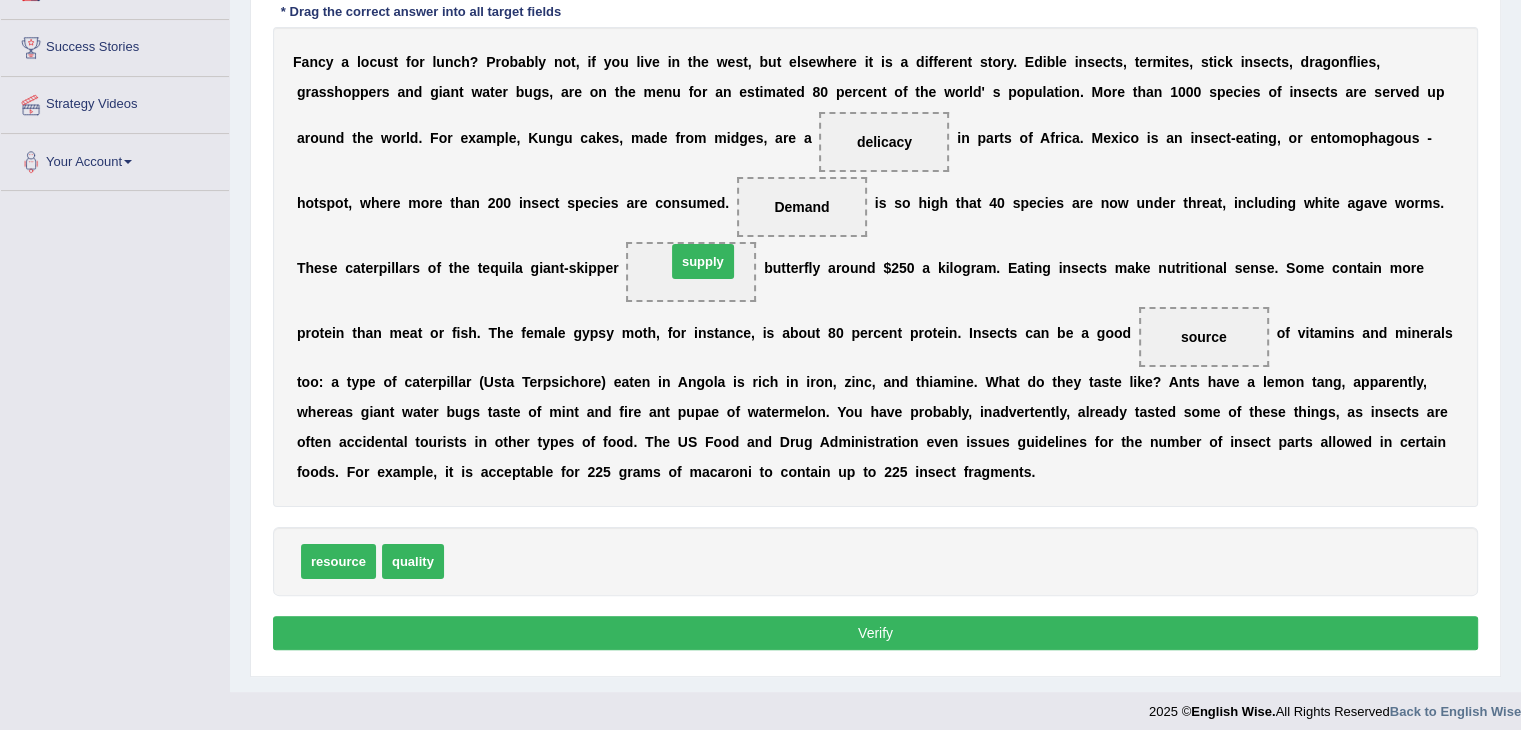 drag, startPoint x: 475, startPoint y: 557, endPoint x: 697, endPoint y: 257, distance: 373.2077 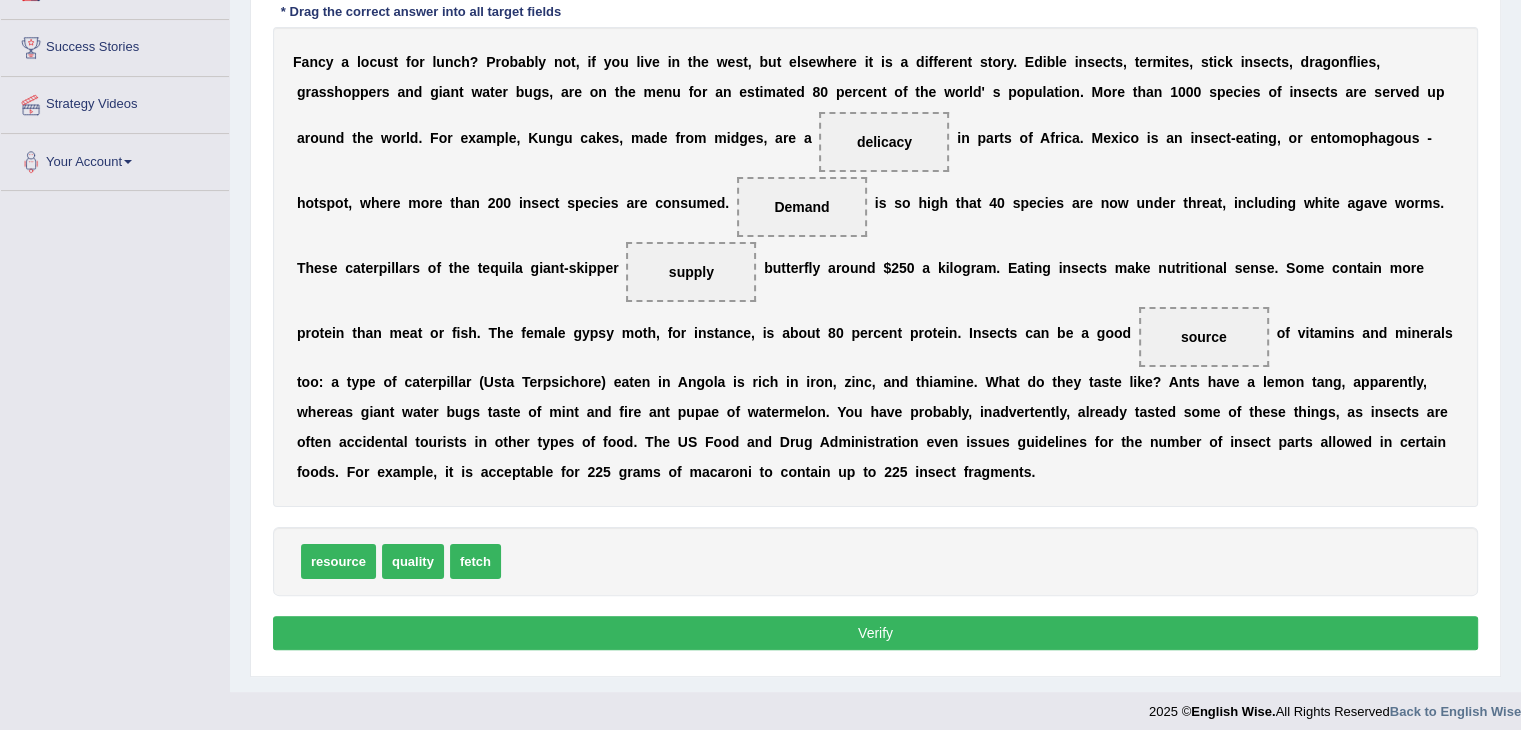 click on "Verify" at bounding box center [875, 633] 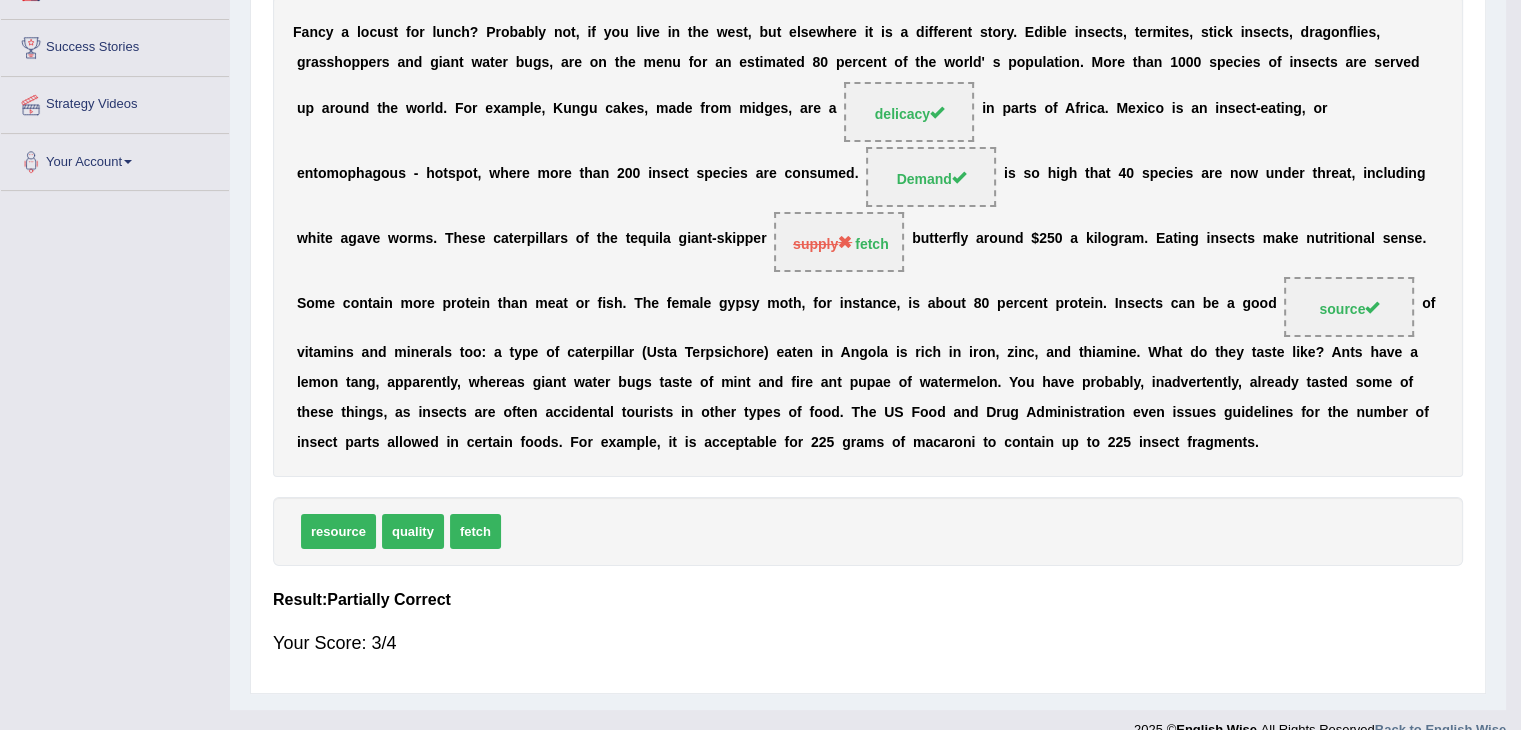 scroll, scrollTop: 320, scrollLeft: 0, axis: vertical 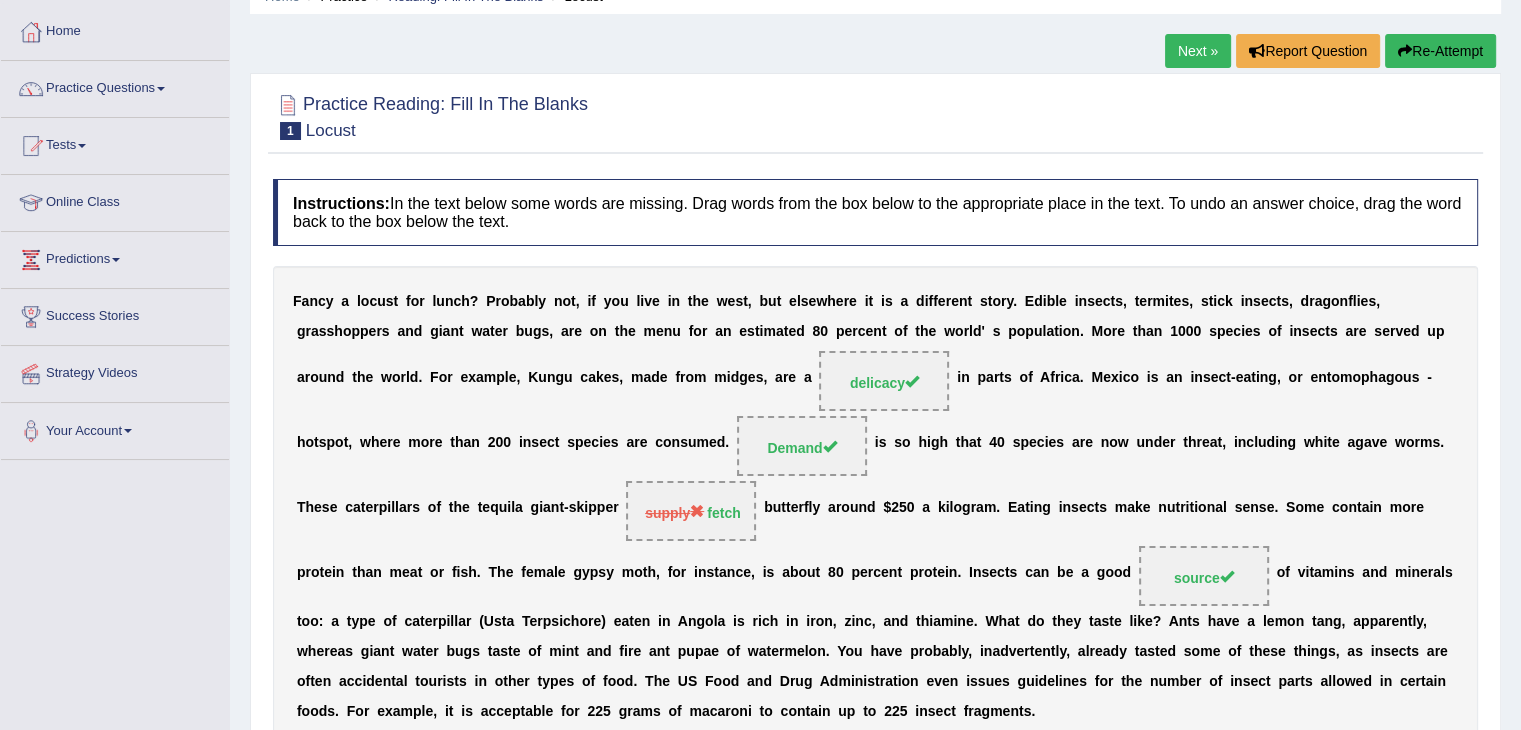 click on "Next »" at bounding box center [1198, 51] 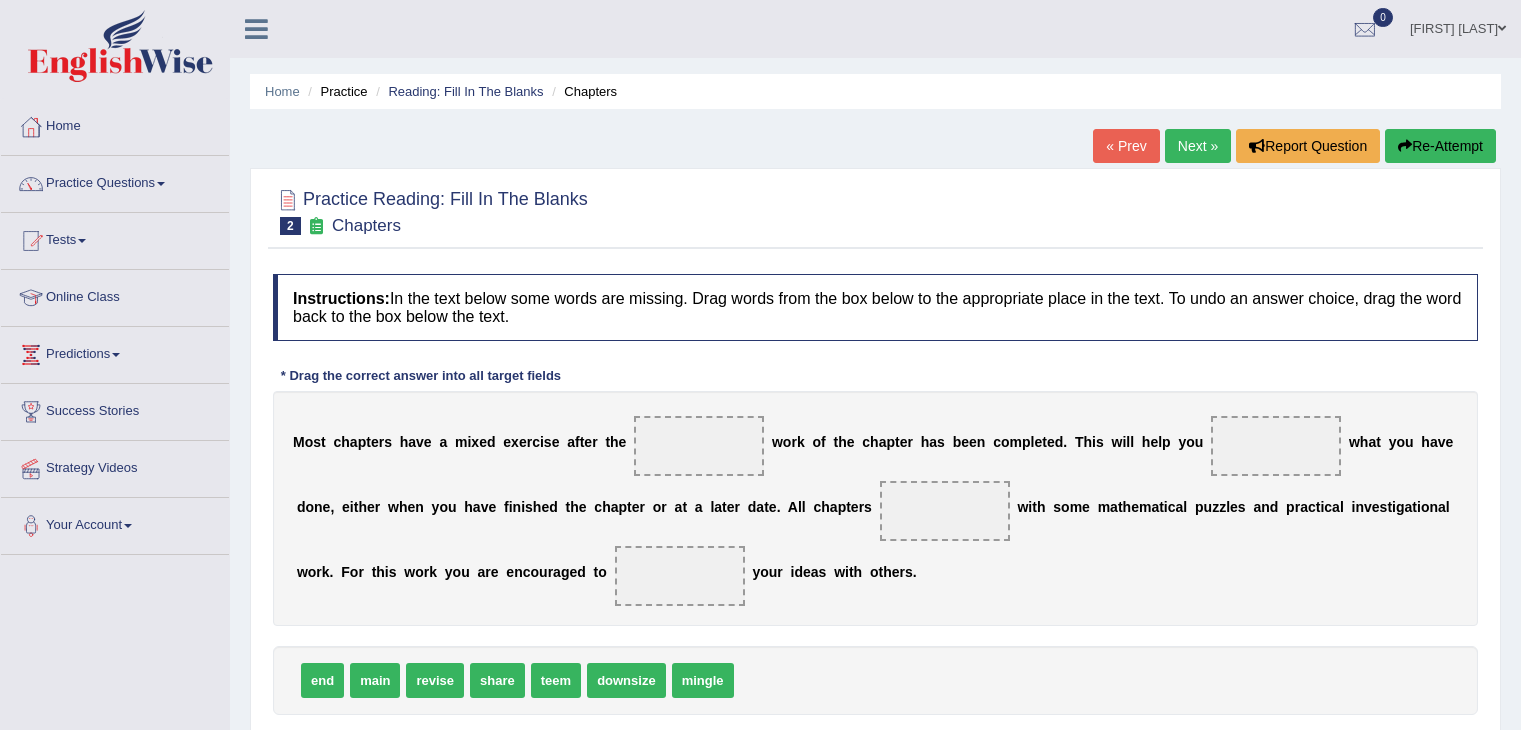 scroll, scrollTop: 0, scrollLeft: 0, axis: both 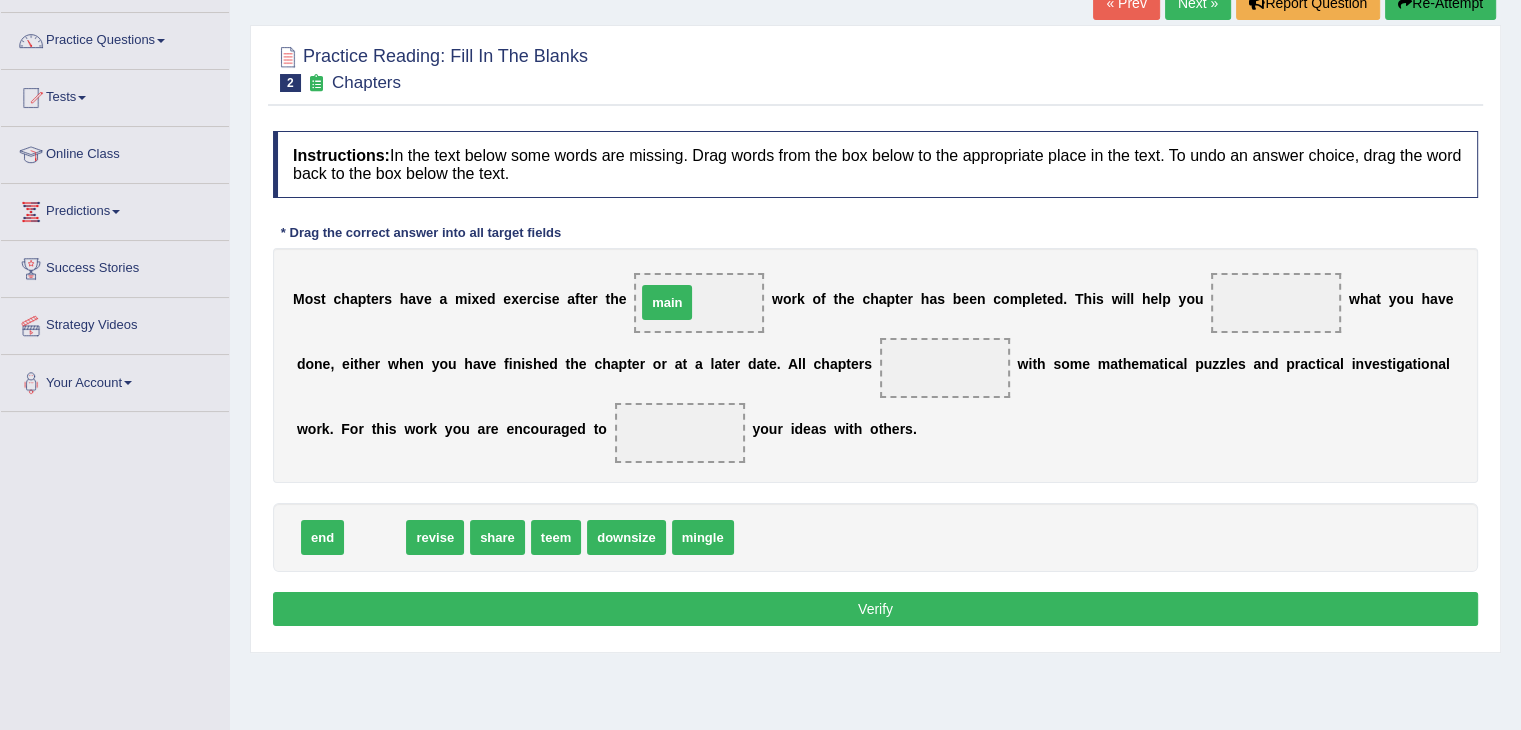 drag, startPoint x: 364, startPoint y: 528, endPoint x: 662, endPoint y: 295, distance: 378.27637 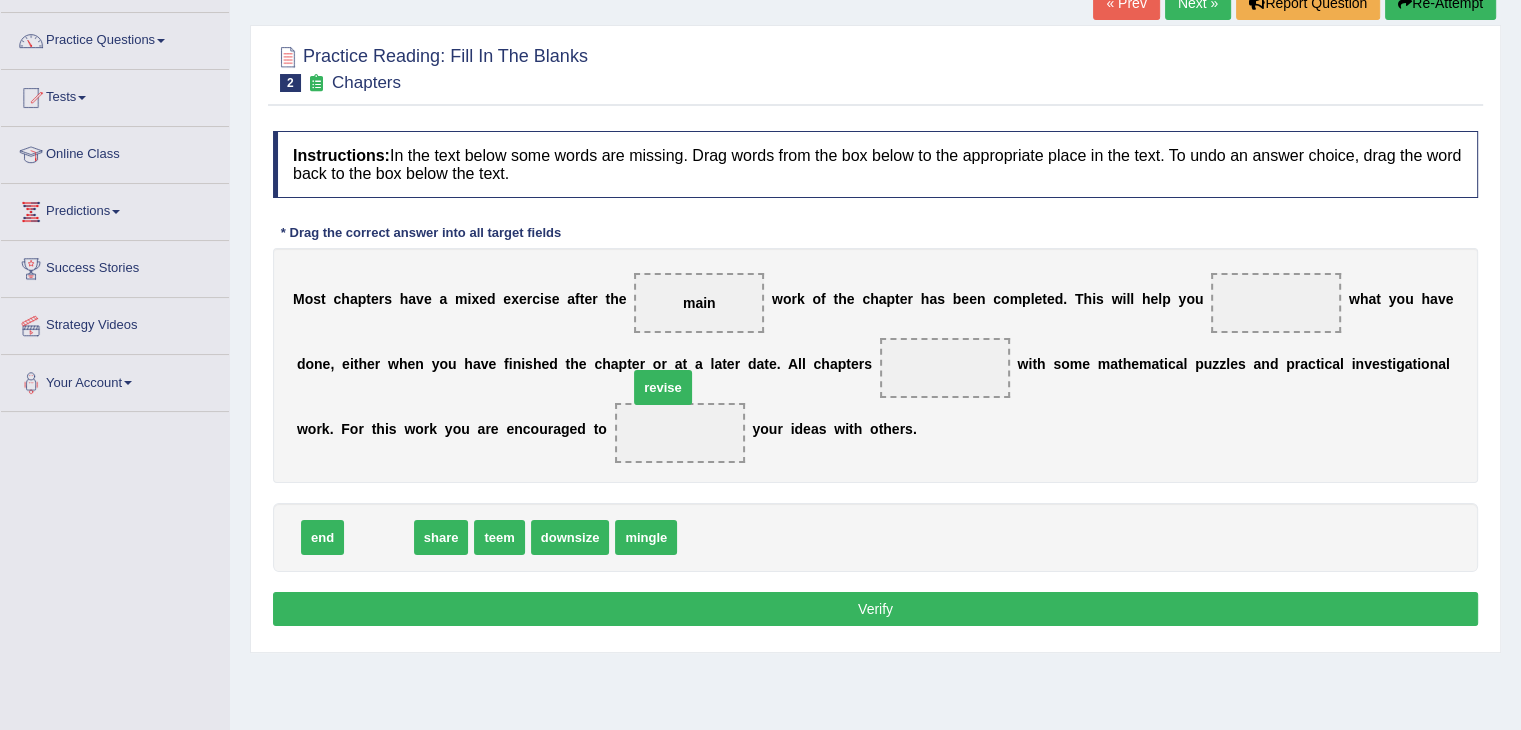 drag, startPoint x: 374, startPoint y: 525, endPoint x: 817, endPoint y: 357, distance: 473.78583 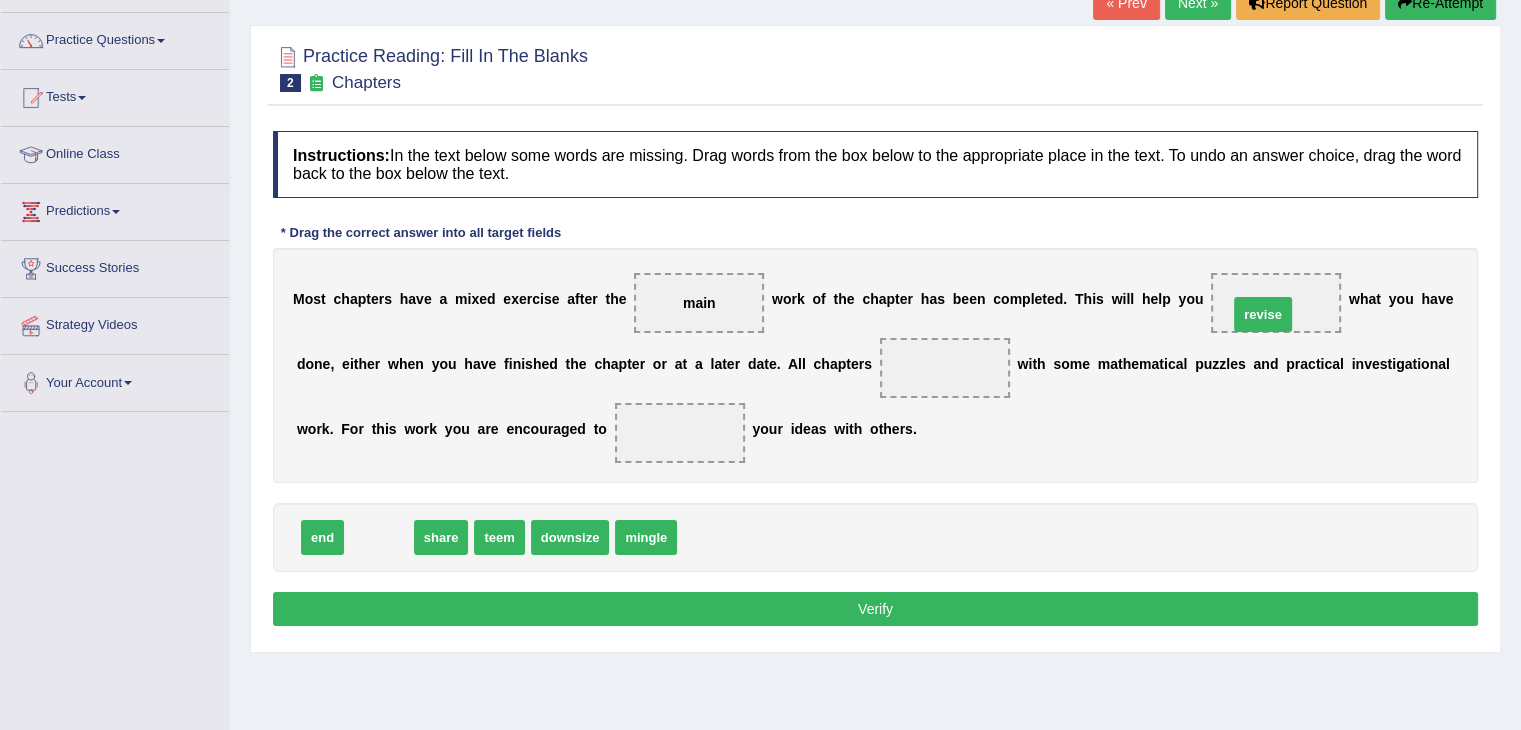 drag, startPoint x: 380, startPoint y: 538, endPoint x: 1264, endPoint y: 315, distance: 911.6935 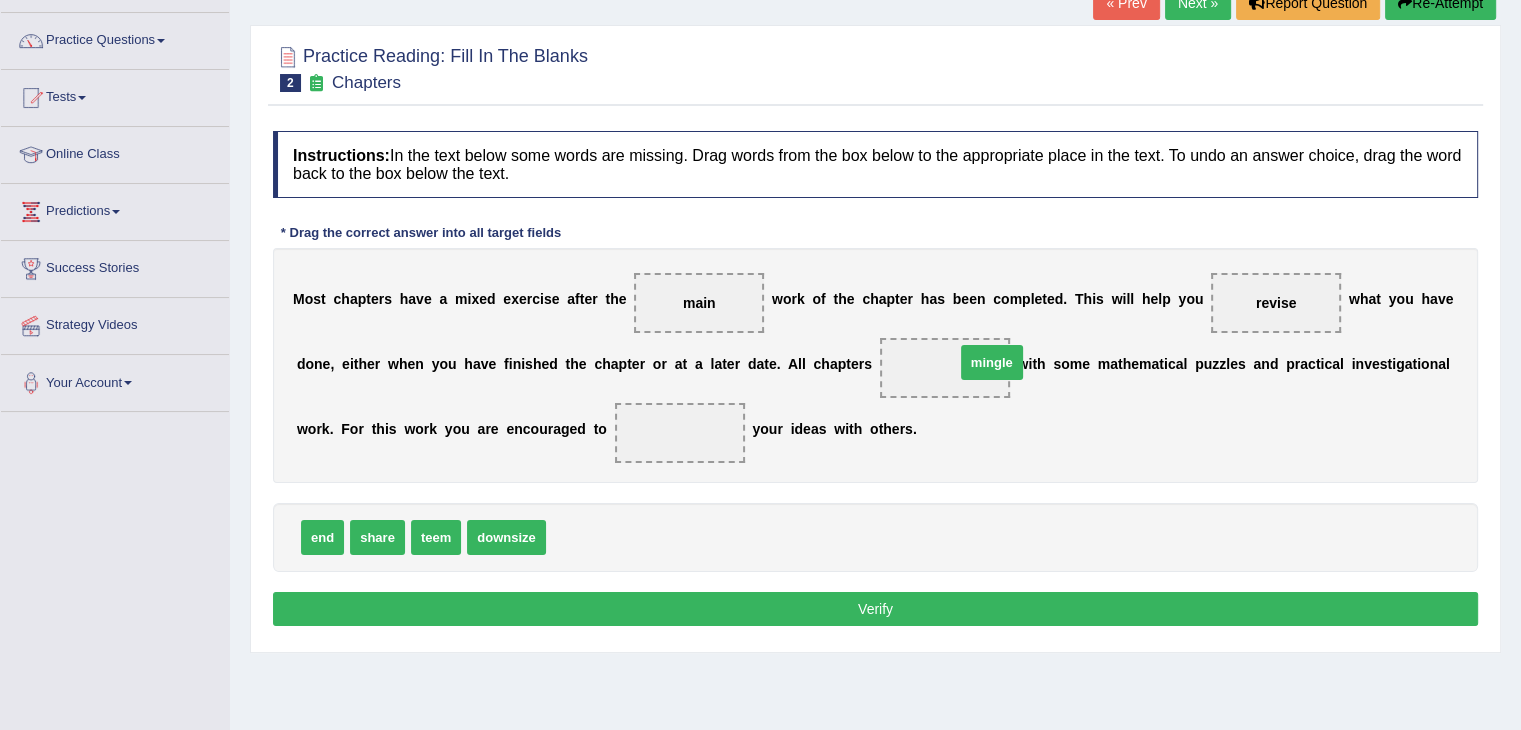 drag, startPoint x: 584, startPoint y: 533, endPoint x: 973, endPoint y: 368, distance: 422.54703 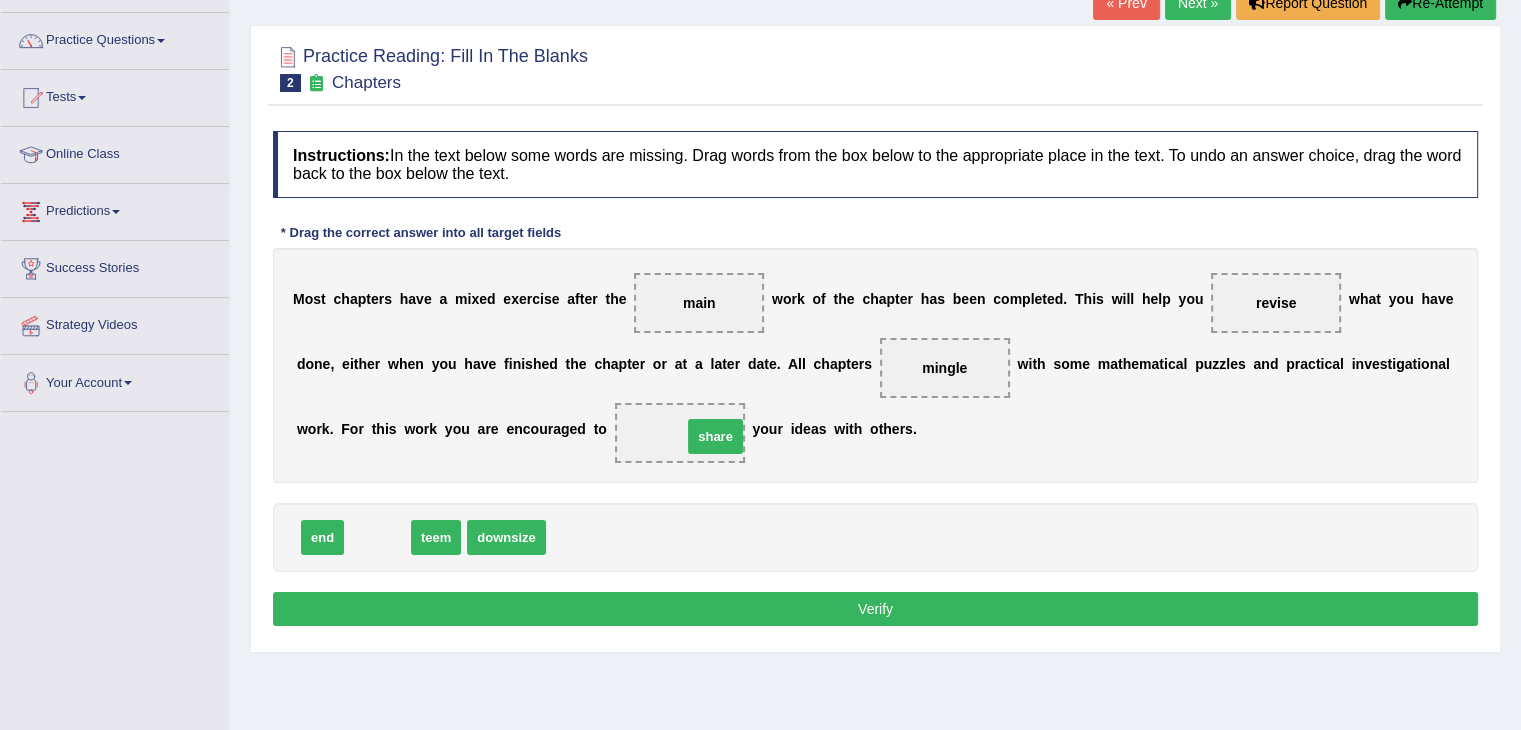 drag, startPoint x: 372, startPoint y: 528, endPoint x: 704, endPoint y: 425, distance: 347.6104 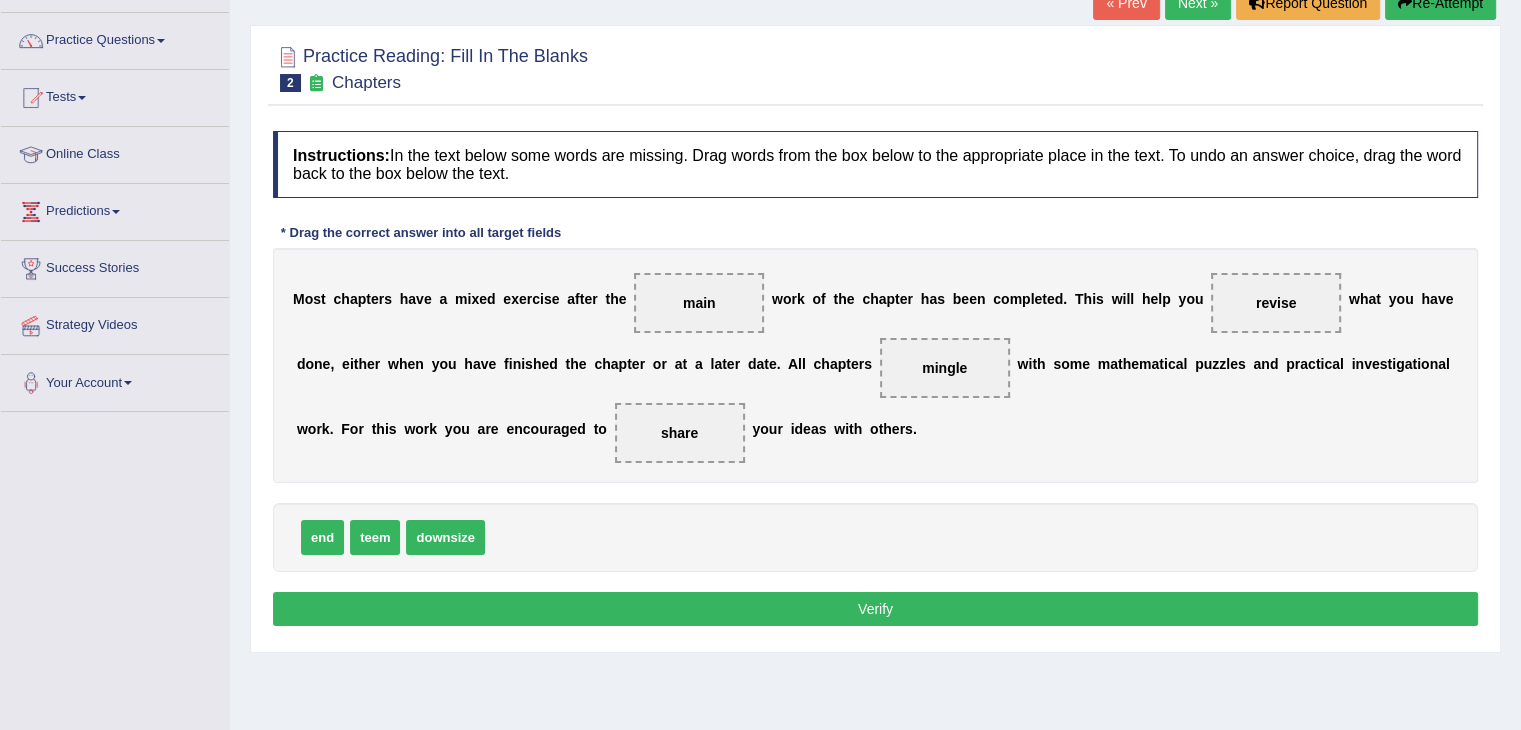 click on "Verify" at bounding box center (875, 609) 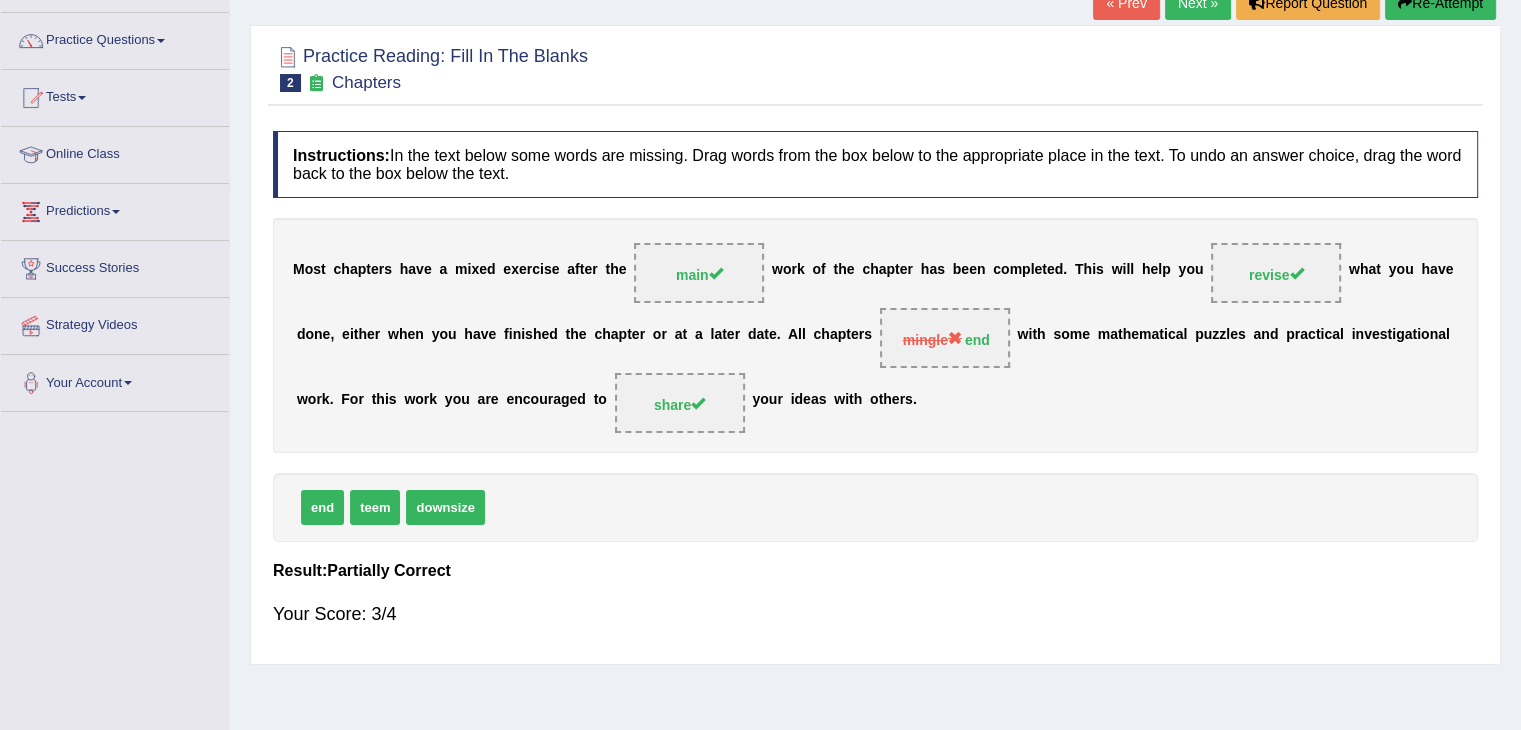 click on "Next »" at bounding box center (1198, 3) 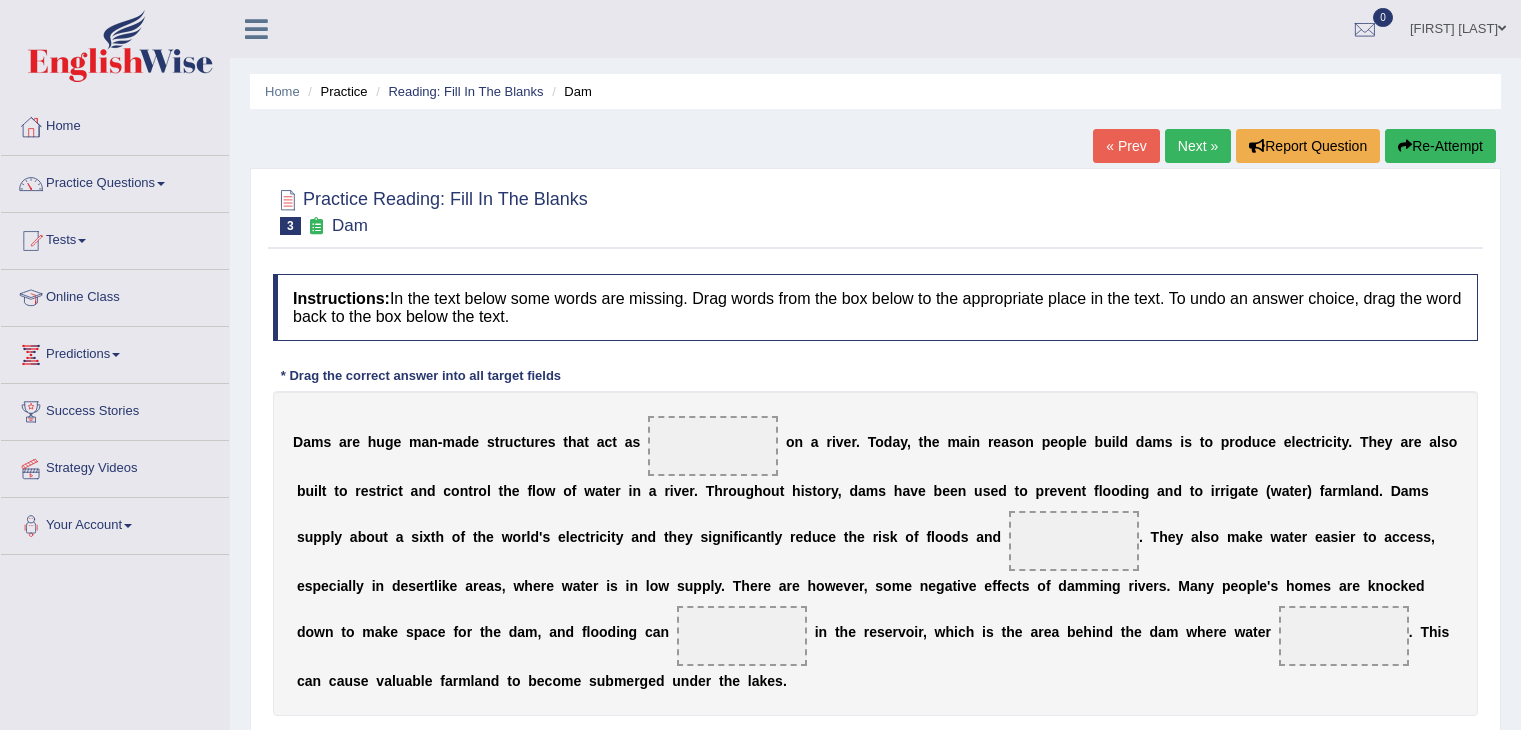 scroll, scrollTop: 0, scrollLeft: 0, axis: both 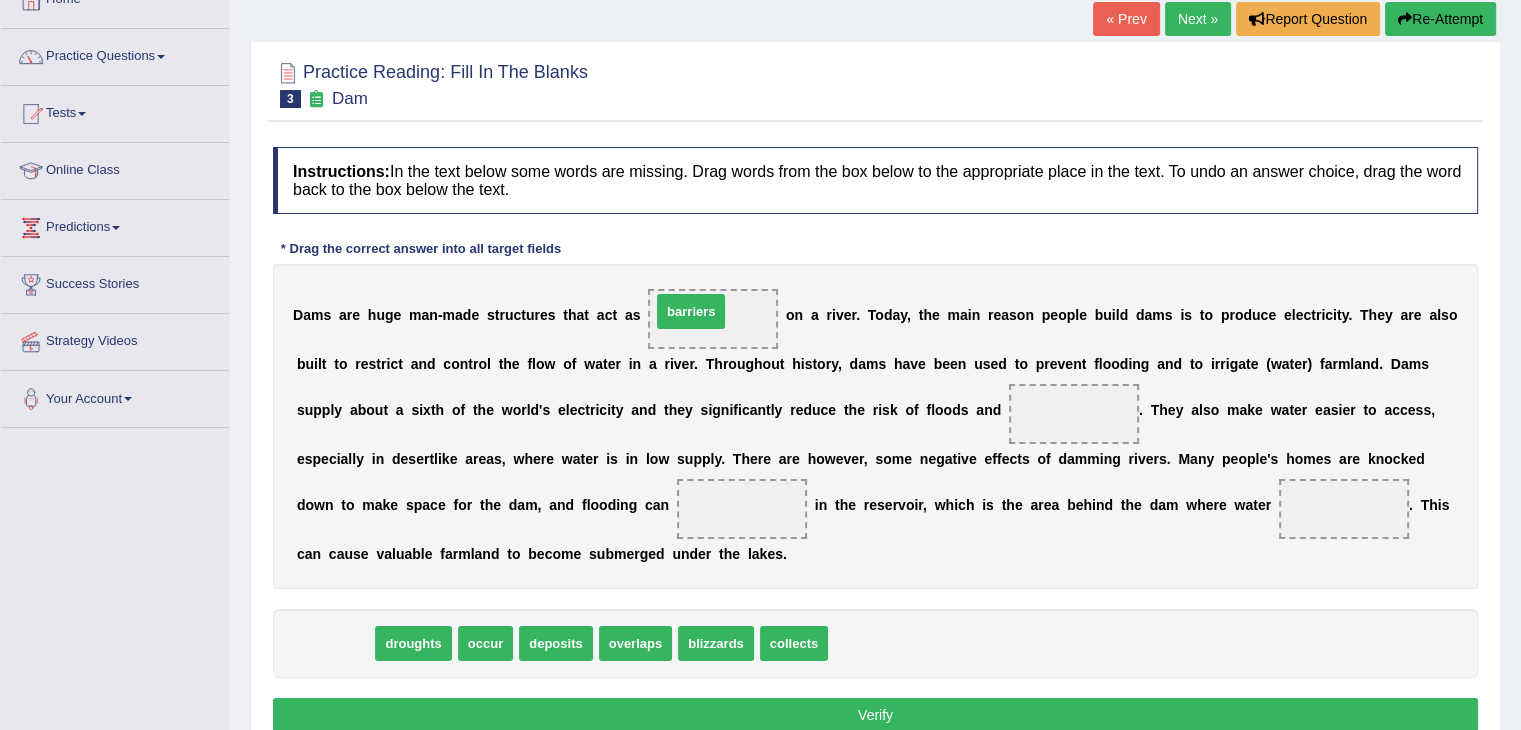 drag, startPoint x: 332, startPoint y: 638, endPoint x: 696, endPoint y: 306, distance: 492.66623 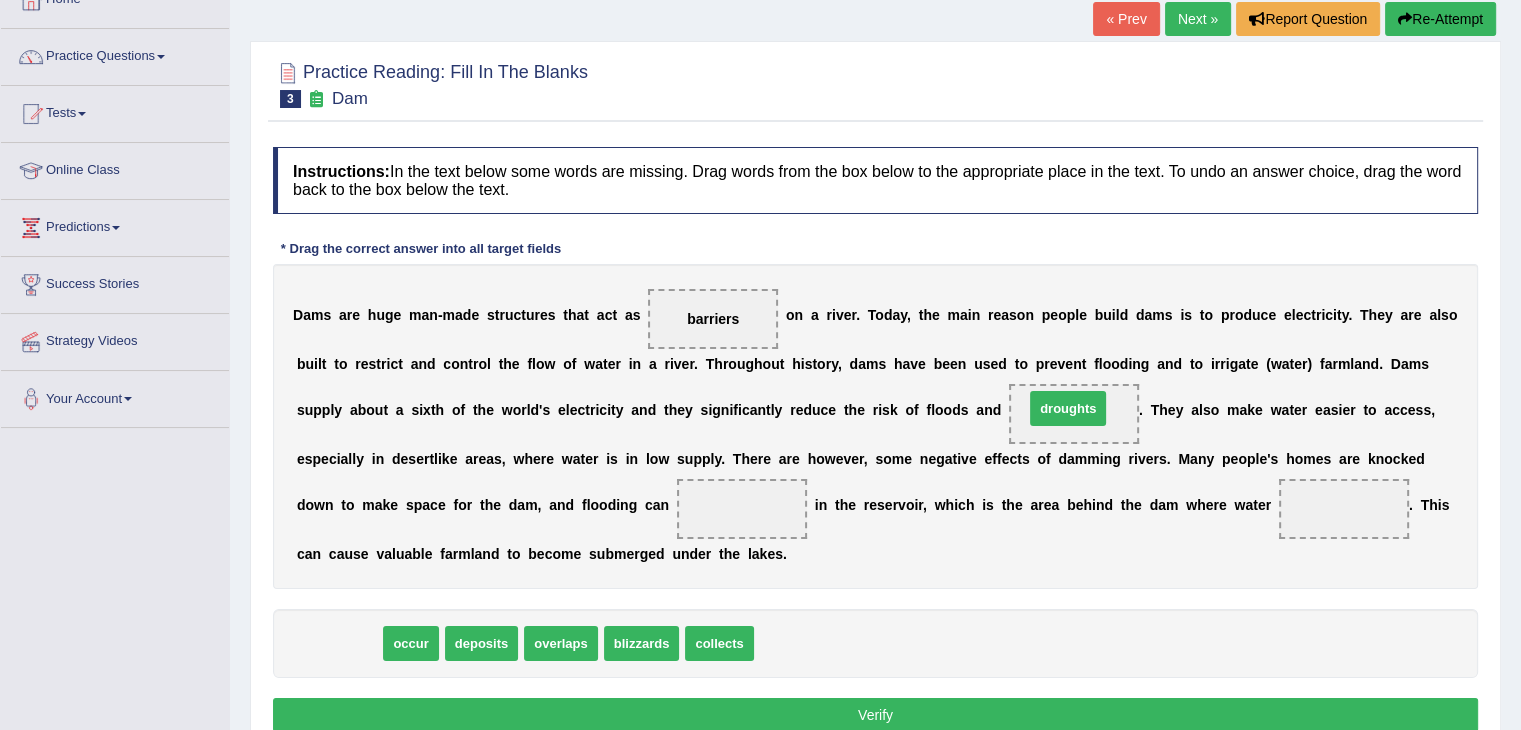 drag, startPoint x: 340, startPoint y: 637, endPoint x: 1070, endPoint y: 403, distance: 766.5872 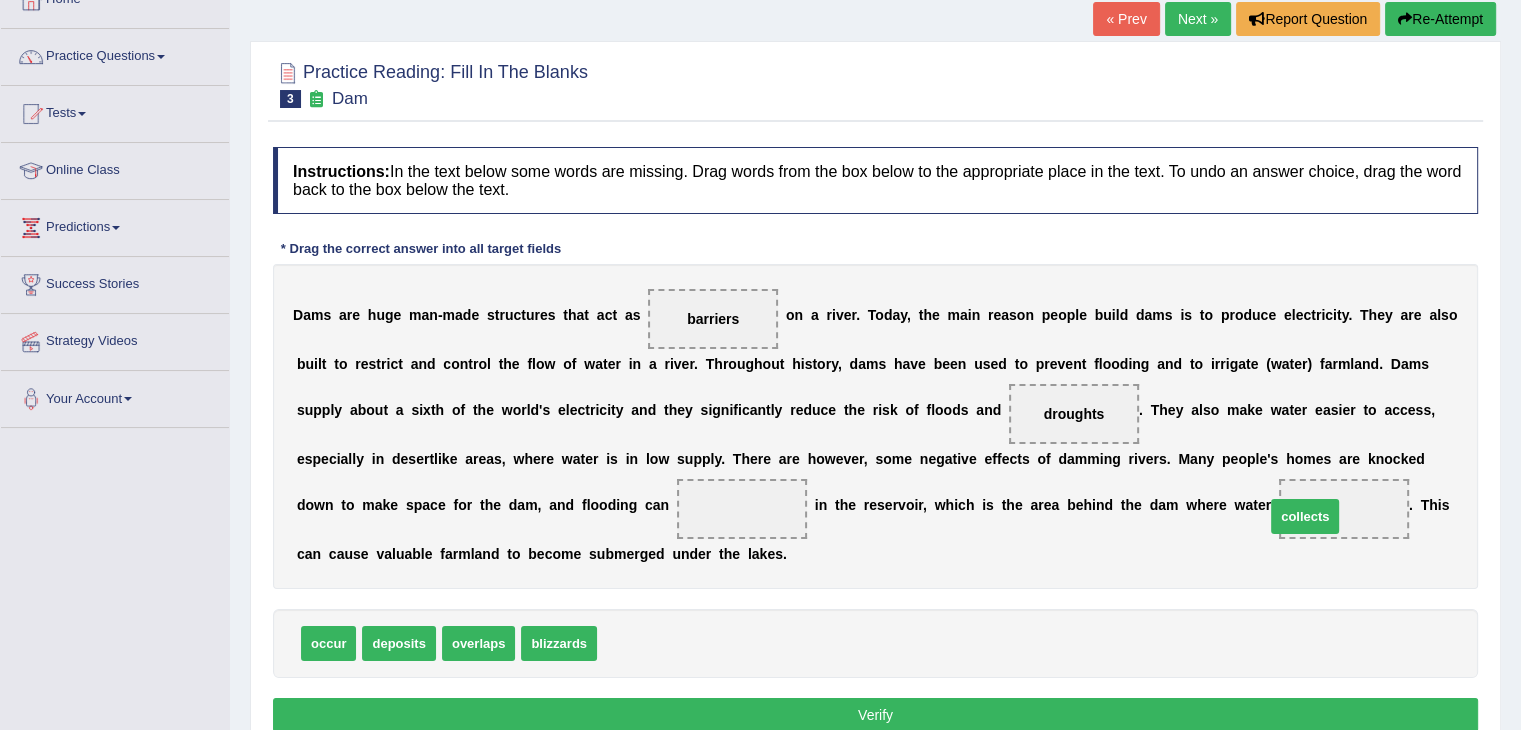 drag, startPoint x: 628, startPoint y: 641, endPoint x: 1305, endPoint y: 511, distance: 689.3685 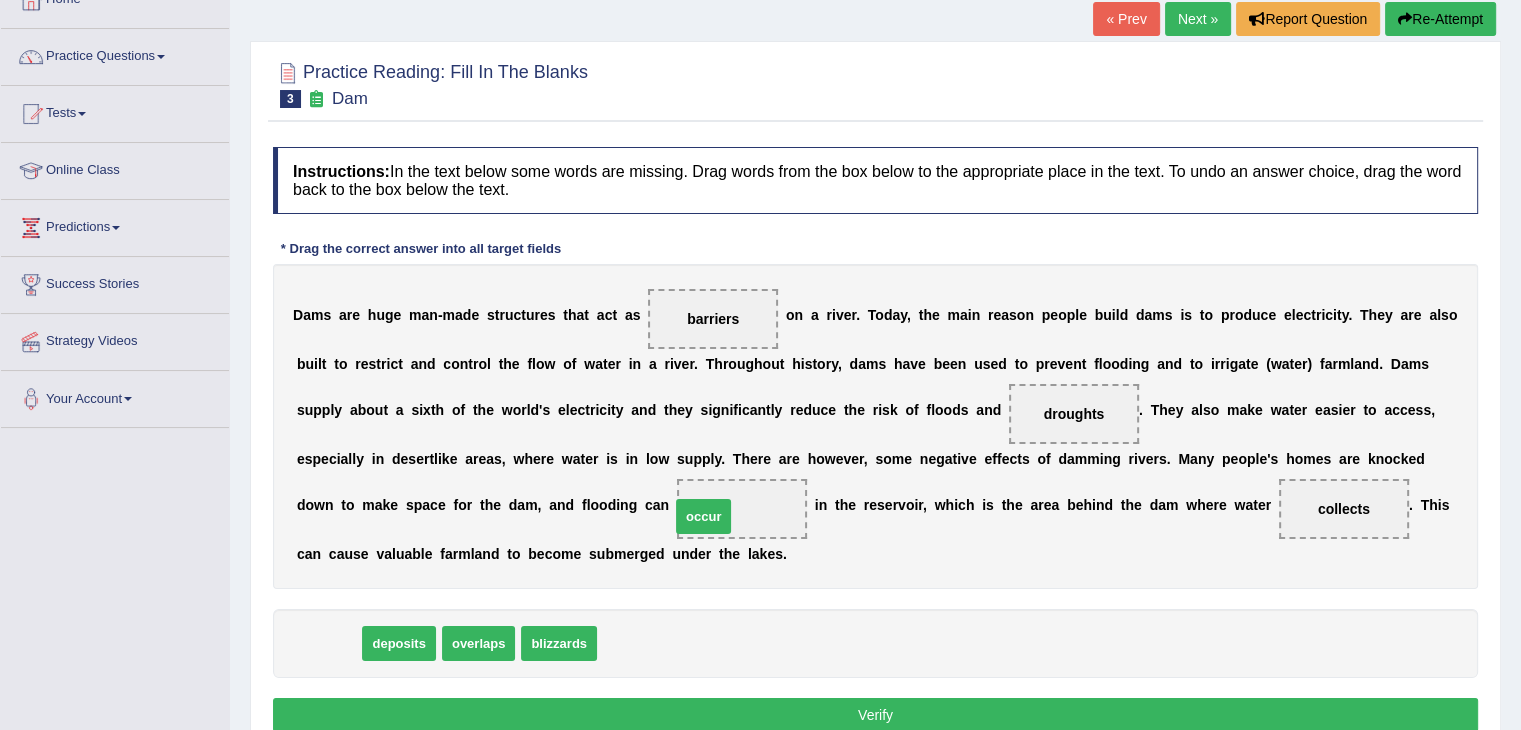 drag, startPoint x: 321, startPoint y: 641, endPoint x: 710, endPoint y: 509, distance: 410.78583 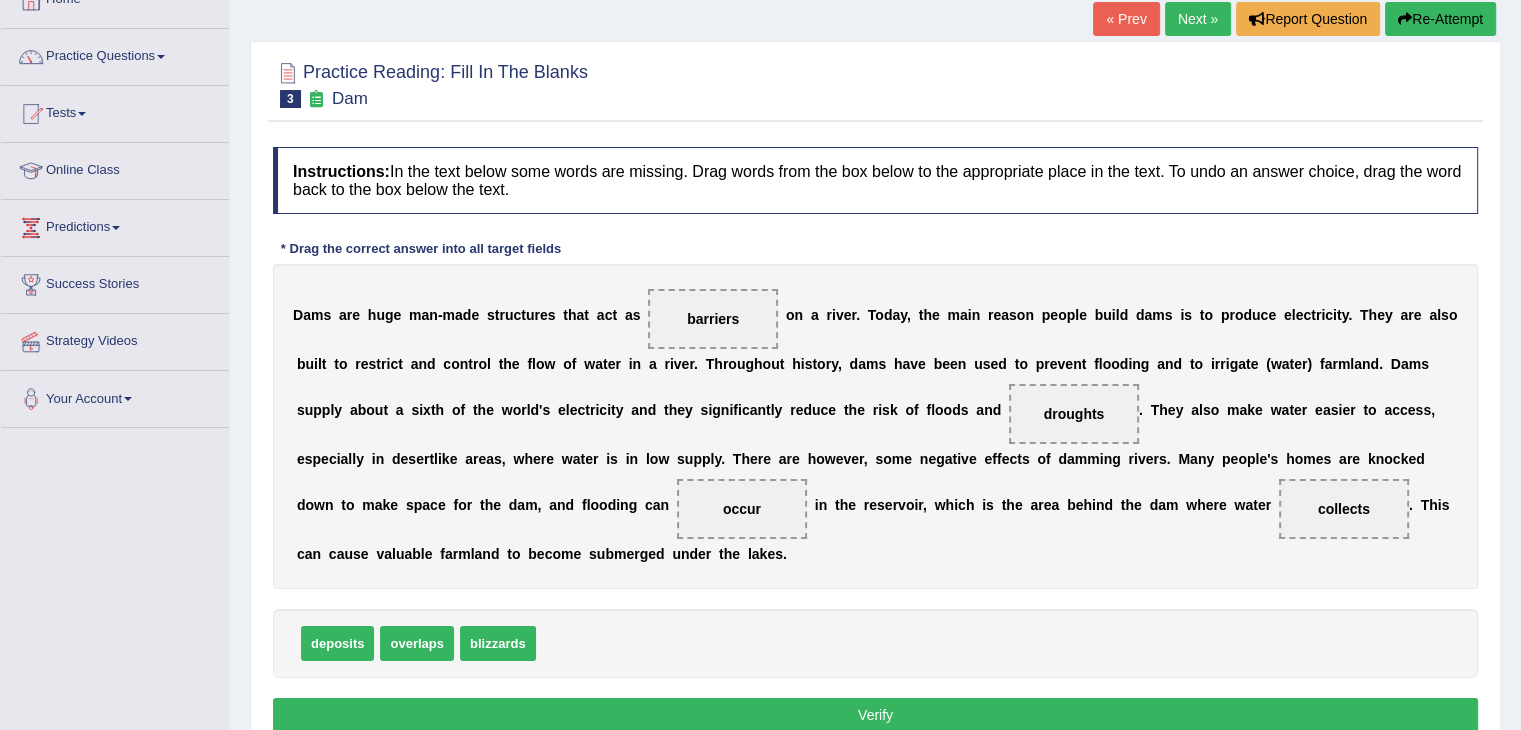 click on "Verify" at bounding box center [875, 715] 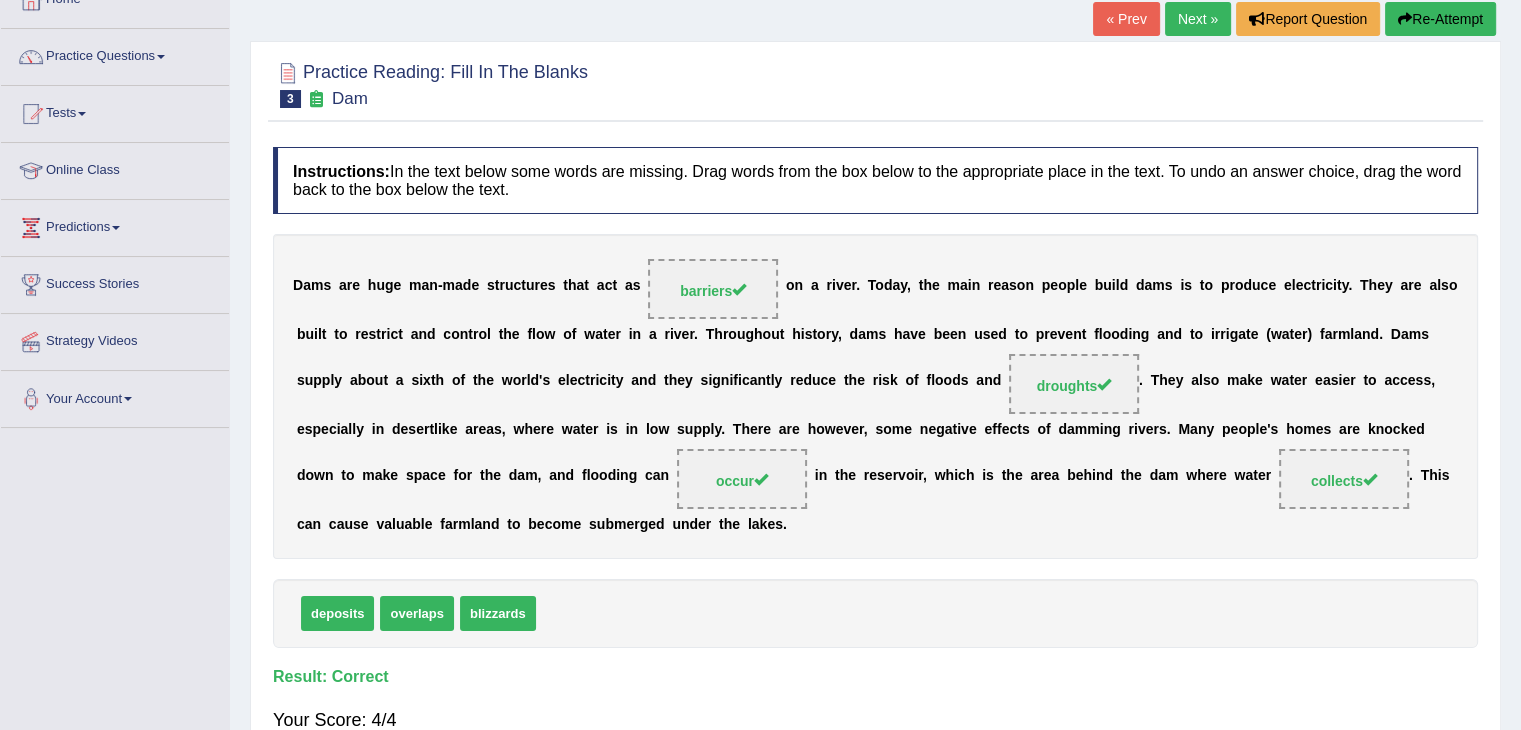 click on "Next »" at bounding box center (1198, 19) 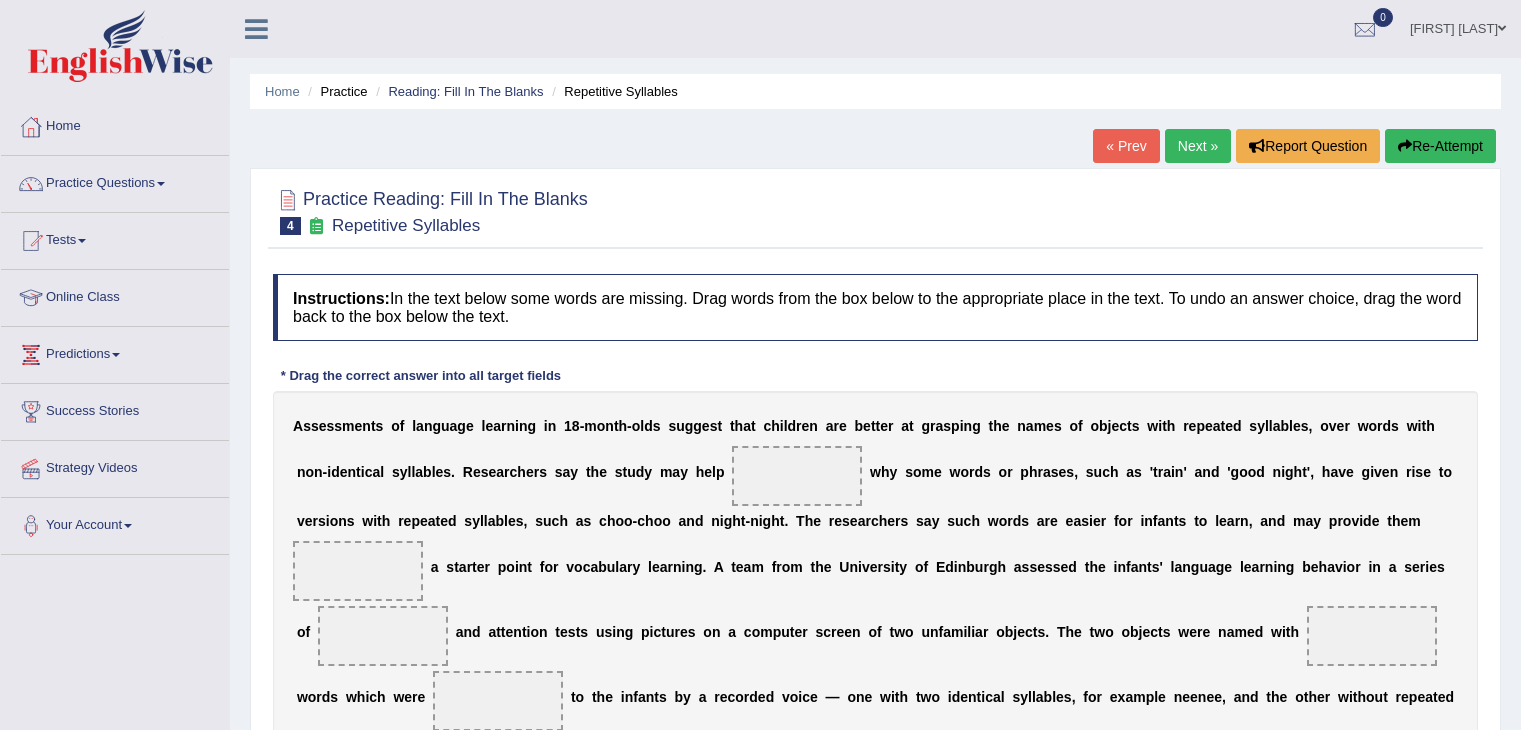 scroll, scrollTop: 0, scrollLeft: 0, axis: both 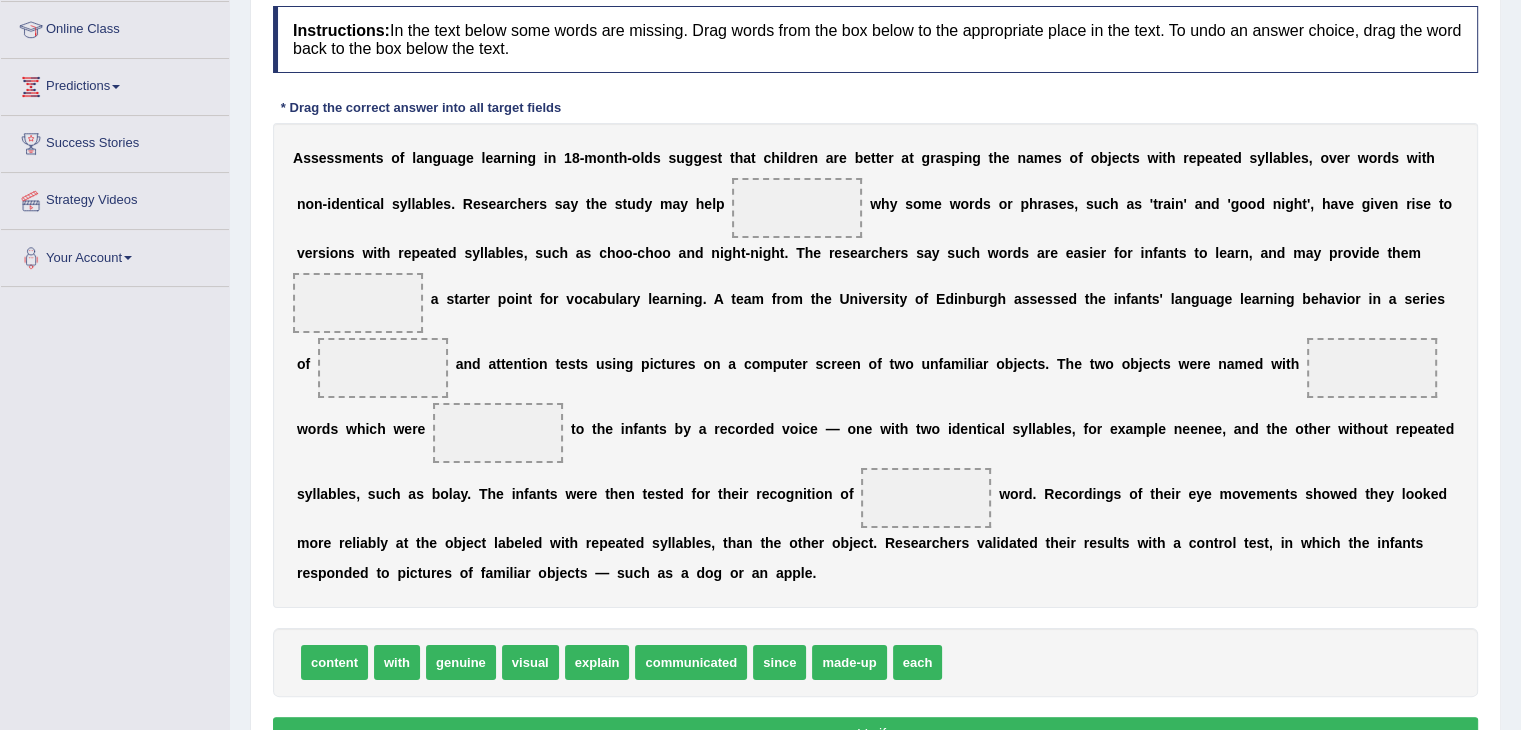 drag, startPoint x: 347, startPoint y: 152, endPoint x: 289, endPoint y: 153, distance: 58.00862 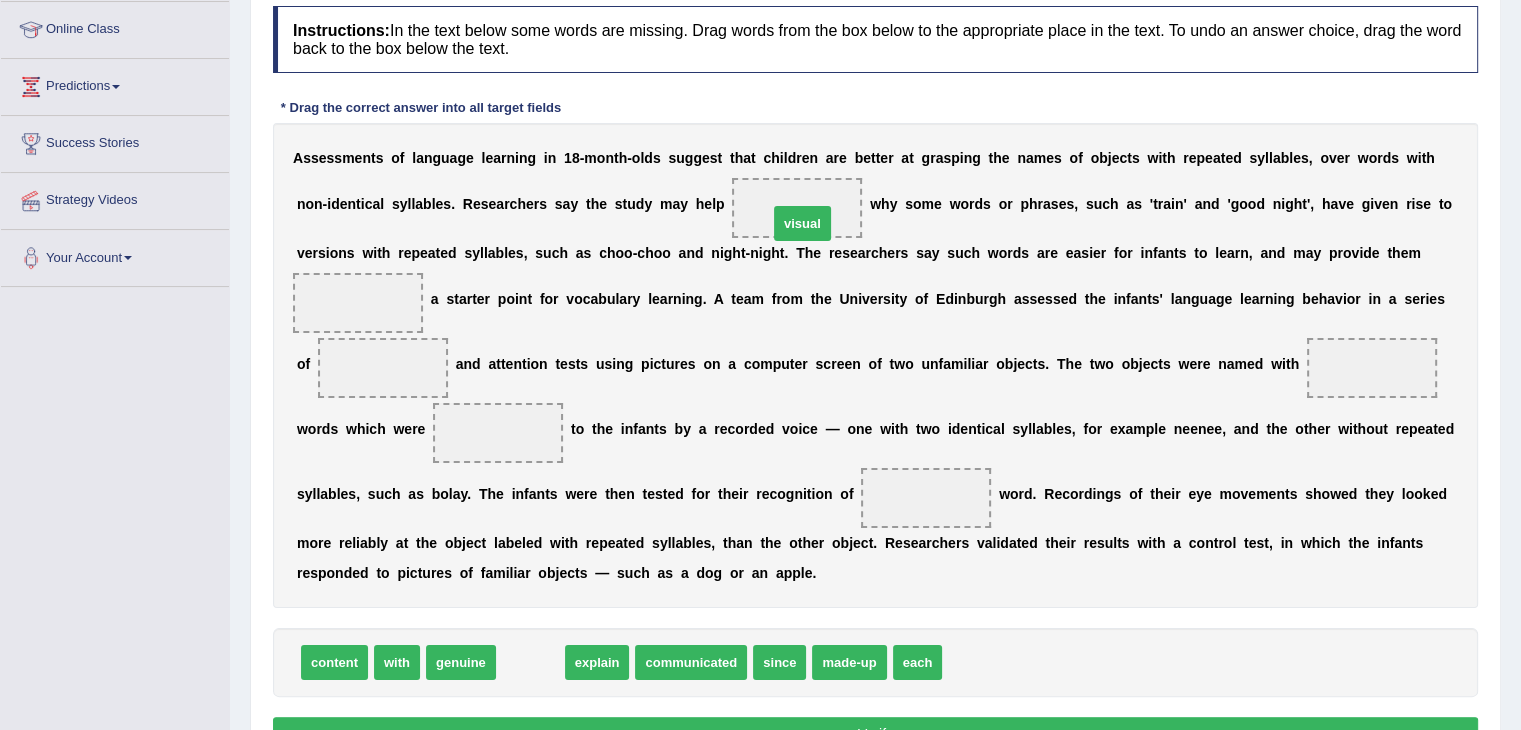 drag, startPoint x: 524, startPoint y: 665, endPoint x: 795, endPoint y: 227, distance: 515.0582 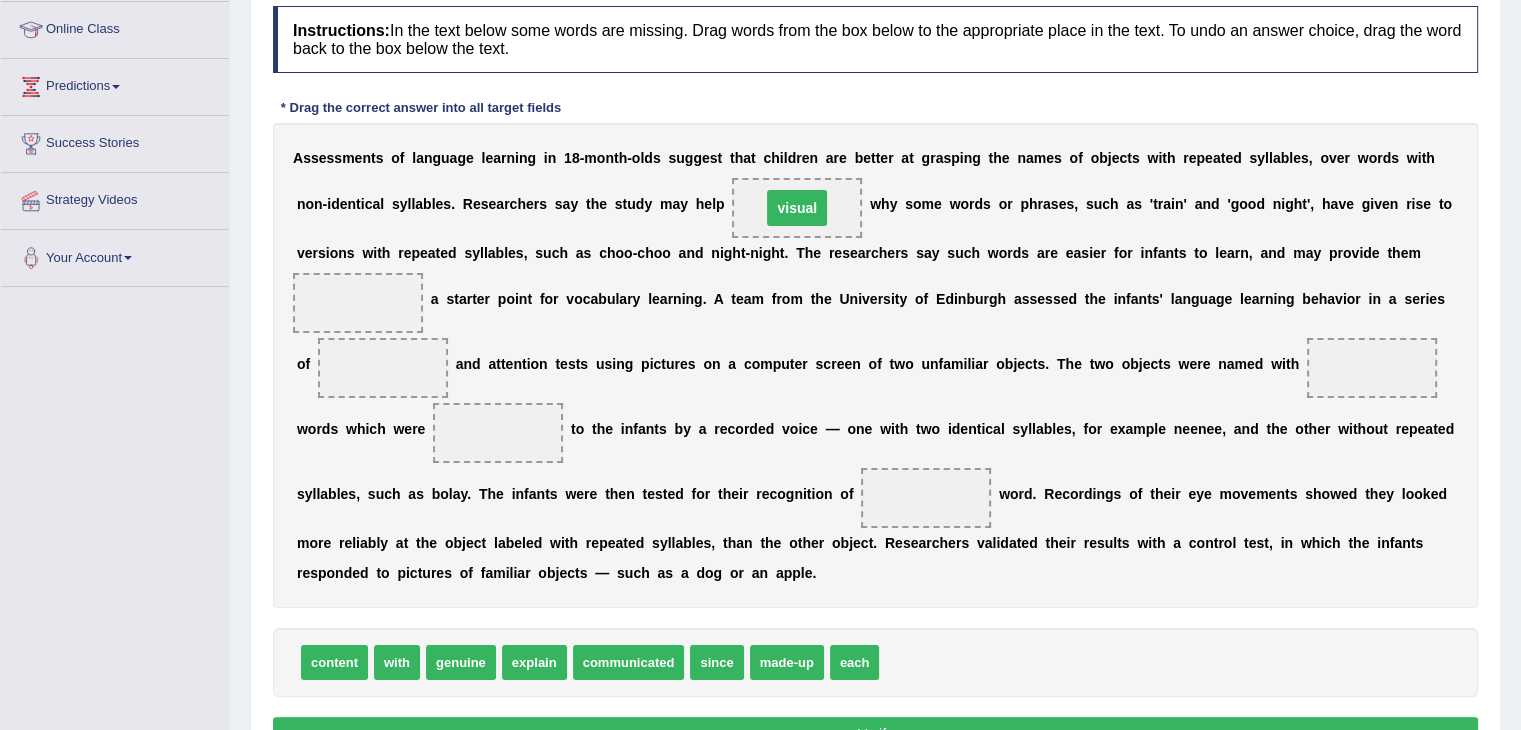 click on "visual" at bounding box center (797, 208) 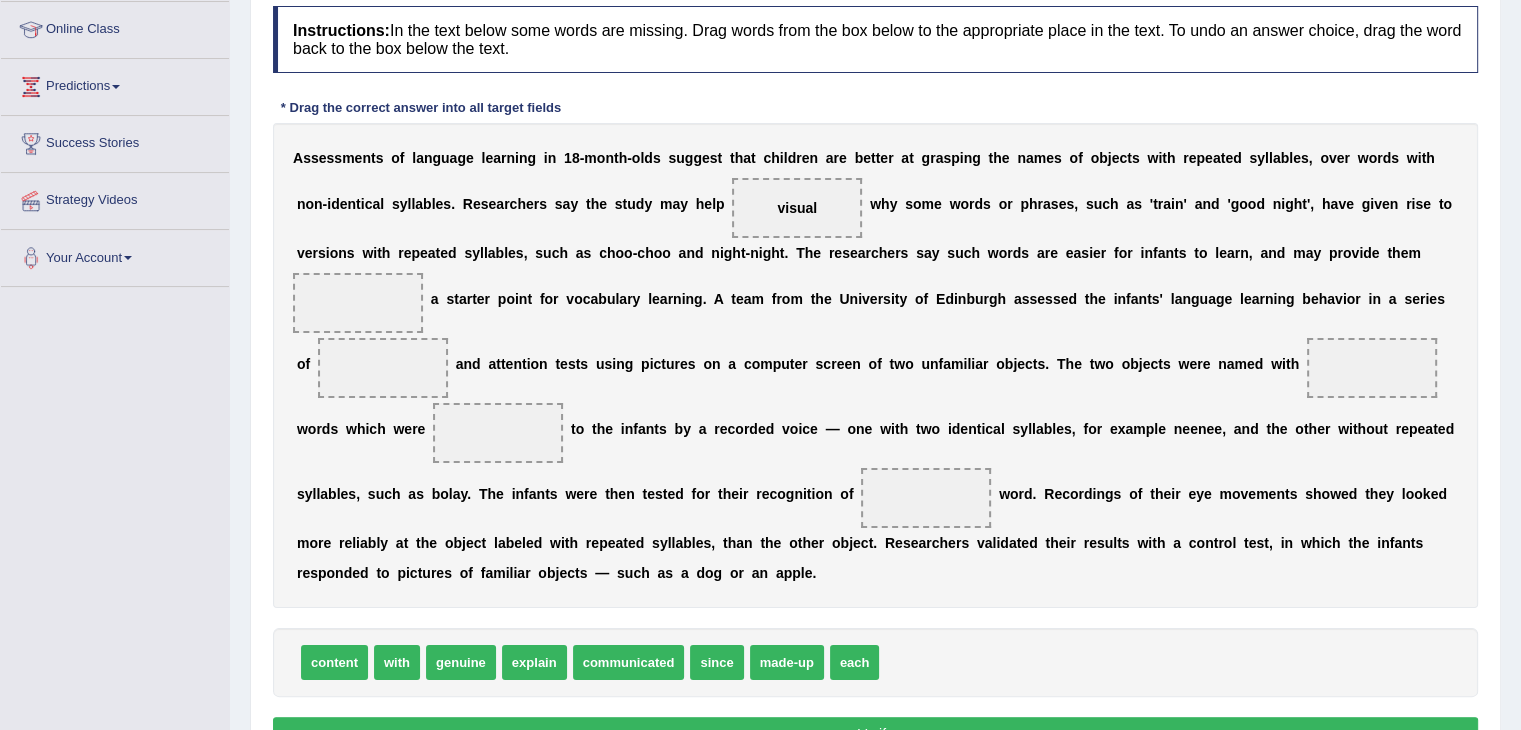 drag, startPoint x: 279, startPoint y: 362, endPoint x: 328, endPoint y: 681, distance: 322.7414 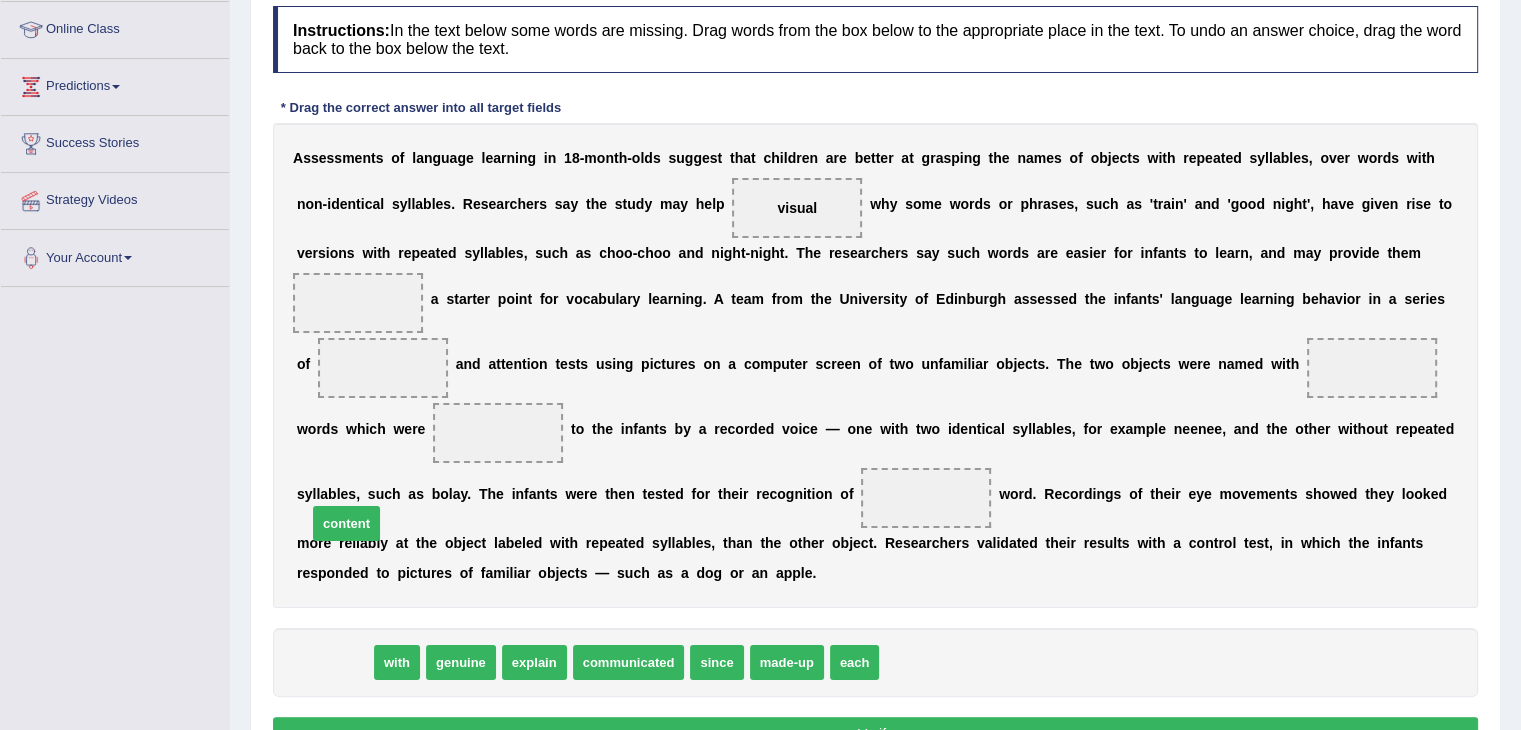 drag, startPoint x: 346, startPoint y: 656, endPoint x: 376, endPoint y: 377, distance: 280.60828 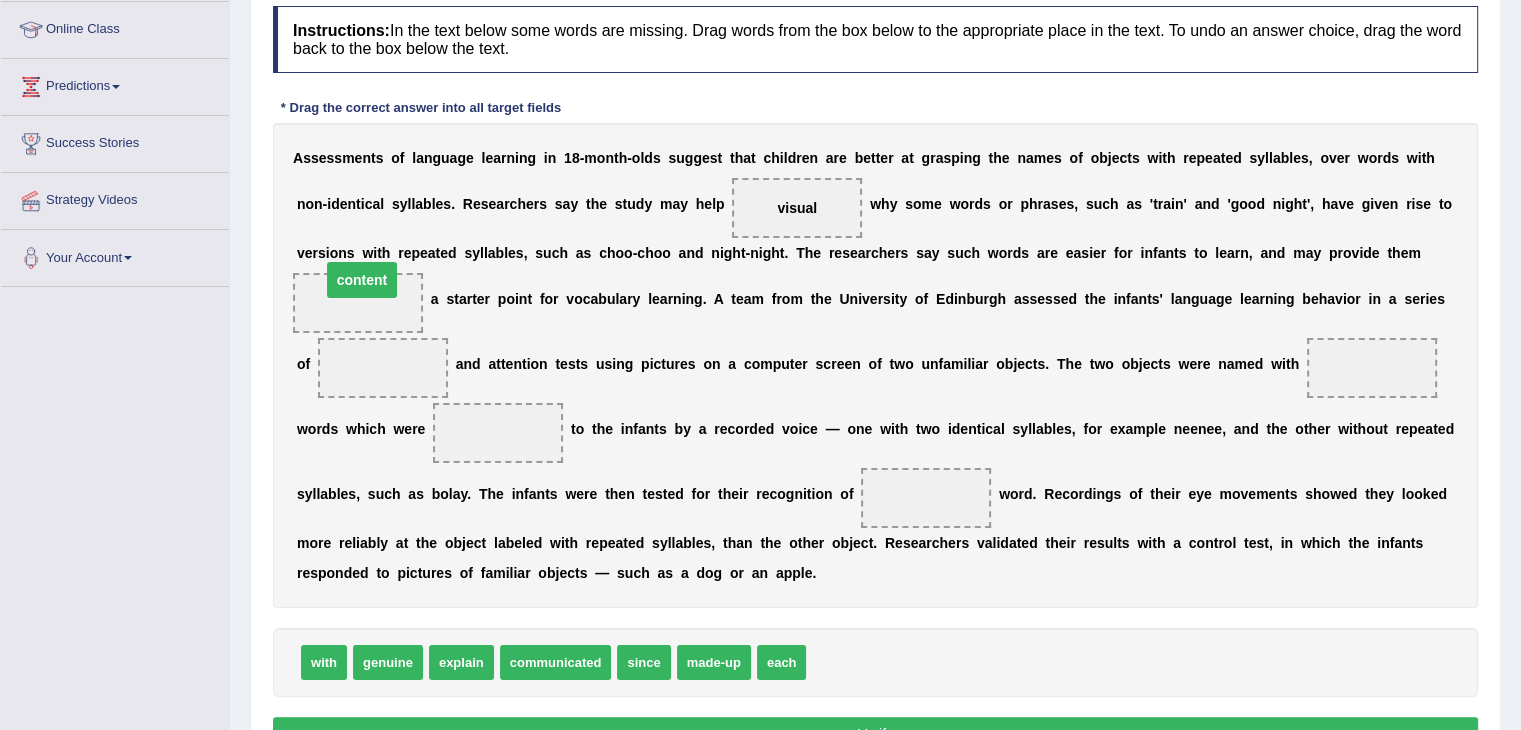 drag, startPoint x: 378, startPoint y: 361, endPoint x: 357, endPoint y: 272, distance: 91.44397 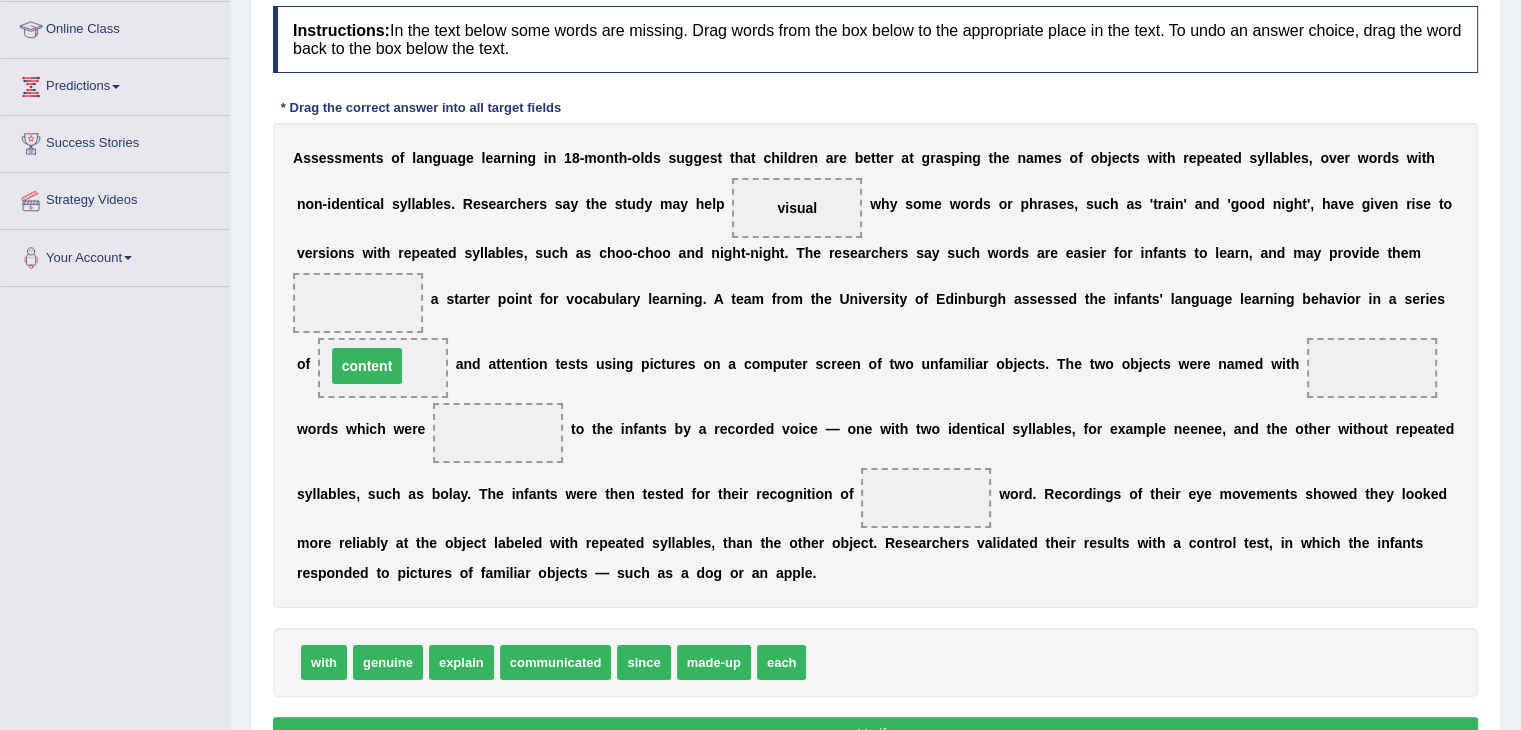 drag, startPoint x: 333, startPoint y: 302, endPoint x: 342, endPoint y: 365, distance: 63.63961 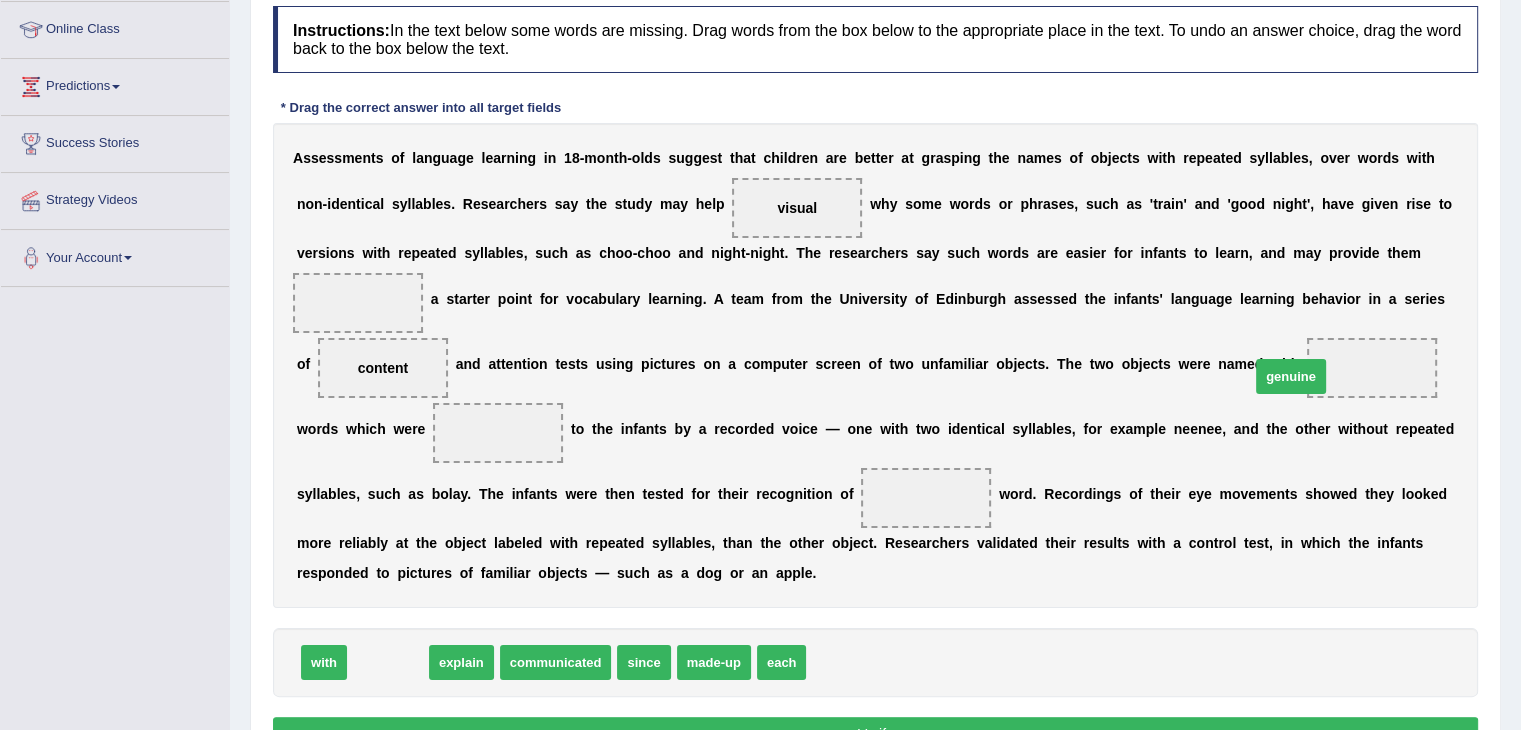 drag, startPoint x: 398, startPoint y: 654, endPoint x: 1364, endPoint y: 342, distance: 1015.13544 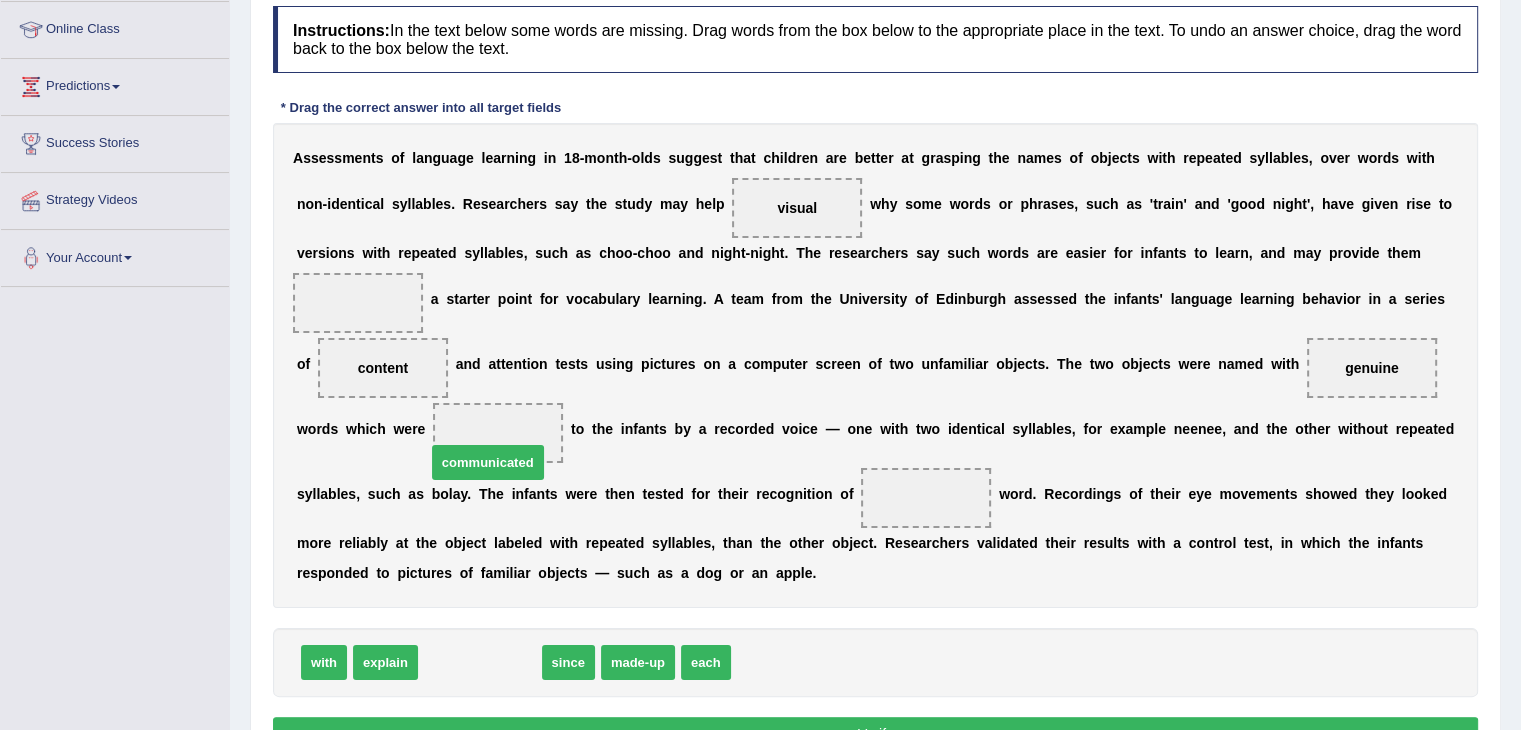drag, startPoint x: 475, startPoint y: 649, endPoint x: 484, endPoint y: 445, distance: 204.19843 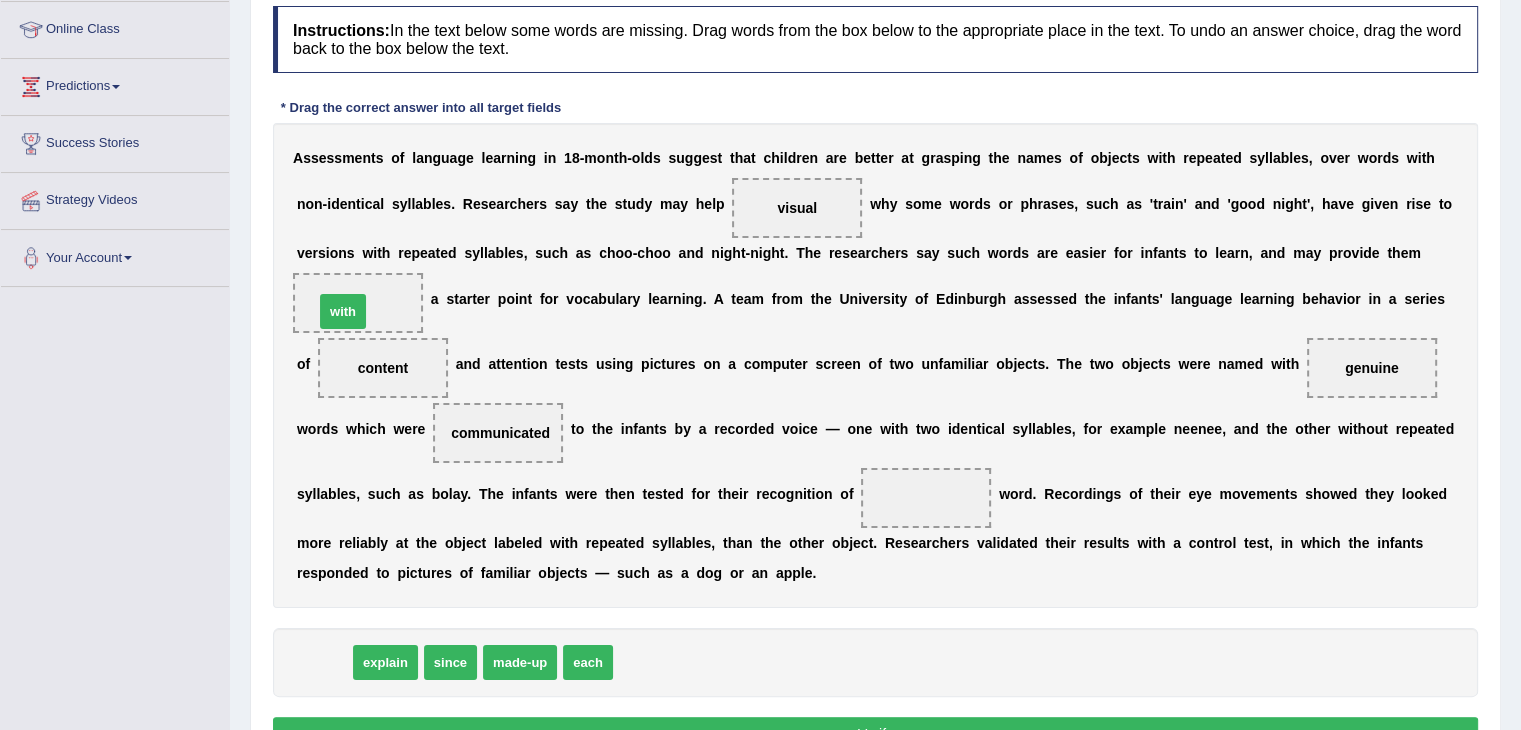 drag, startPoint x: 323, startPoint y: 659, endPoint x: 344, endPoint y: 308, distance: 351.62766 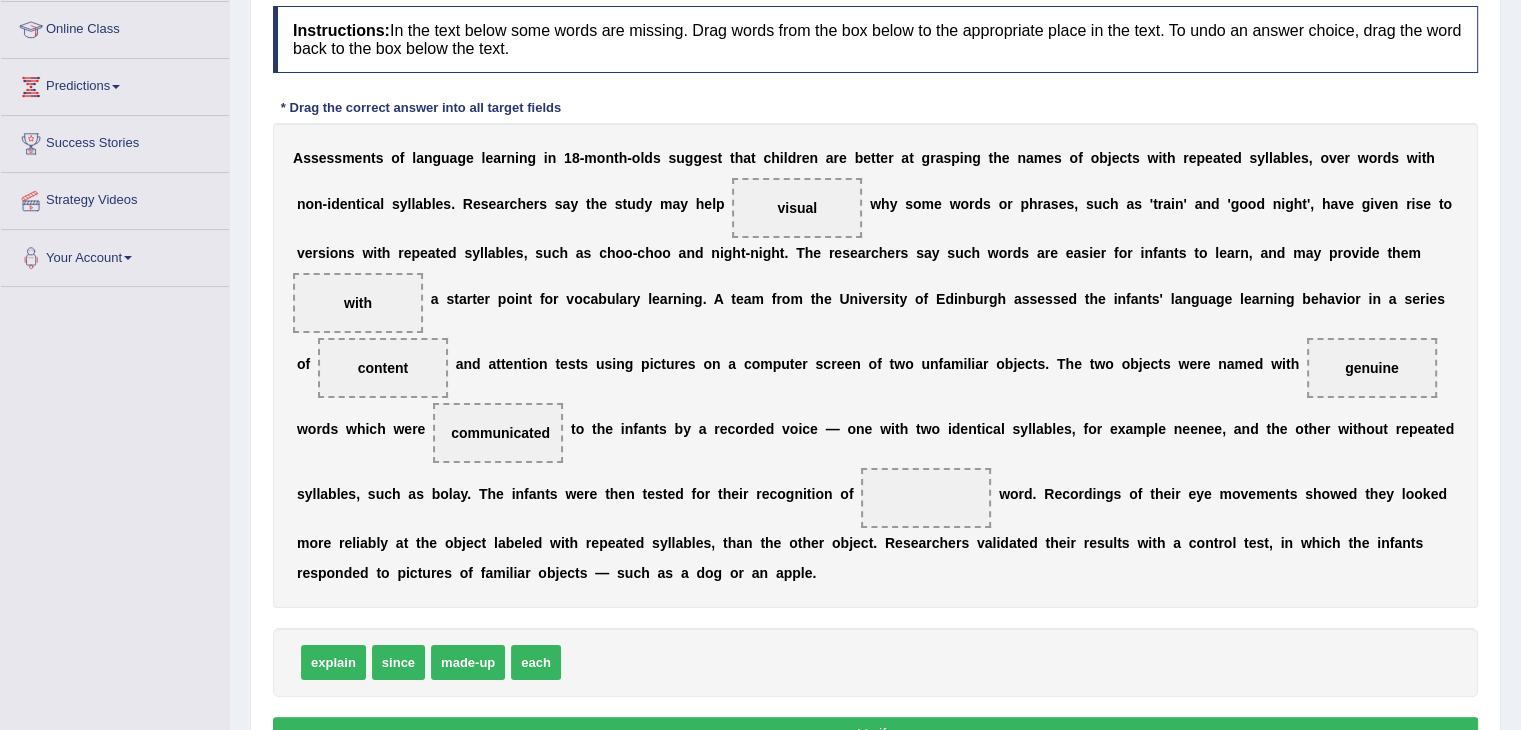 drag, startPoint x: 681, startPoint y: 505, endPoint x: 744, endPoint y: 493, distance: 64.132675 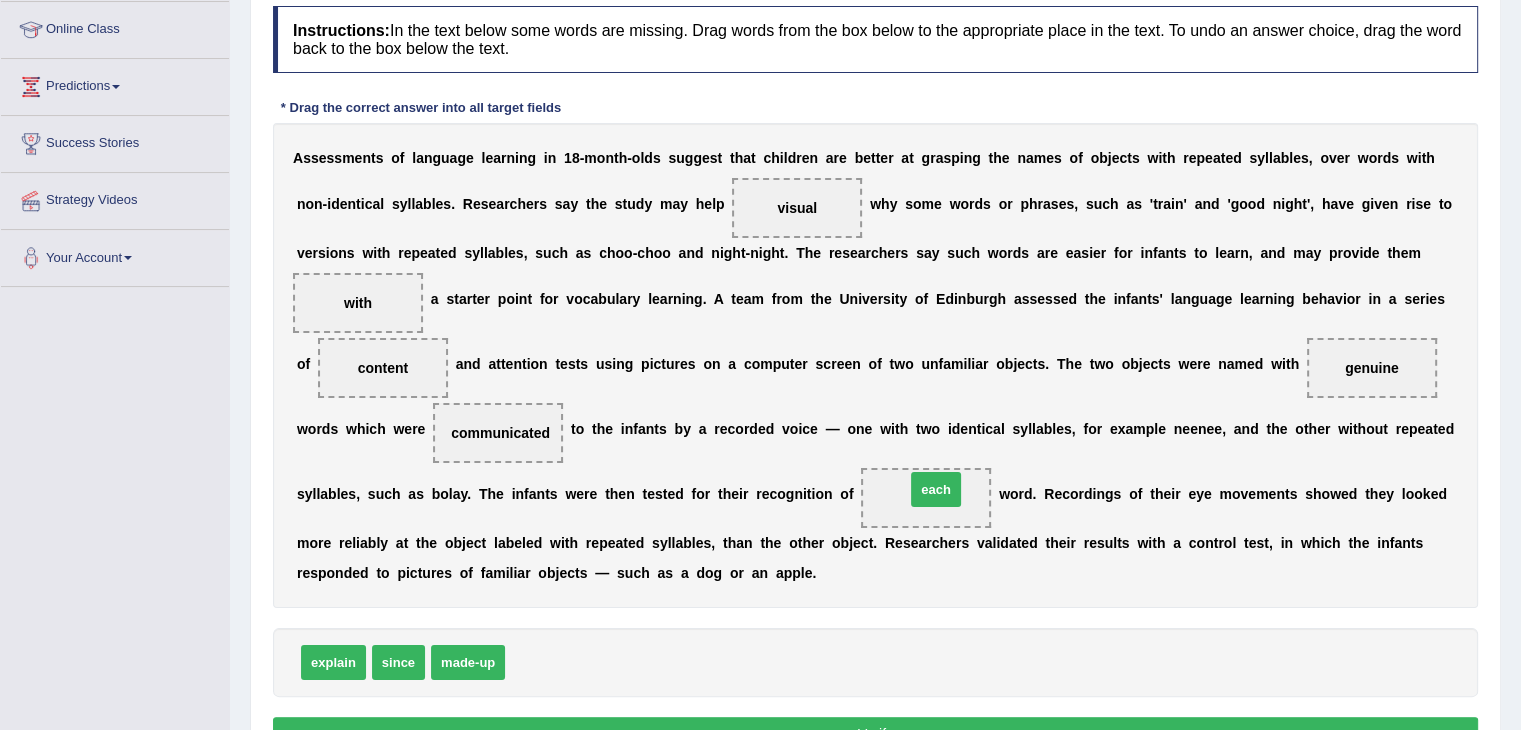 drag, startPoint x: 548, startPoint y: 658, endPoint x: 948, endPoint y: 486, distance: 435.41245 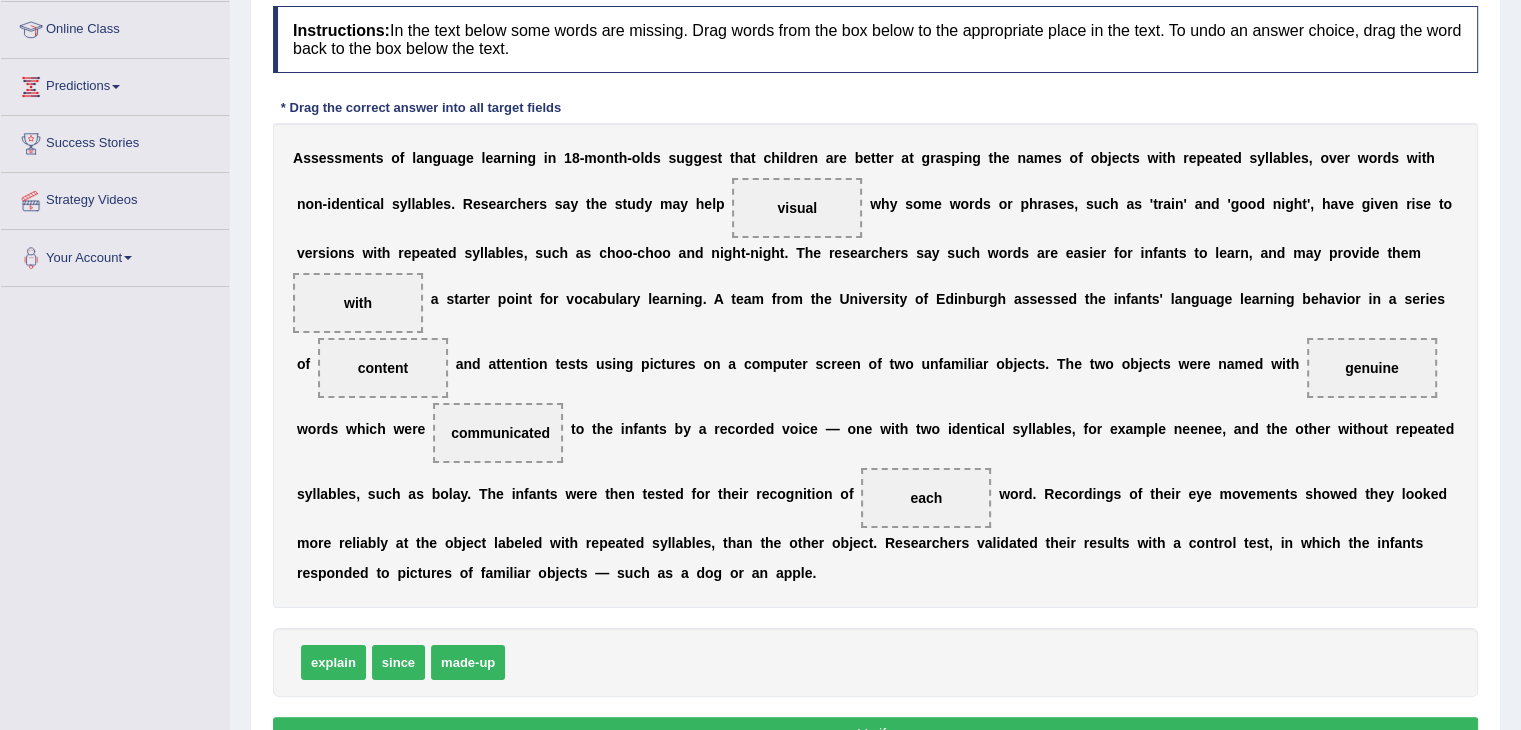 click on "Verify" at bounding box center (875, 734) 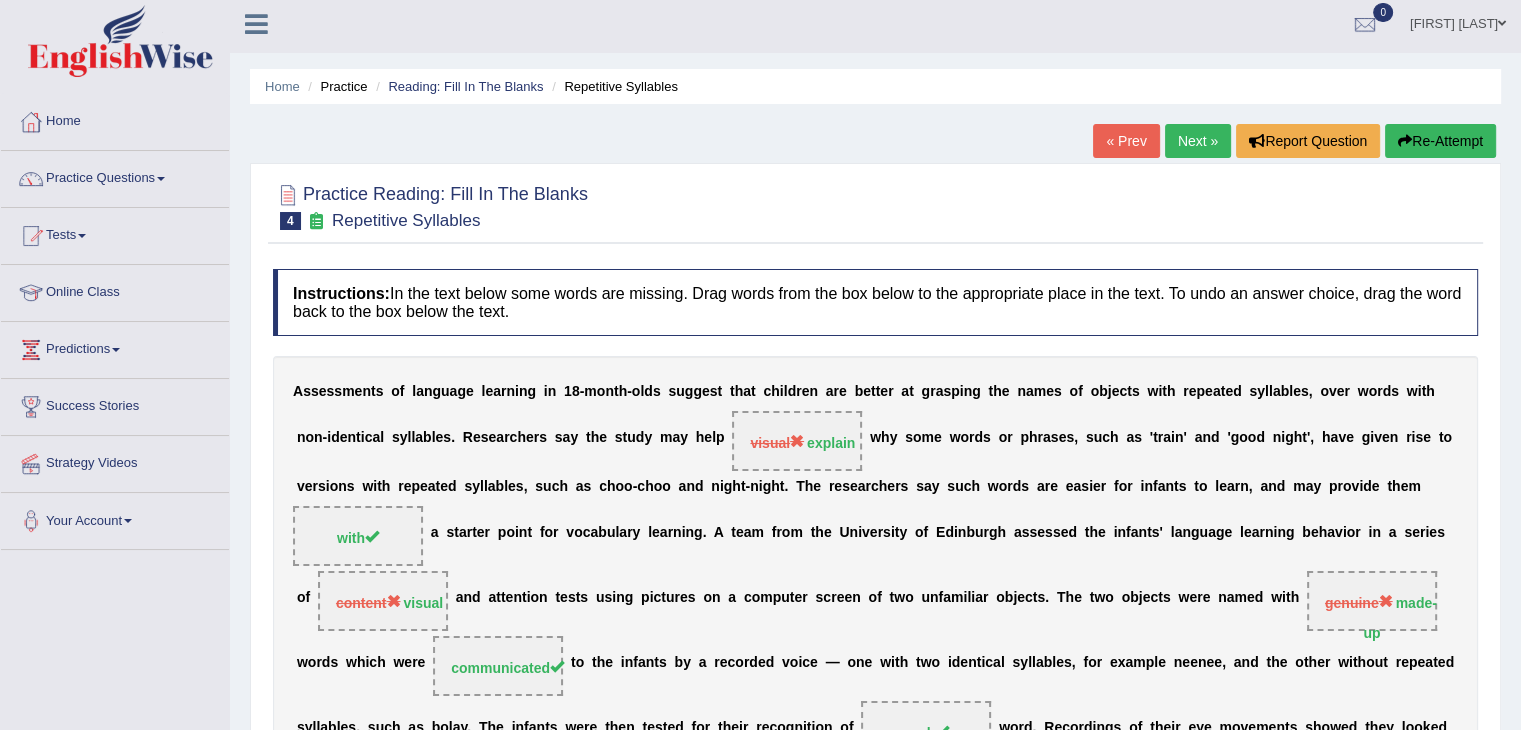 scroll, scrollTop: 0, scrollLeft: 0, axis: both 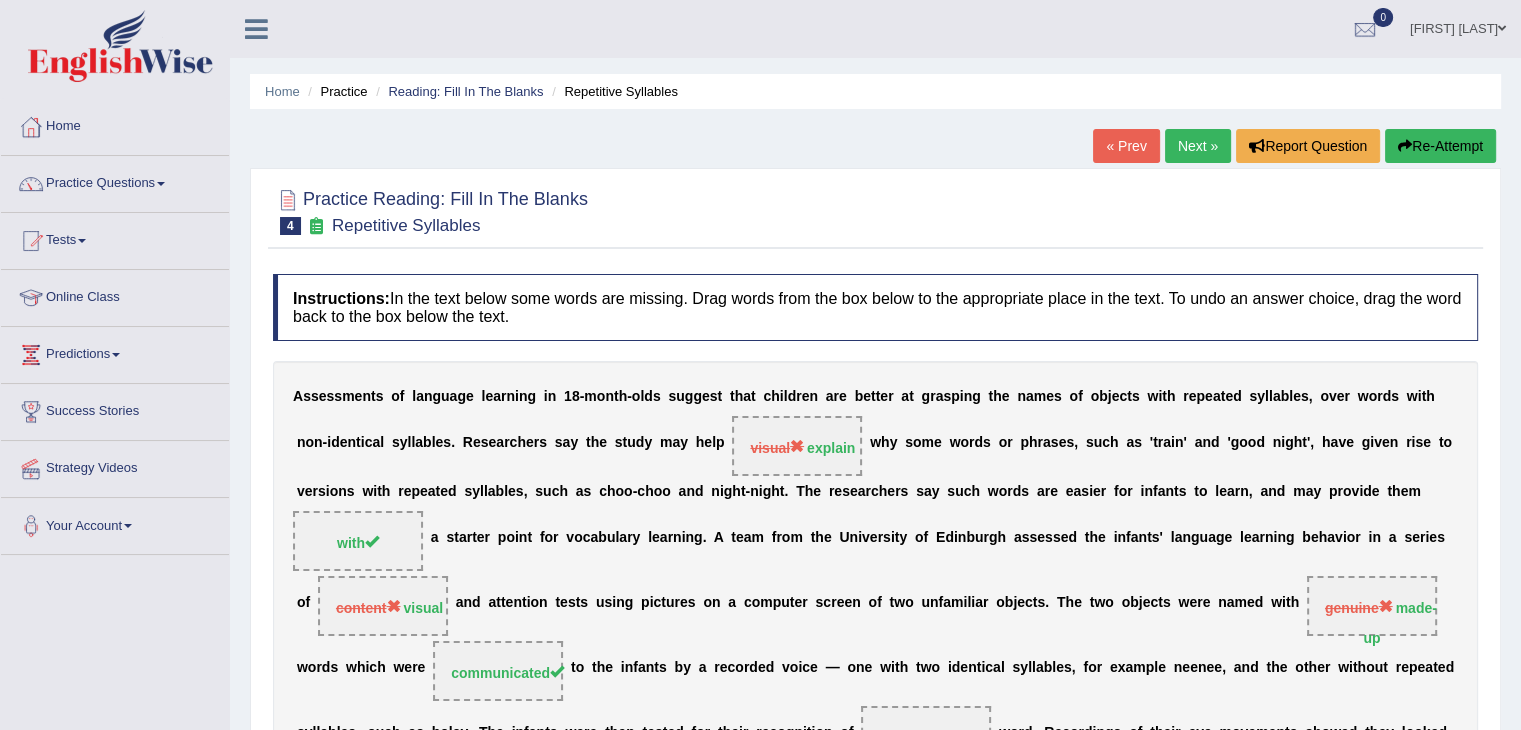 click on "Next »" at bounding box center [1198, 146] 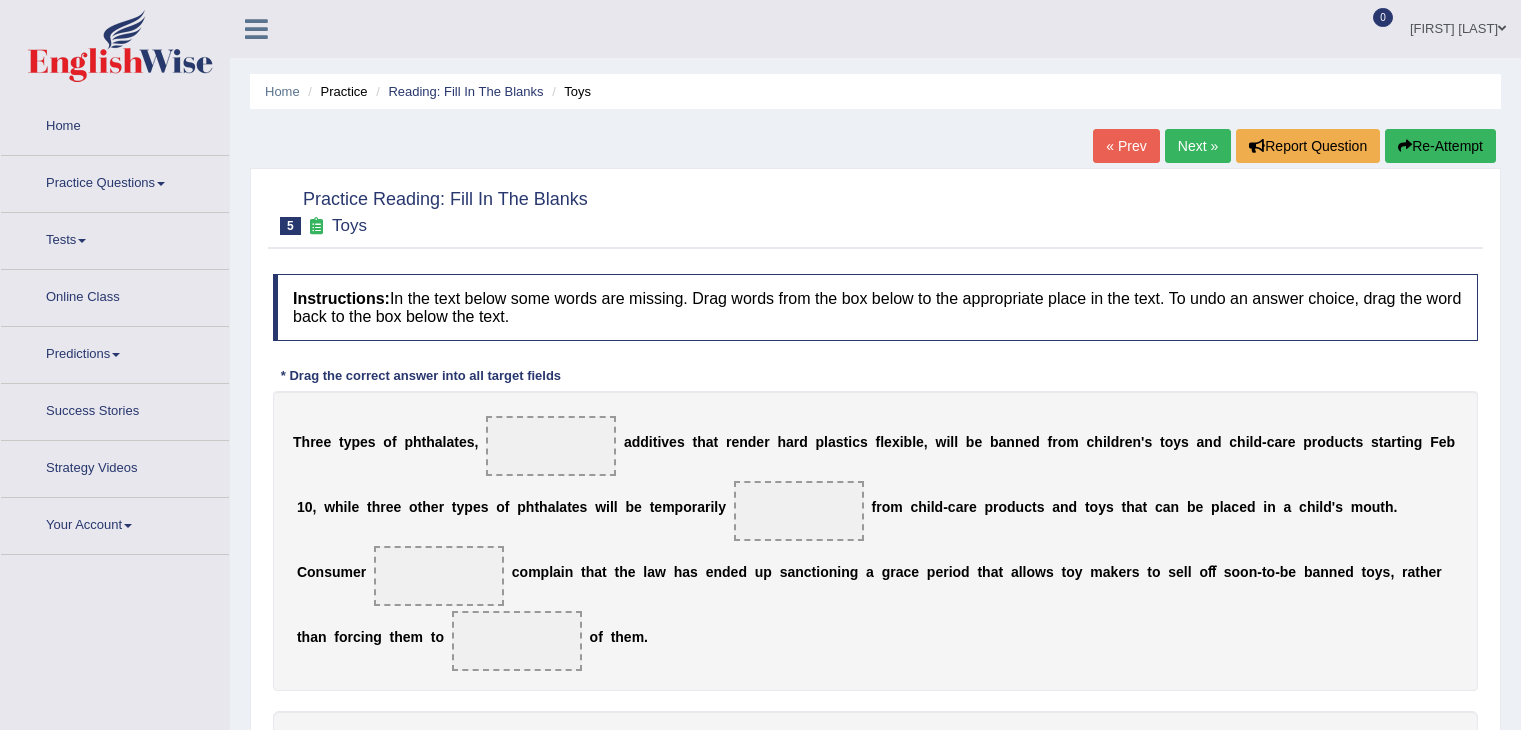 scroll, scrollTop: 0, scrollLeft: 0, axis: both 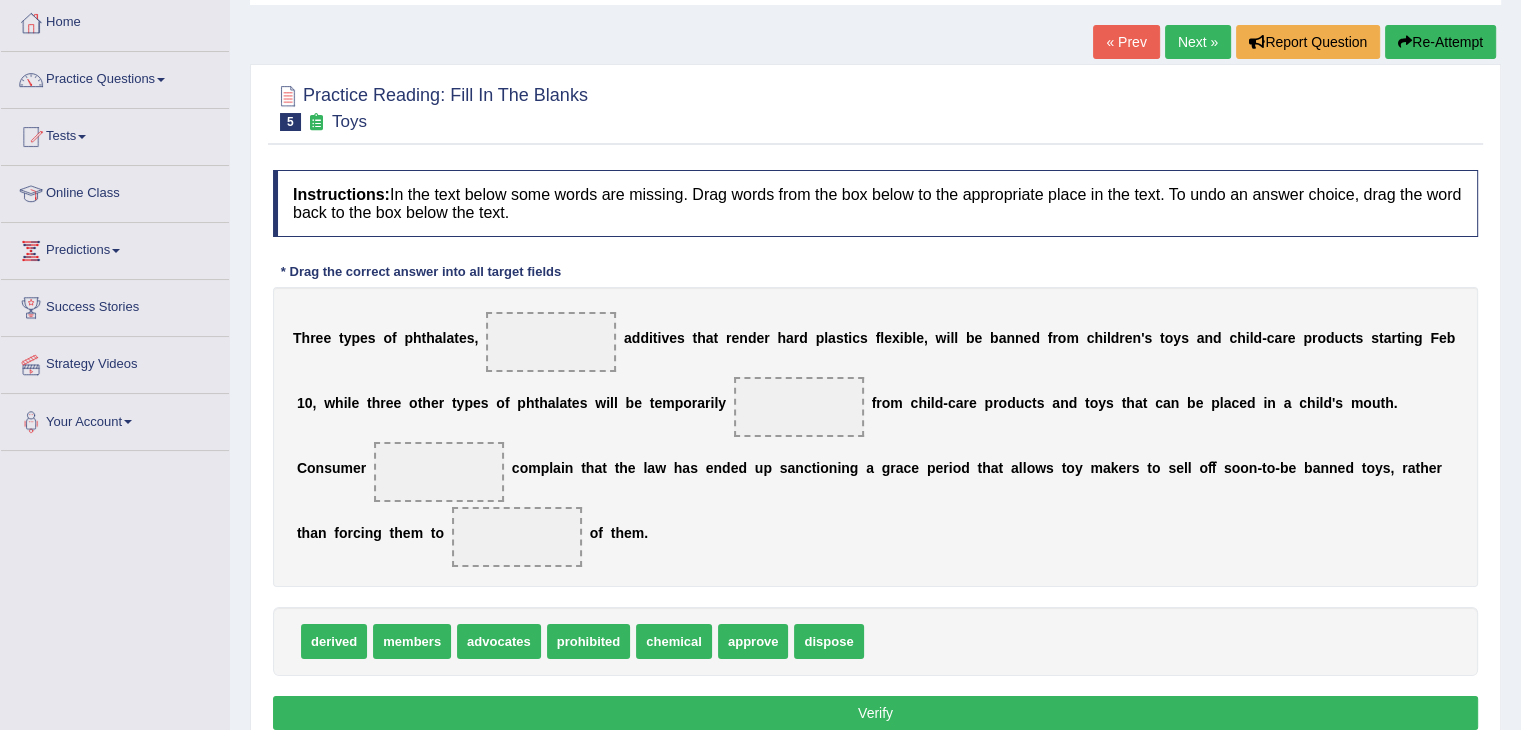 drag, startPoint x: 901, startPoint y: 361, endPoint x: 468, endPoint y: 369, distance: 433.07388 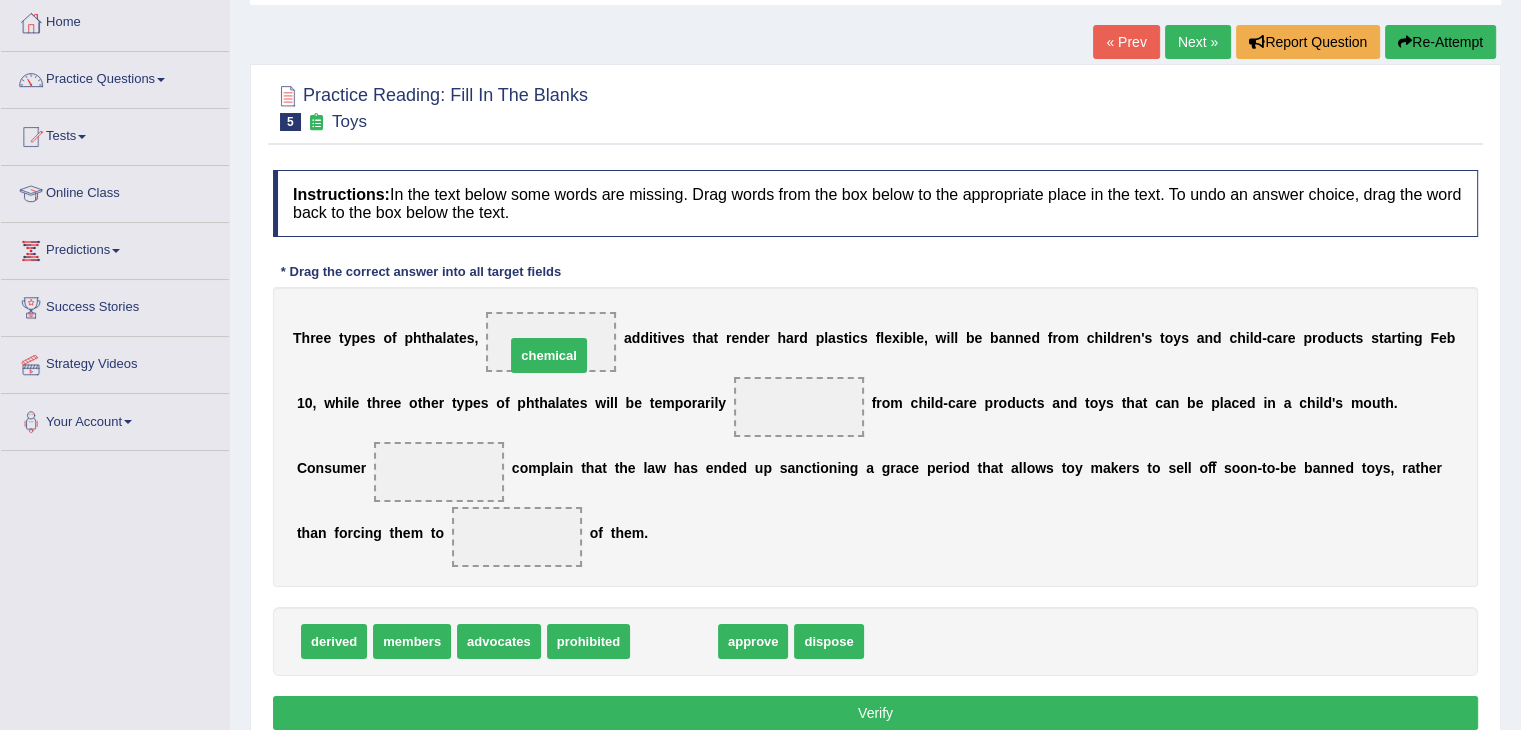 drag, startPoint x: 683, startPoint y: 633, endPoint x: 558, endPoint y: 347, distance: 312.12338 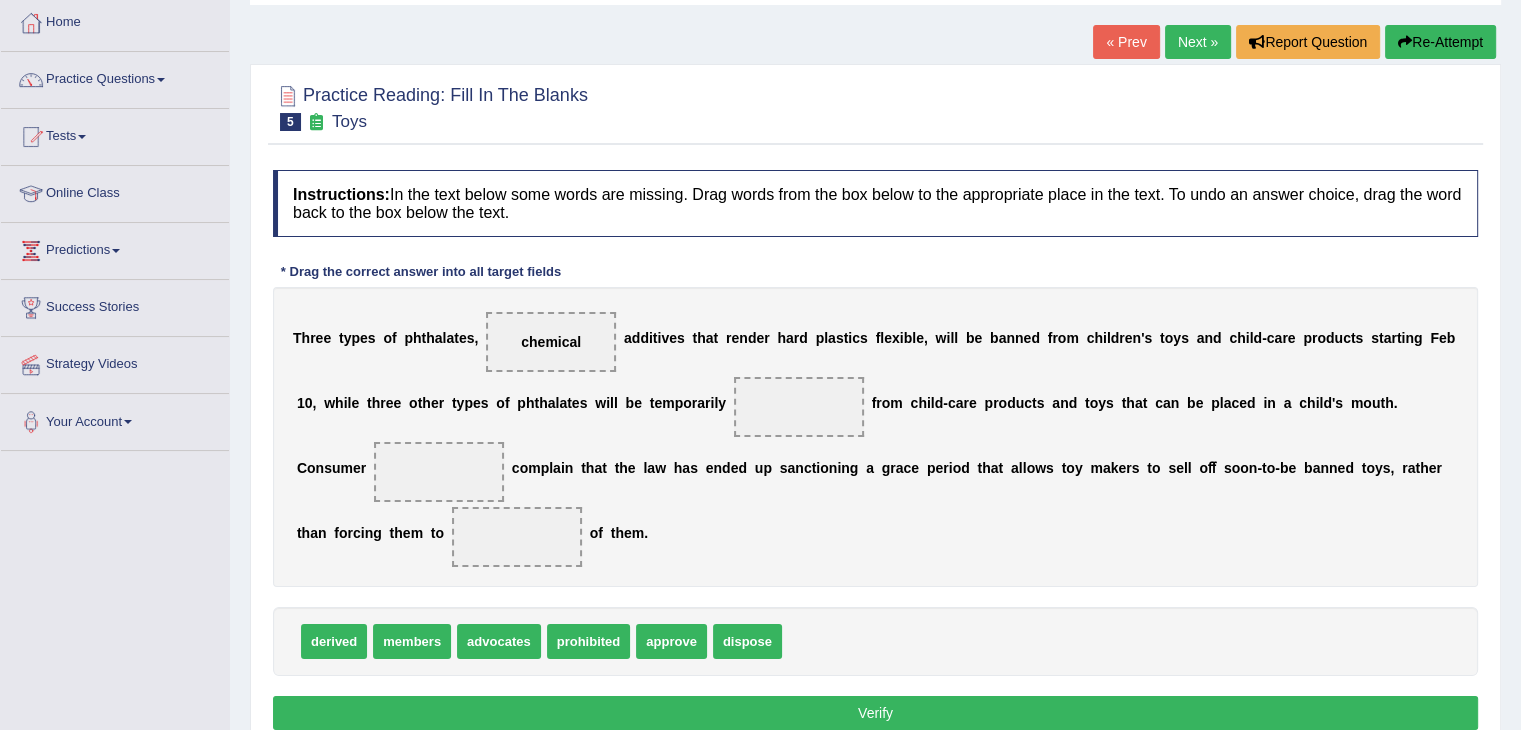 drag, startPoint x: 912, startPoint y: 371, endPoint x: 736, endPoint y: 414, distance: 181.17671 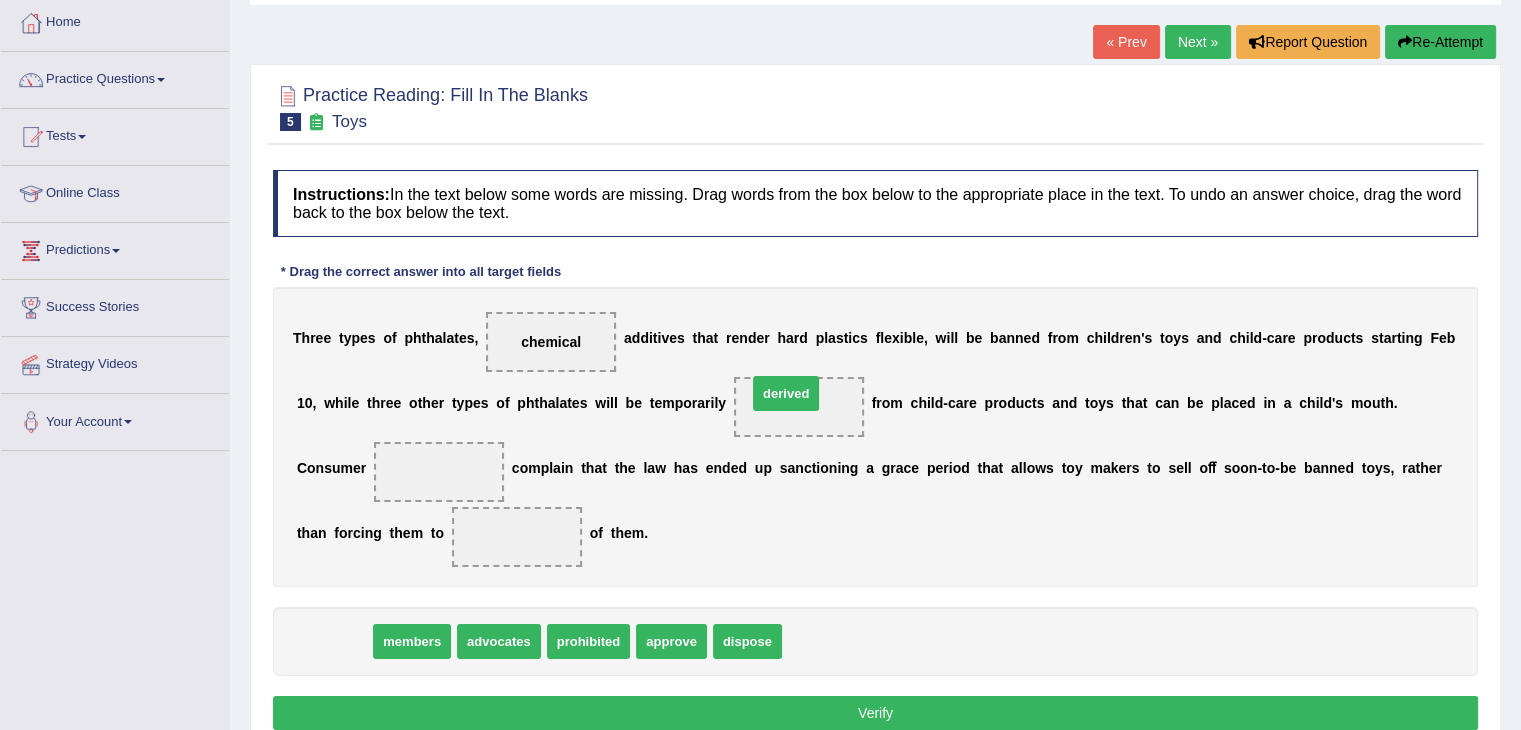 drag, startPoint x: 332, startPoint y: 633, endPoint x: 786, endPoint y: 389, distance: 515.41437 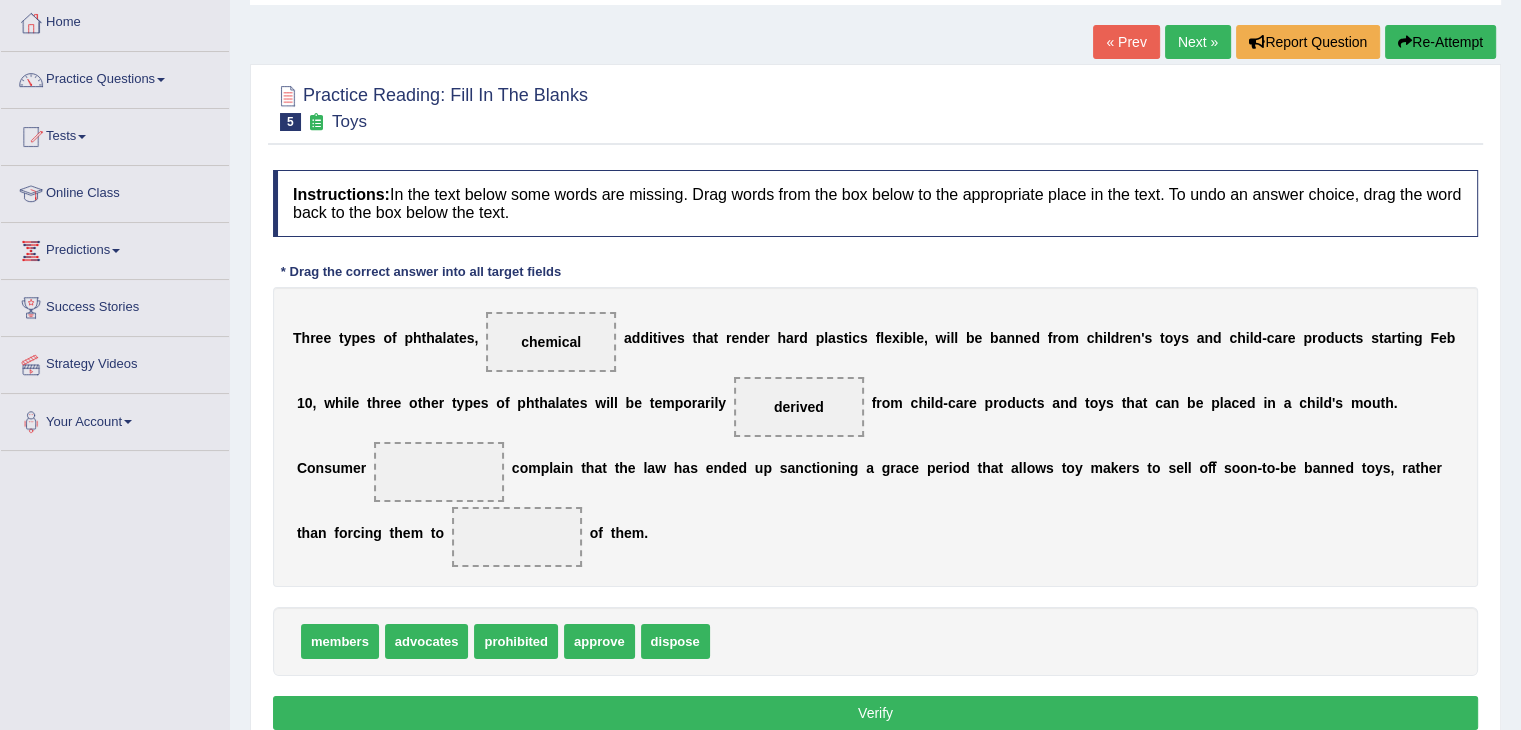 drag, startPoint x: 779, startPoint y: 477, endPoint x: 964, endPoint y: 500, distance: 186.42424 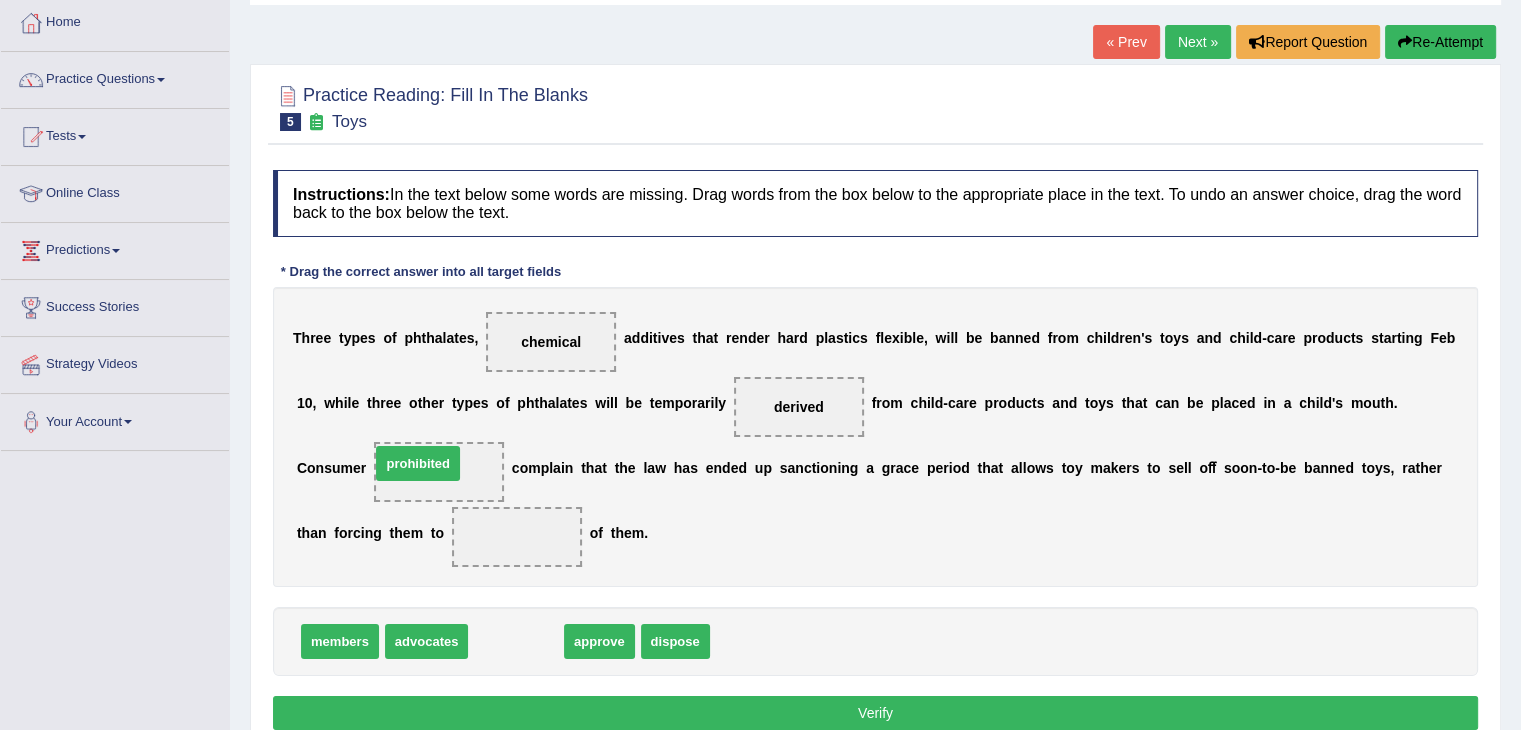 drag, startPoint x: 504, startPoint y: 635, endPoint x: 406, endPoint y: 457, distance: 203.19449 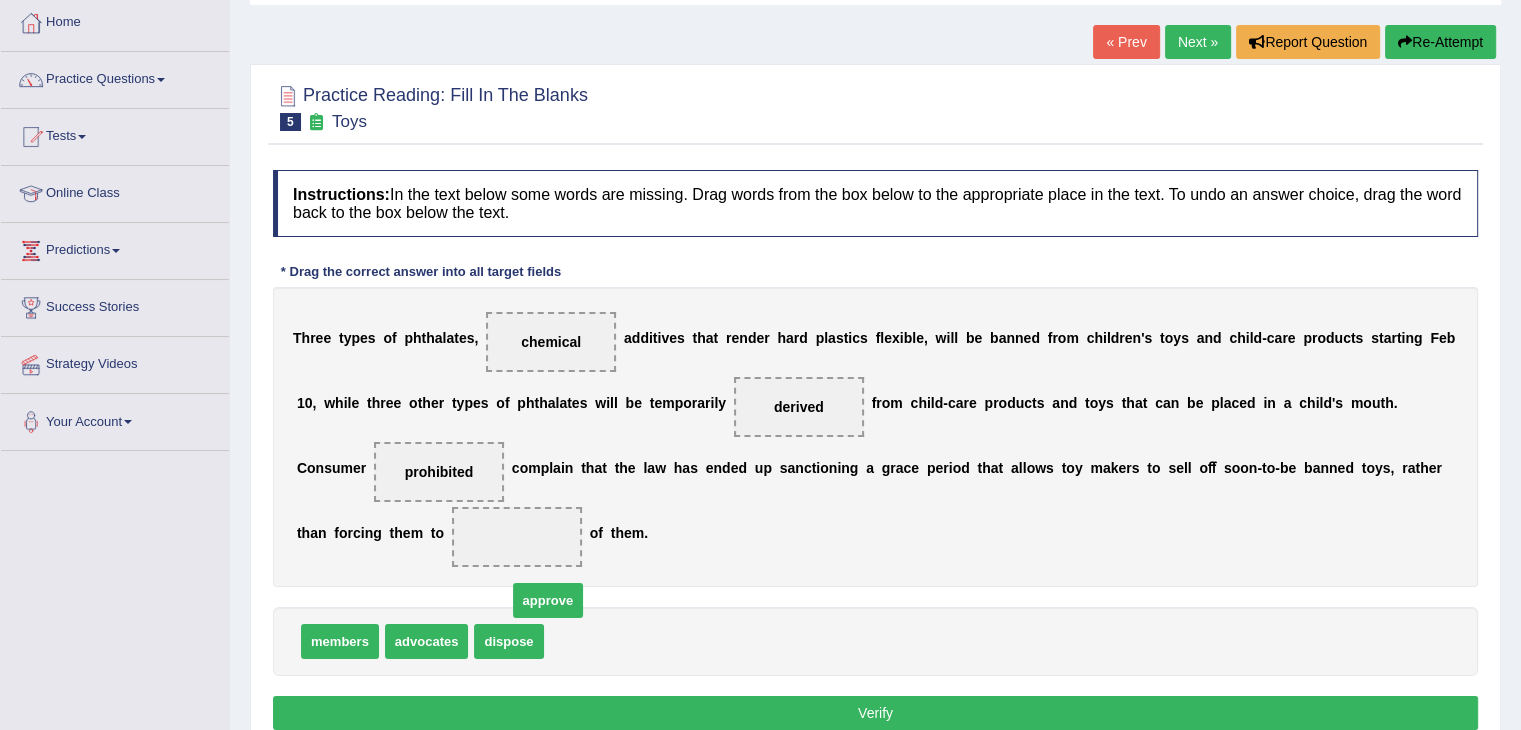 drag, startPoint x: 564, startPoint y: 634, endPoint x: 532, endPoint y: 598, distance: 48.166378 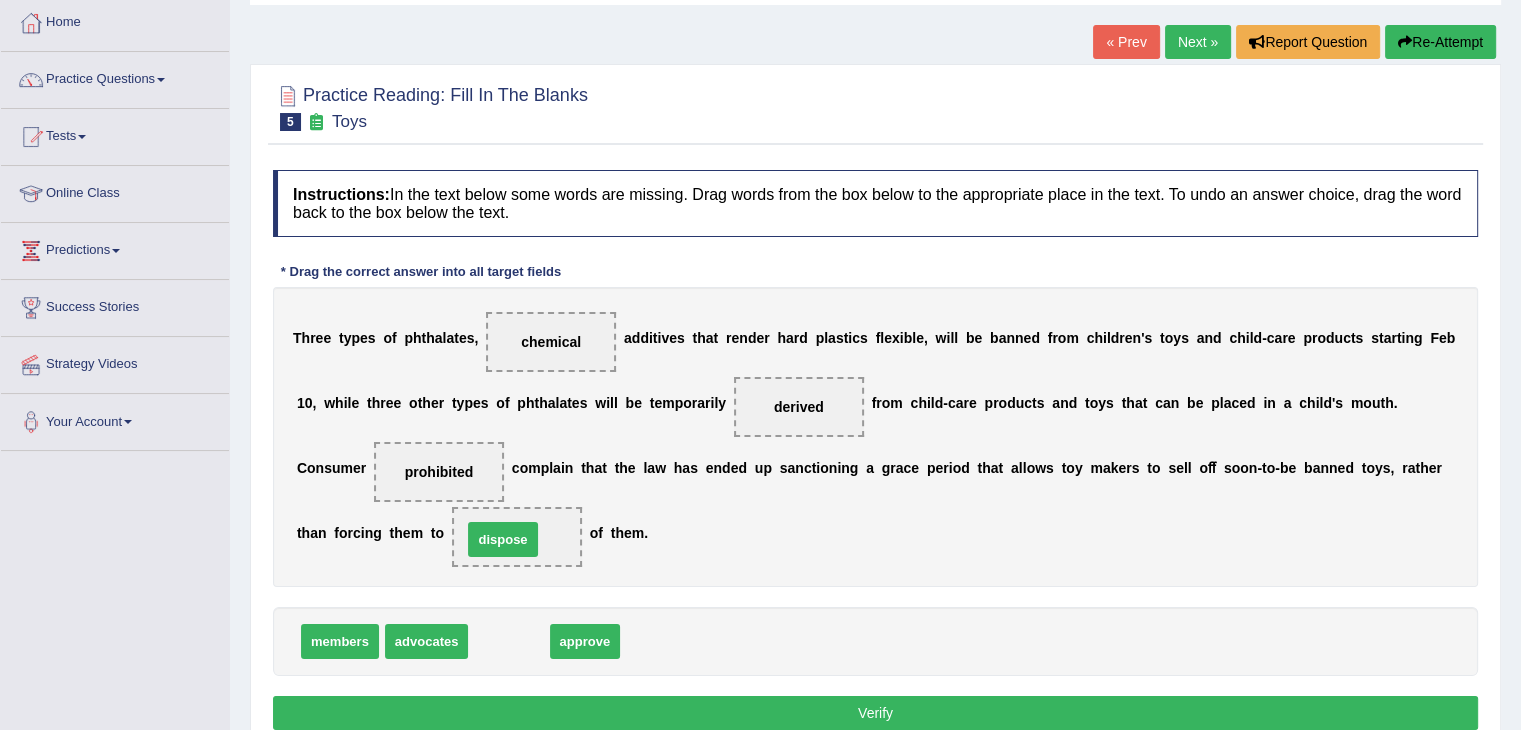 drag, startPoint x: 500, startPoint y: 632, endPoint x: 493, endPoint y: 528, distance: 104.23531 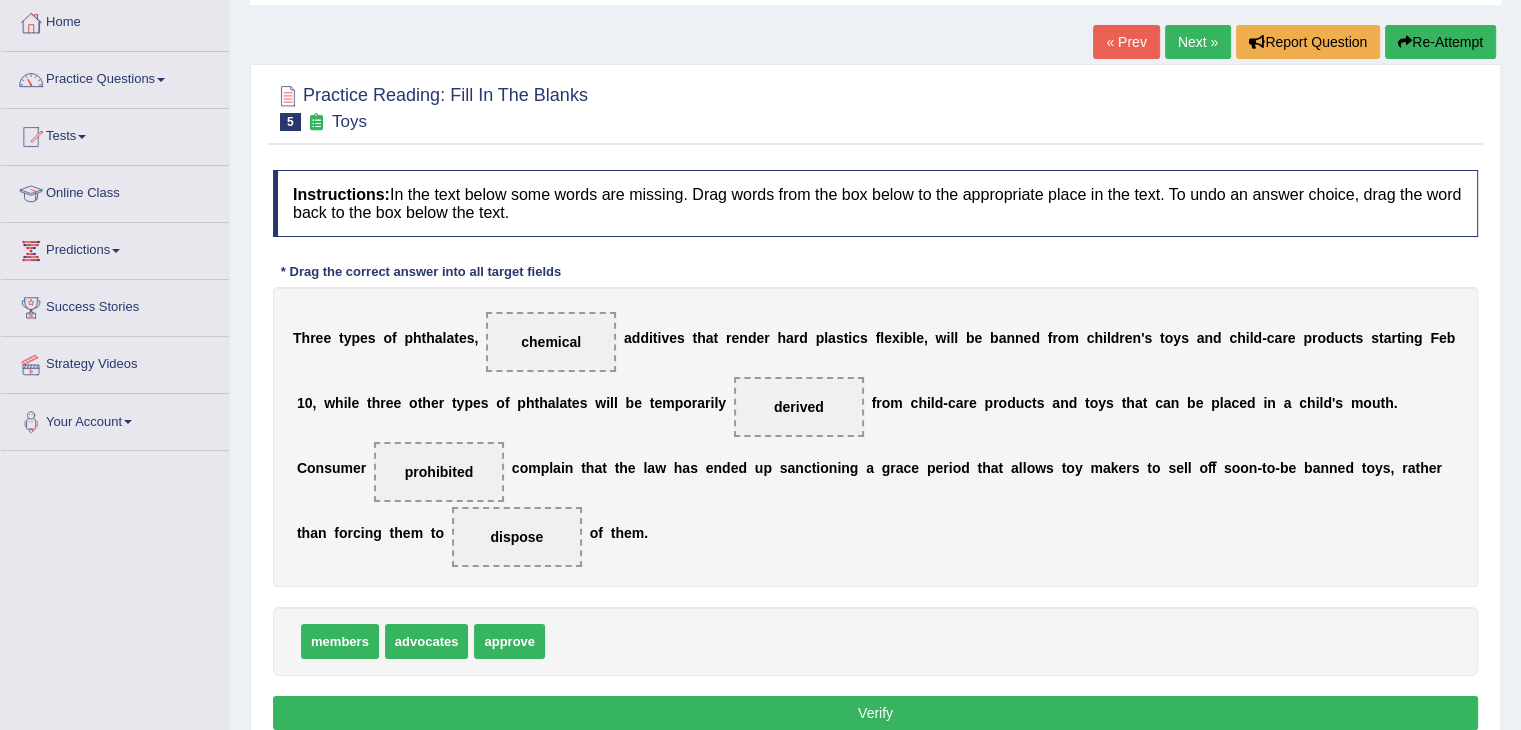 click on "Verify" at bounding box center (875, 713) 